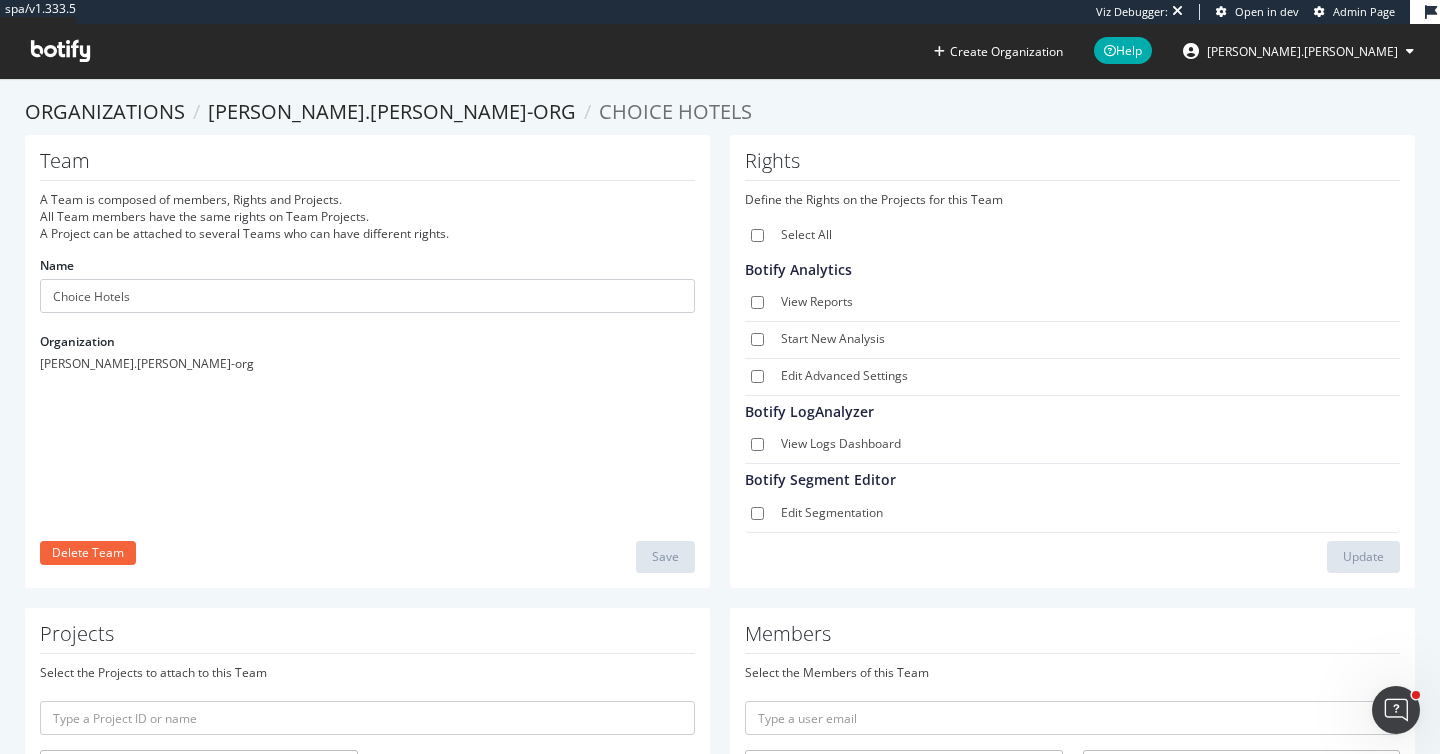 scroll, scrollTop: 0, scrollLeft: 0, axis: both 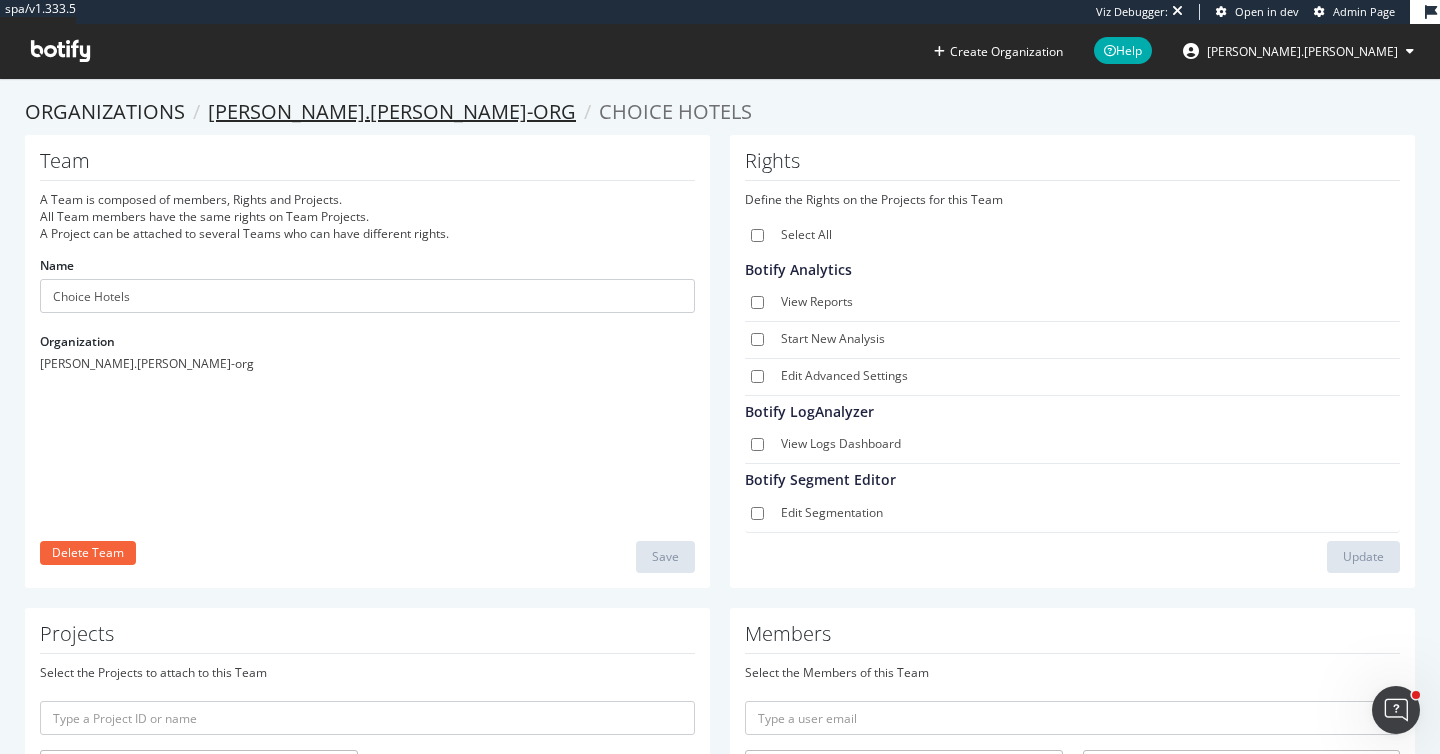 click on "[PERSON_NAME].[PERSON_NAME]-org" at bounding box center (392, 111) 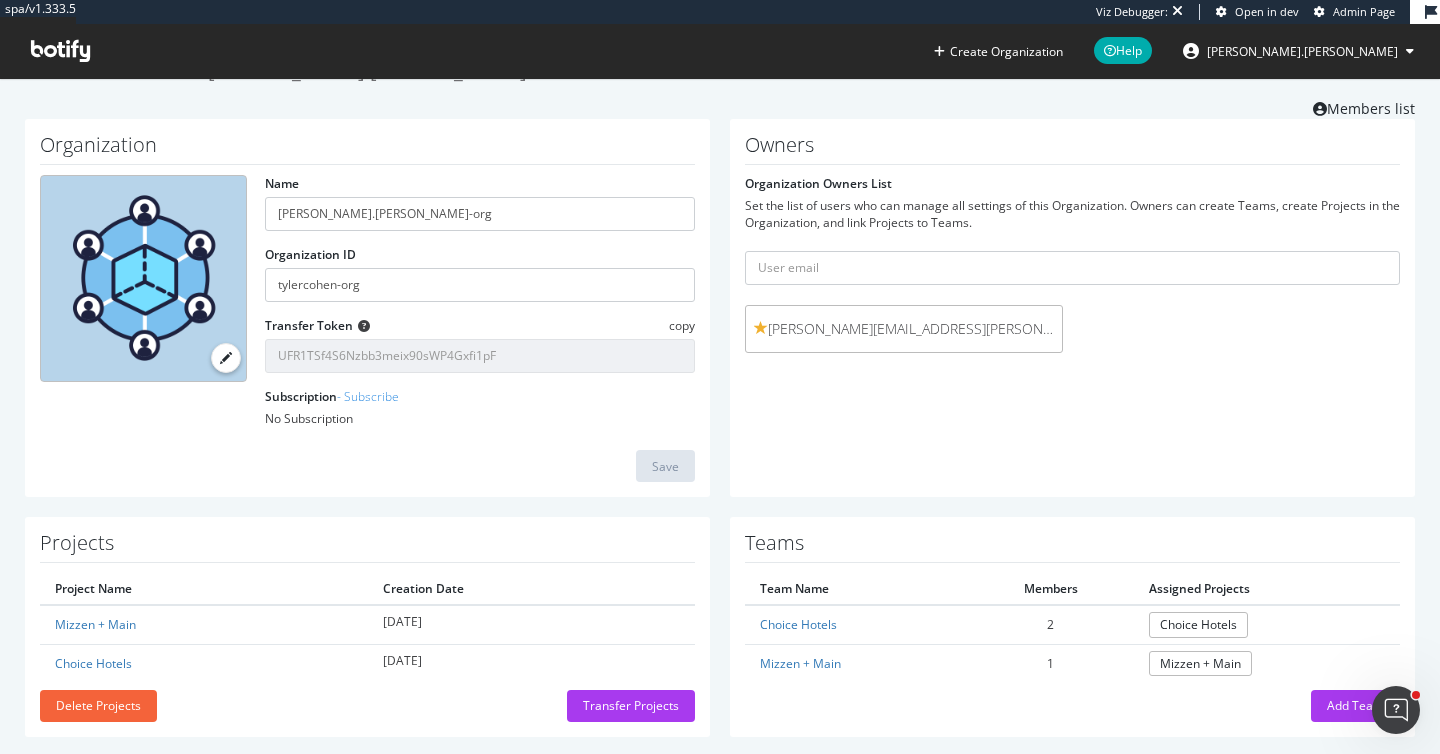 scroll, scrollTop: 55, scrollLeft: 0, axis: vertical 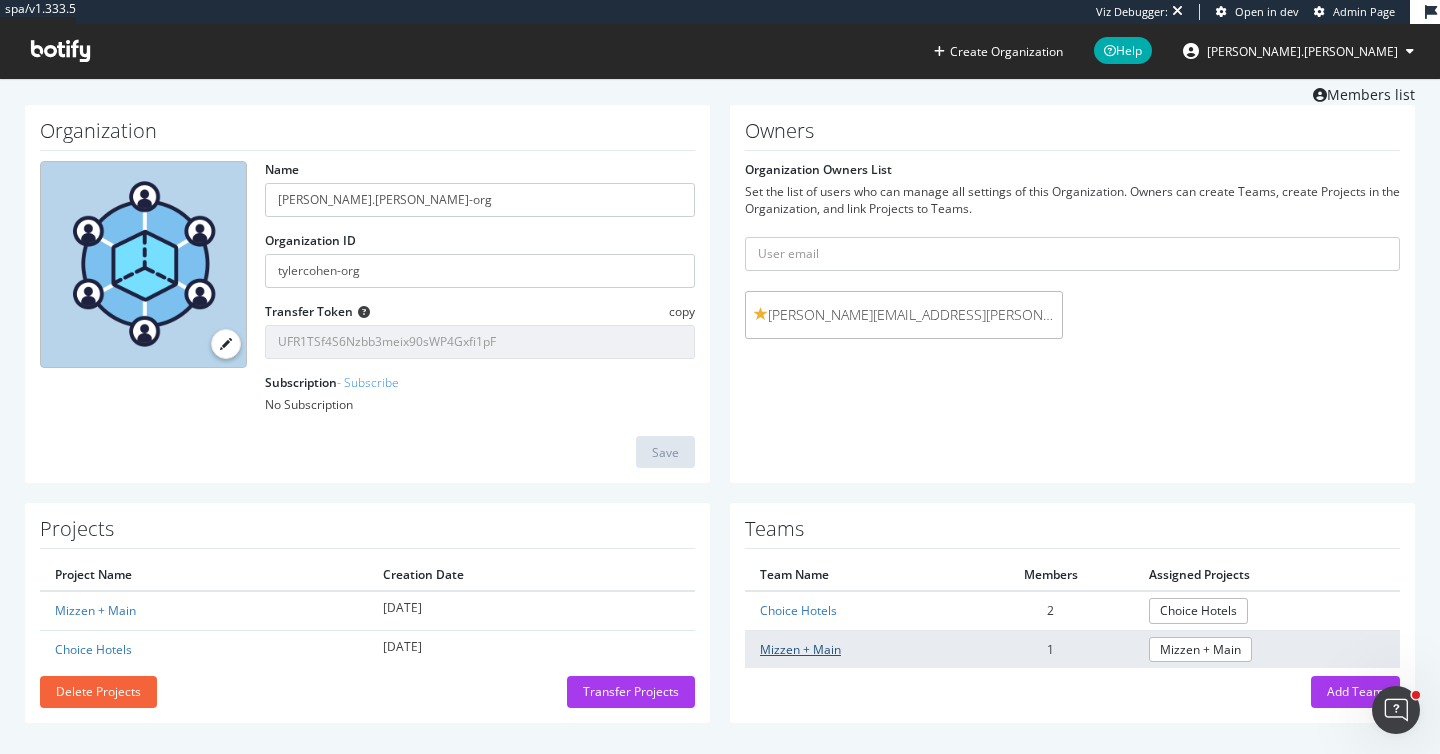 click on "Mizzen + Main" at bounding box center (800, 649) 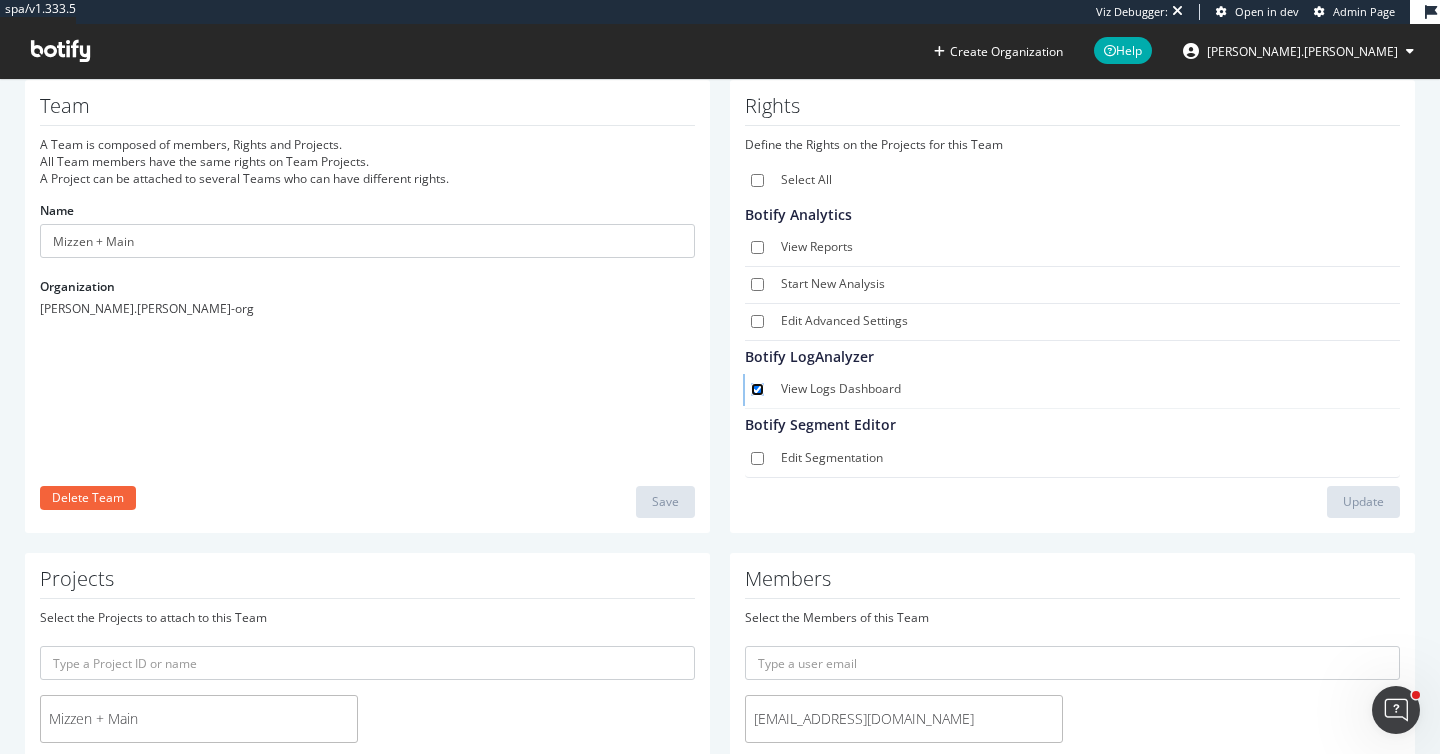 click on "View Logs Dashboard" at bounding box center (757, 389) 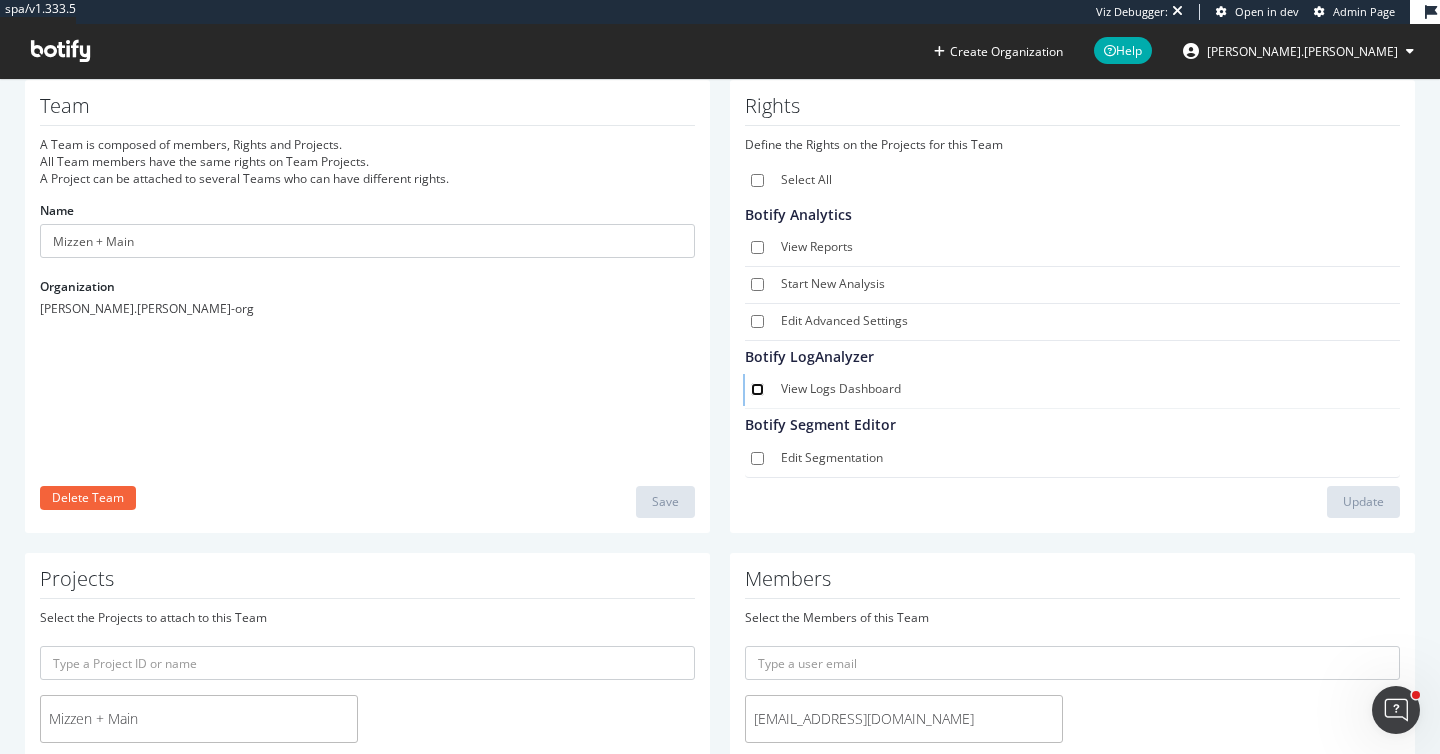 checkbox on "false" 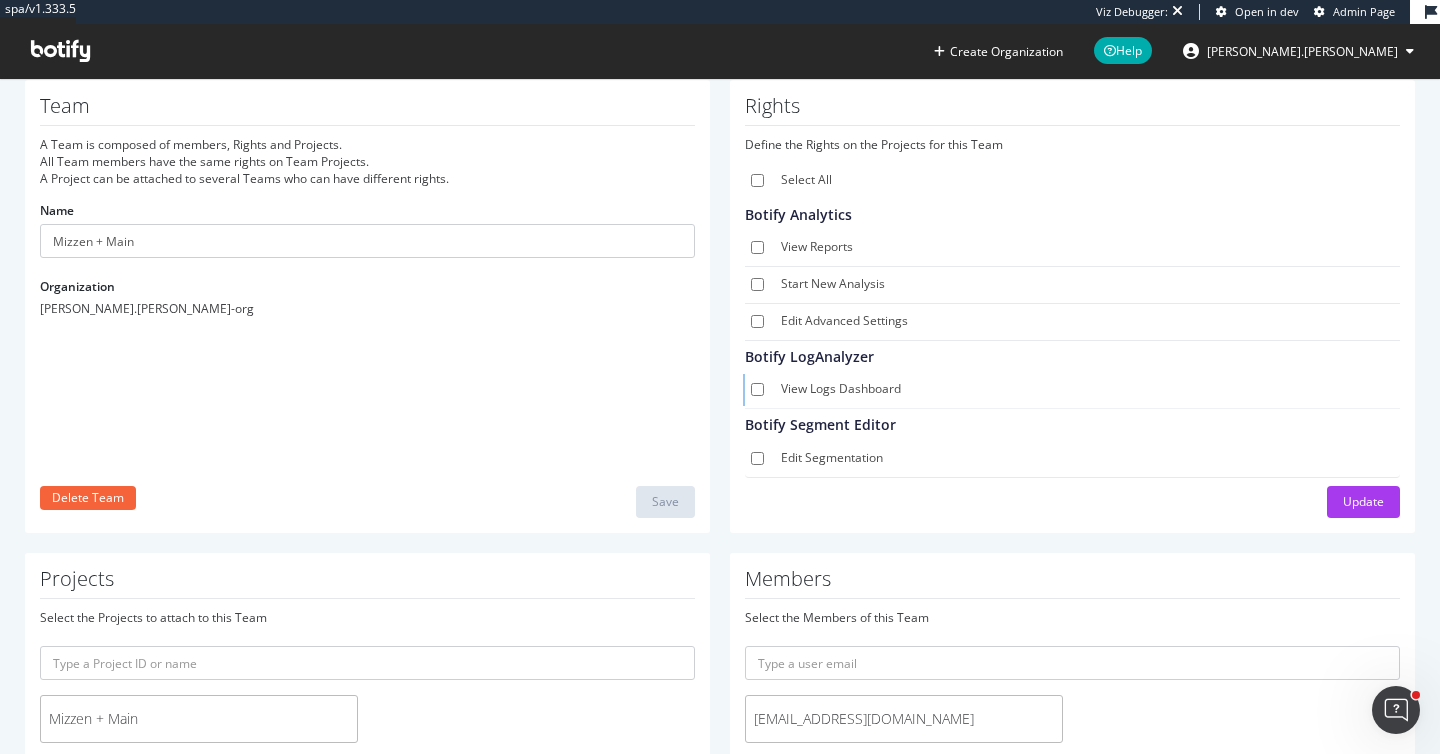click on "Edit Advanced Settings" at bounding box center [1072, 322] 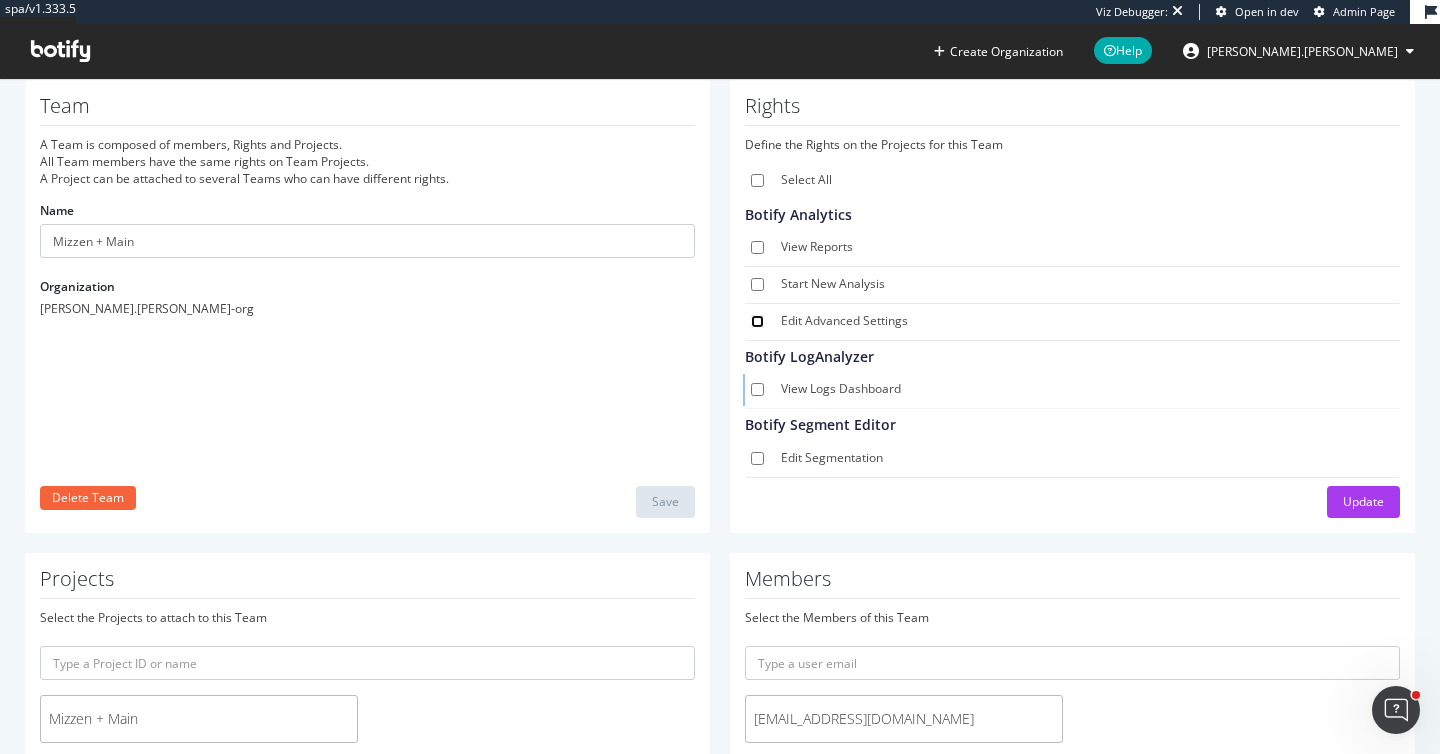 click on "Edit Advanced Settings" at bounding box center [757, 321] 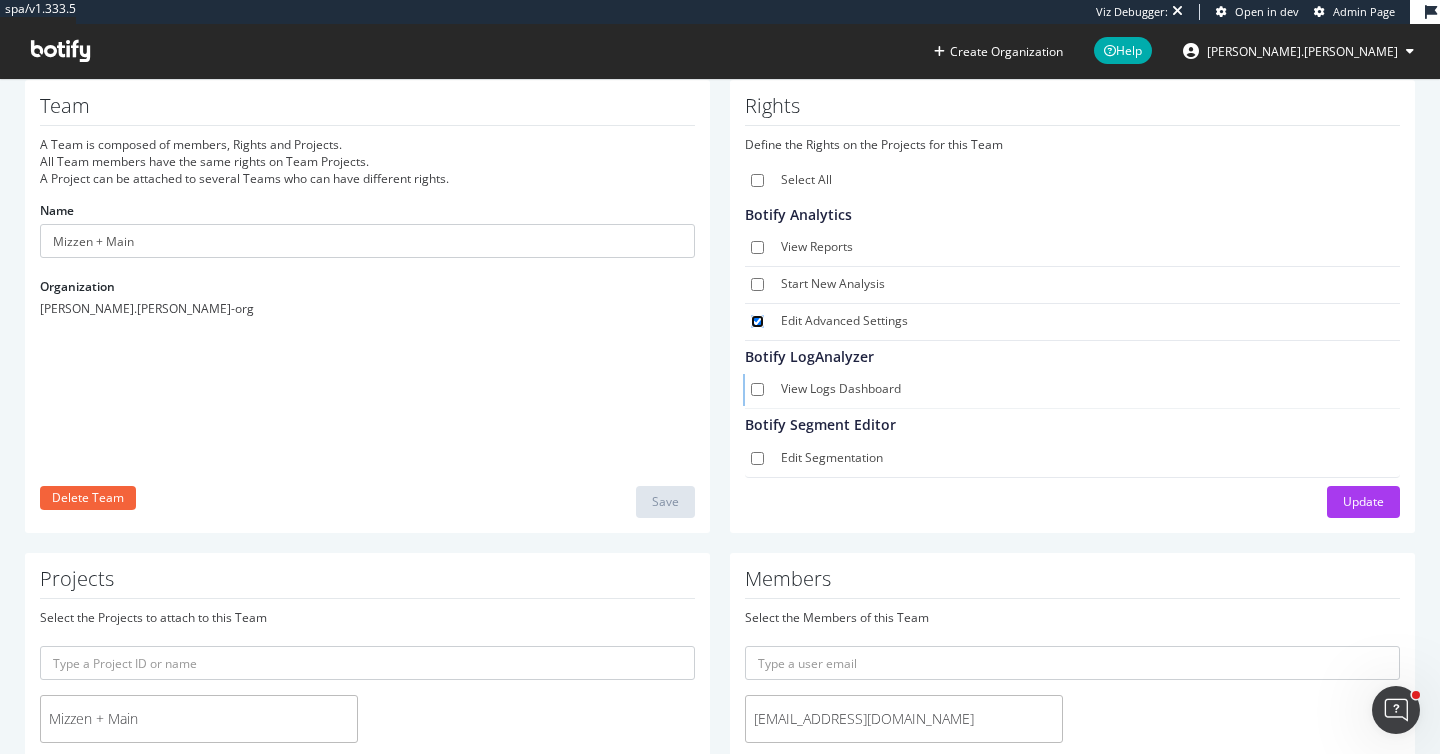 checkbox on "true" 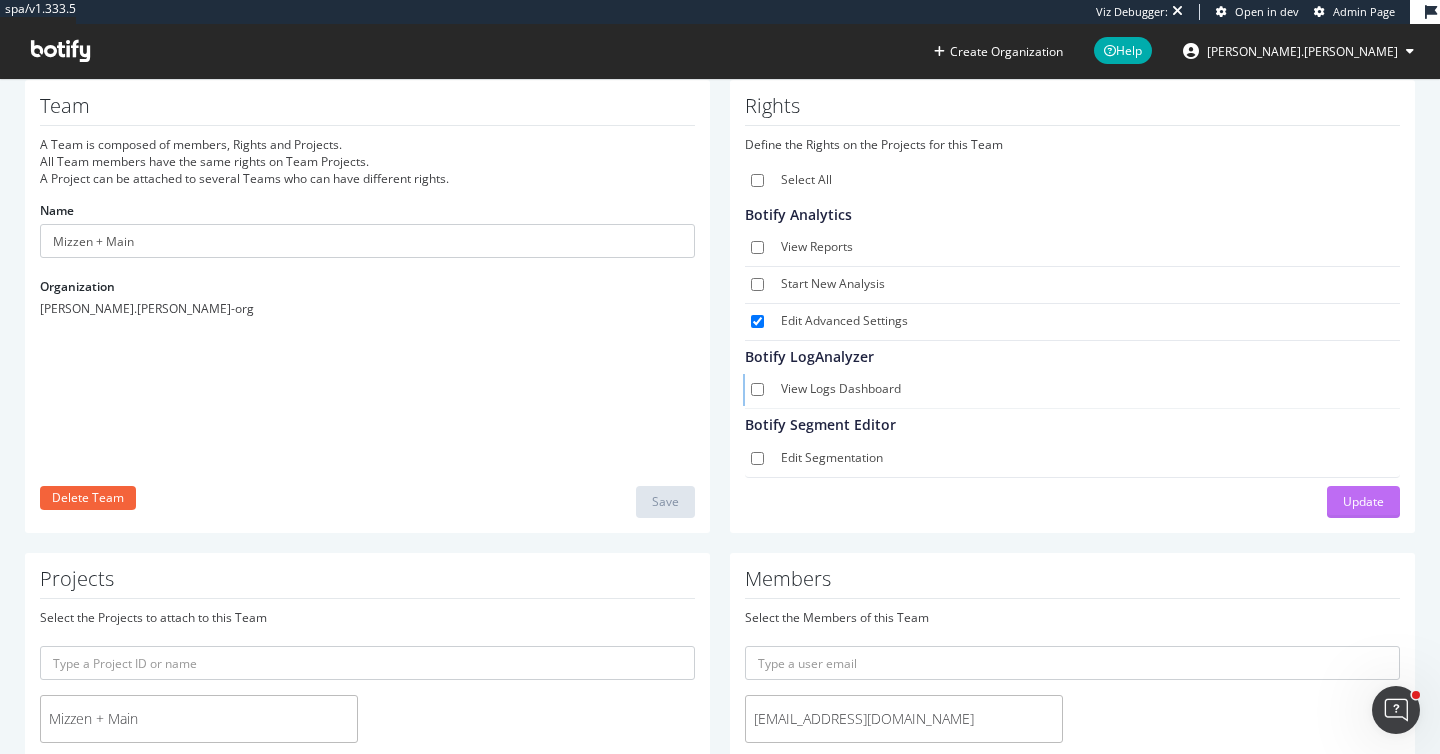 click on "Update" at bounding box center [1363, 501] 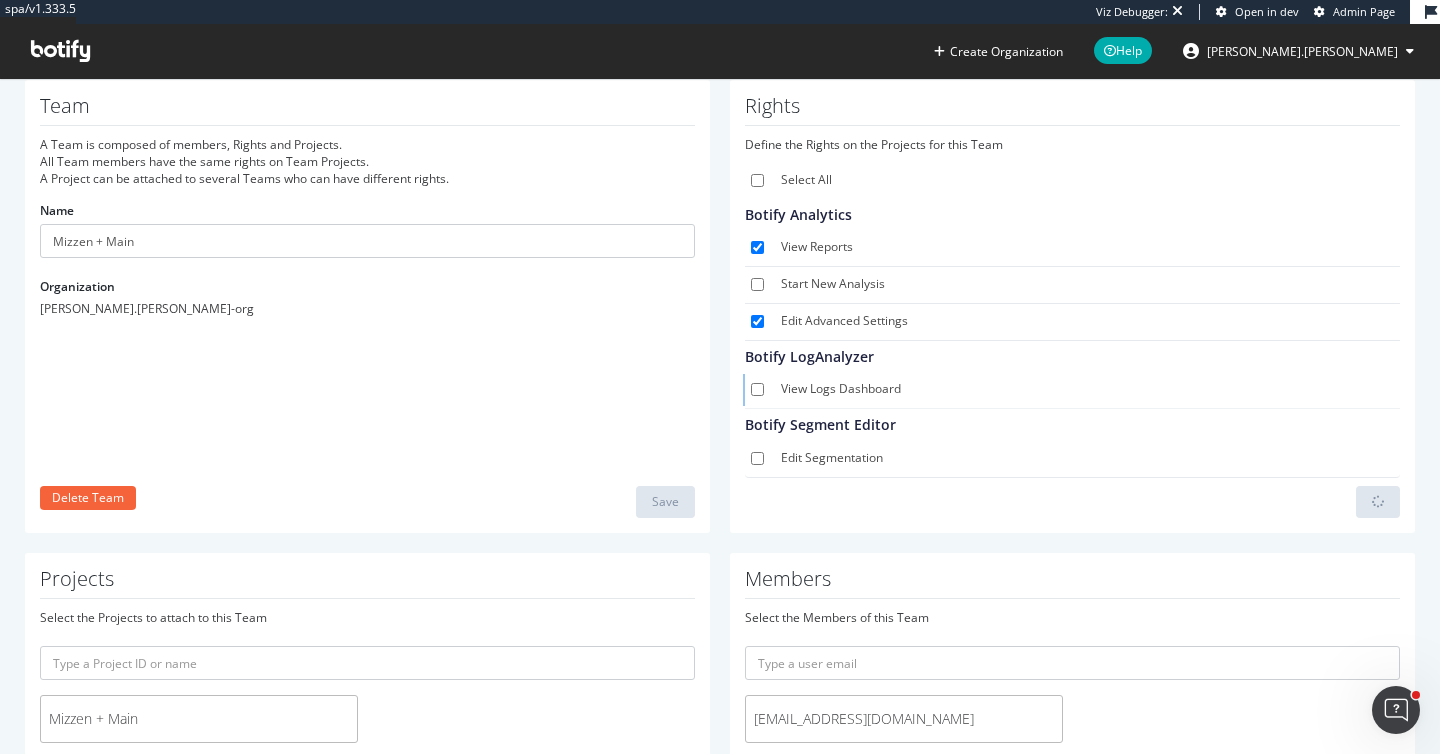 checkbox on "true" 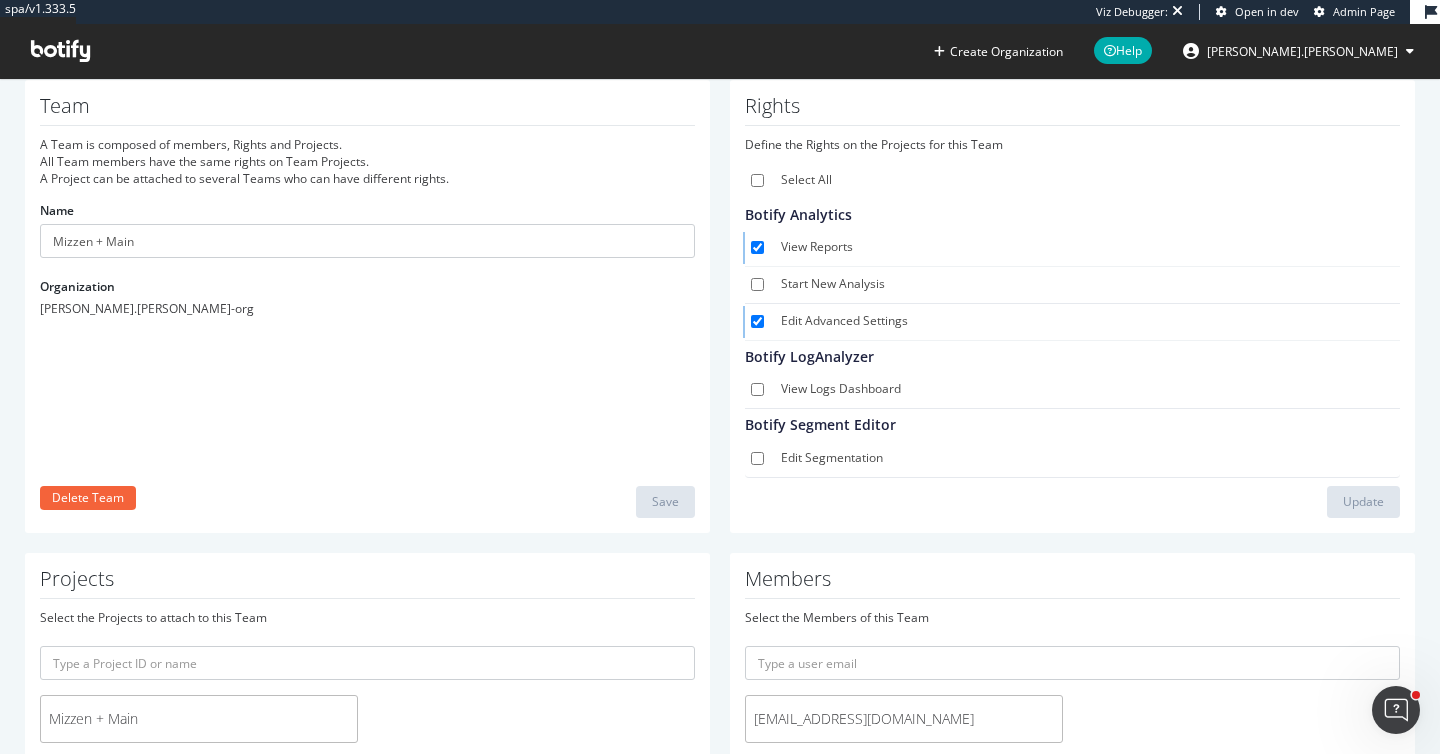 click at bounding box center (60, 51) 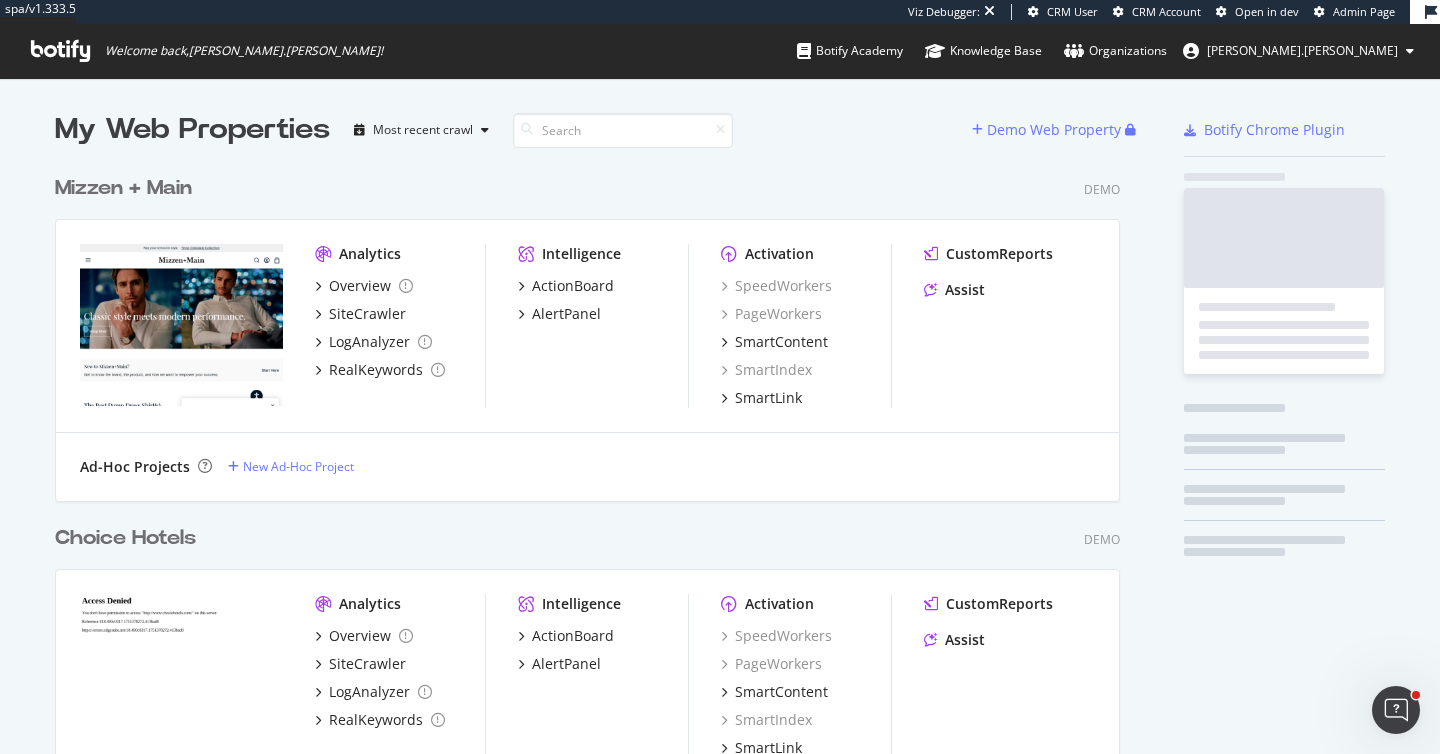 scroll, scrollTop: 1, scrollLeft: 1, axis: both 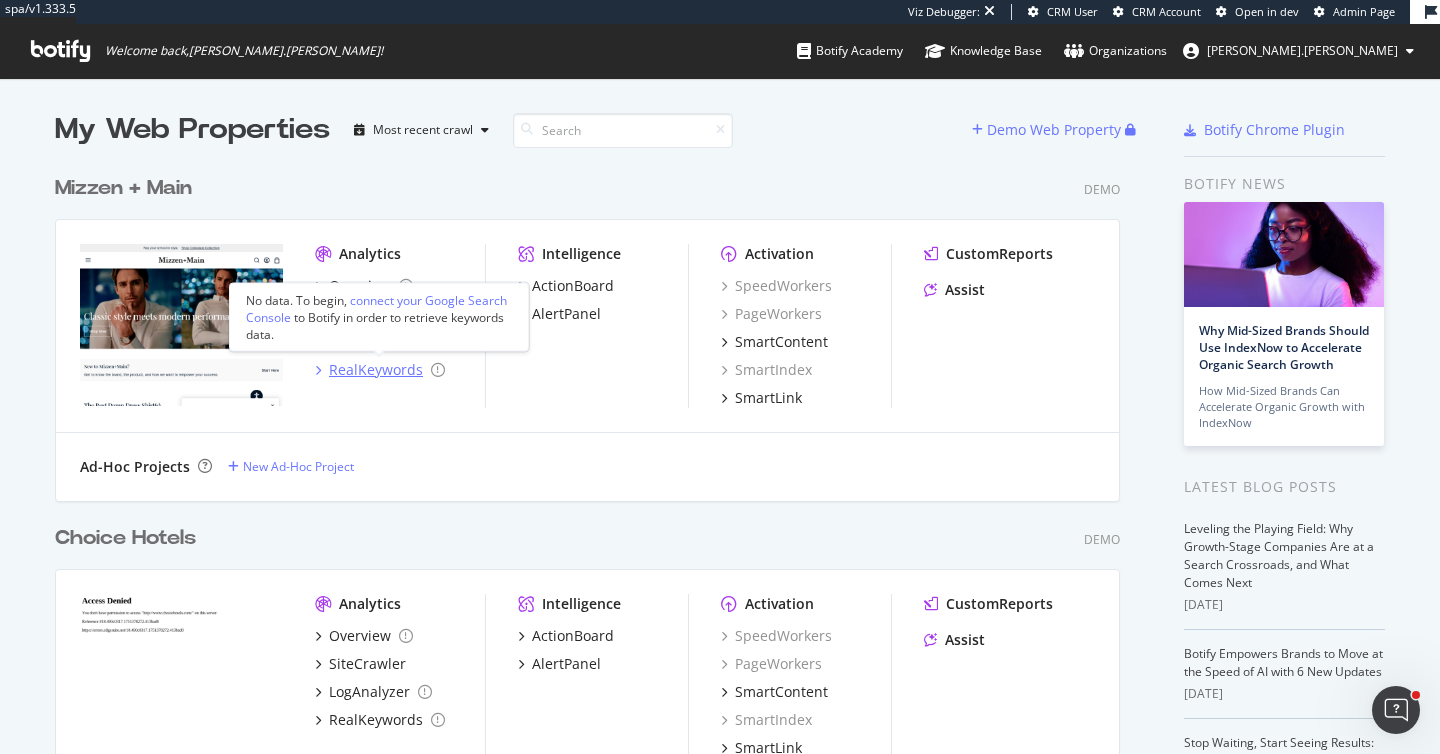 click on "RealKeywords" at bounding box center [376, 370] 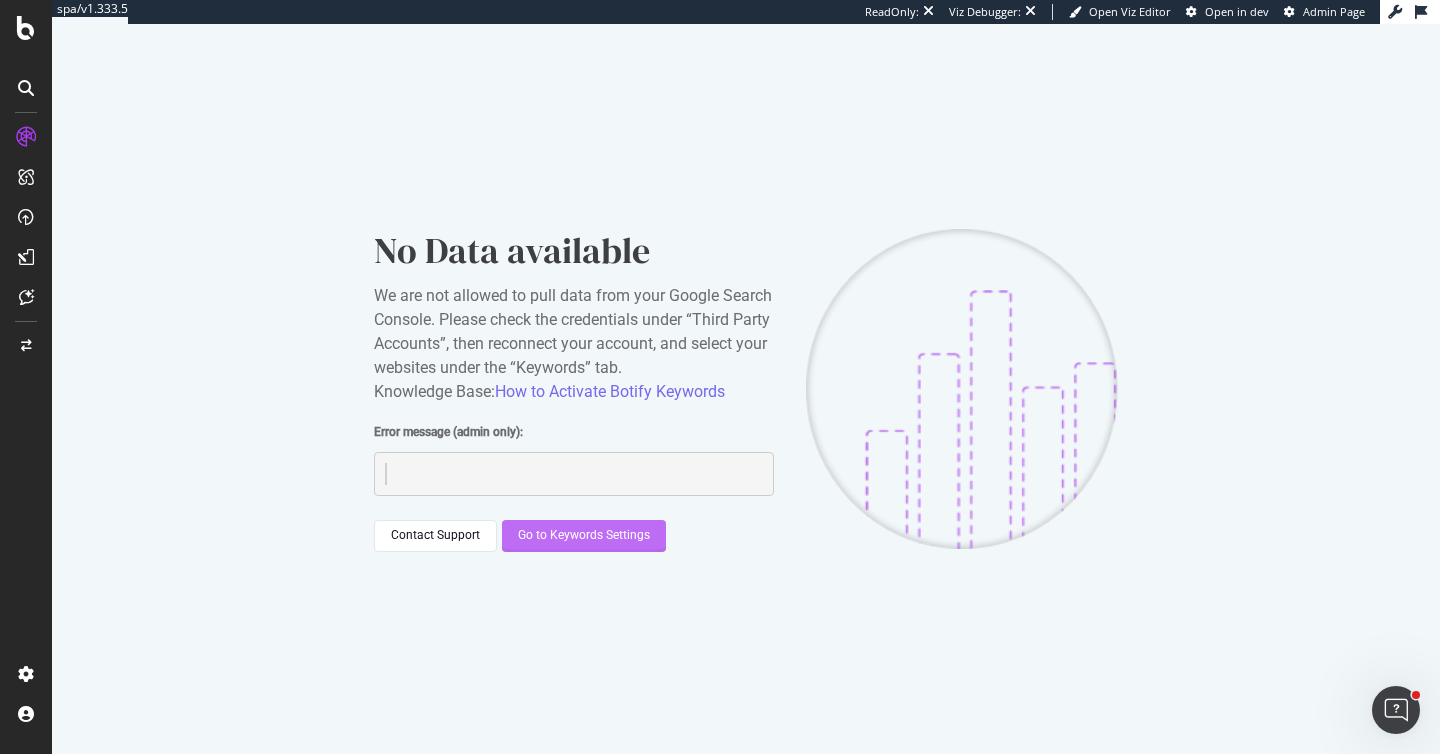 click on "Go to Keywords Settings" at bounding box center (584, 535) 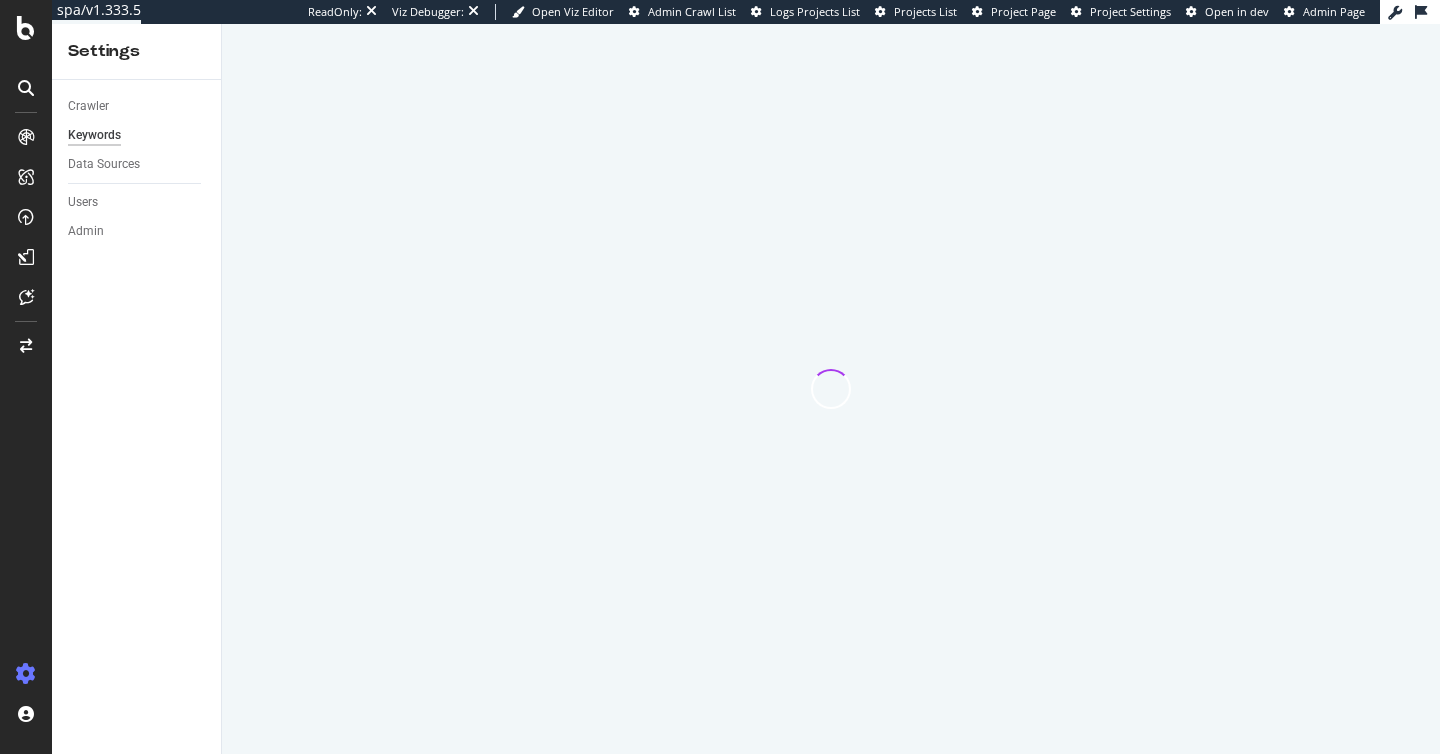 scroll, scrollTop: 0, scrollLeft: 0, axis: both 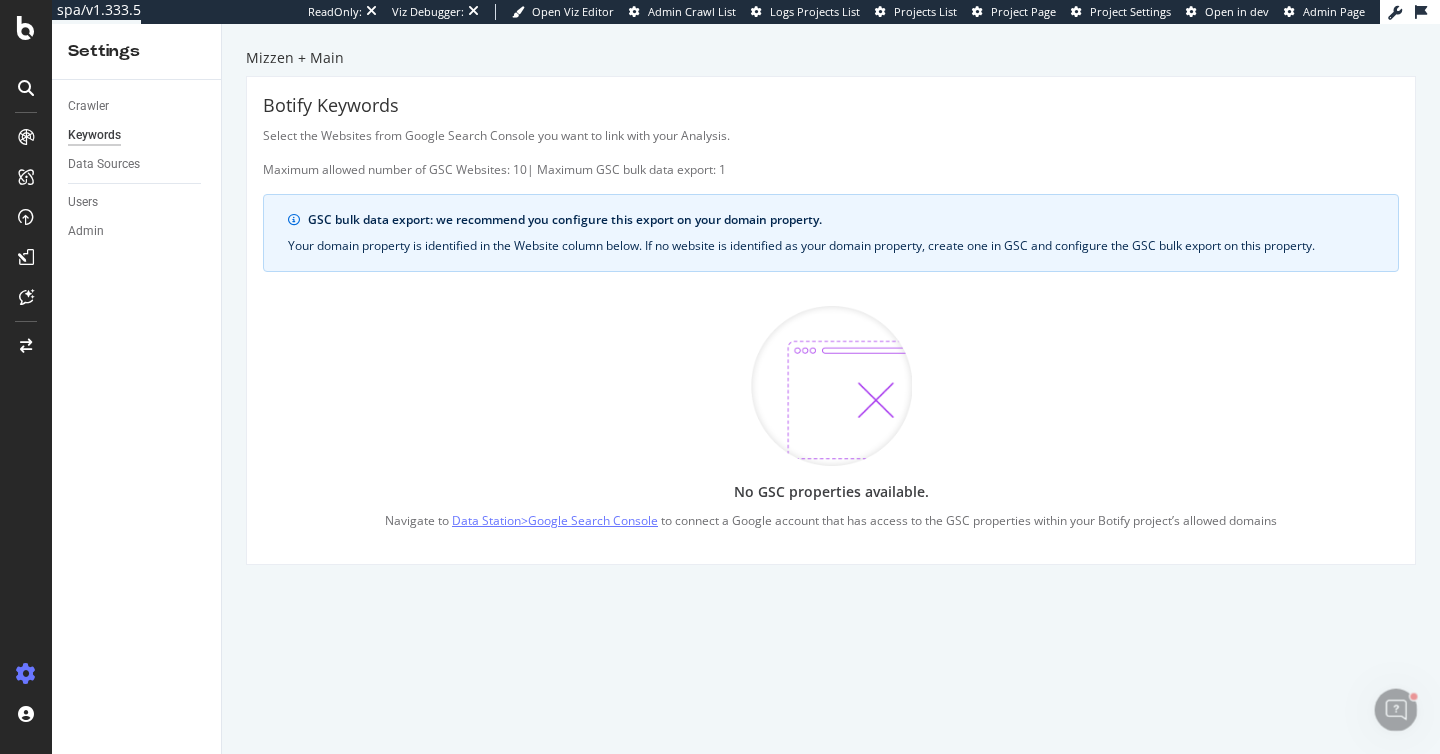click on "Data Station  >  Google Search Console" at bounding box center (555, 520) 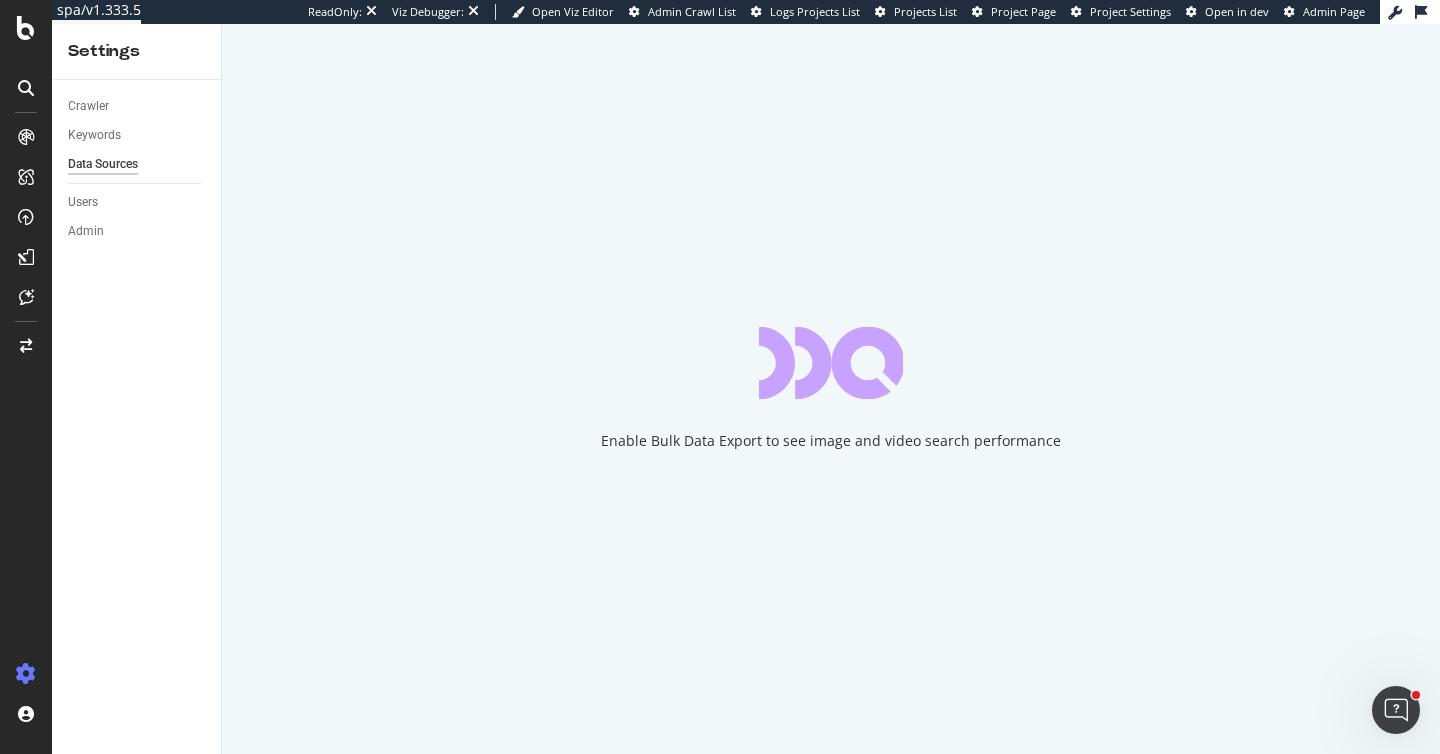 scroll, scrollTop: 0, scrollLeft: 0, axis: both 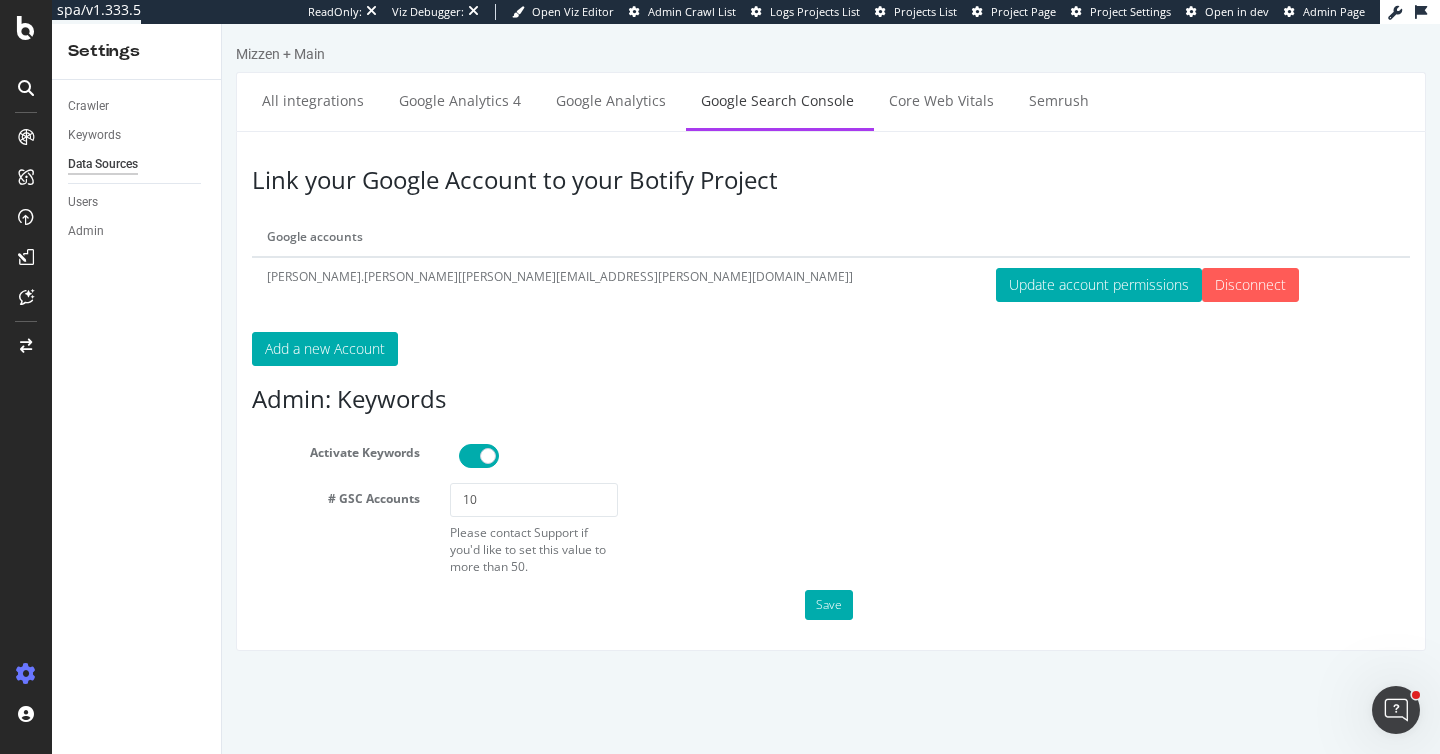 click on "Link your Google Account to your Botify Project Google accounts
tyler.cohen[tyler.cohen@botify.com]
Update account permissions
Disconnect
Add a new Account
Admin: Keywords Activate Keywords
# GSC Accounts
10
Please contact Support if you'd like to set this value to more than 50.
Save" at bounding box center [831, 391] 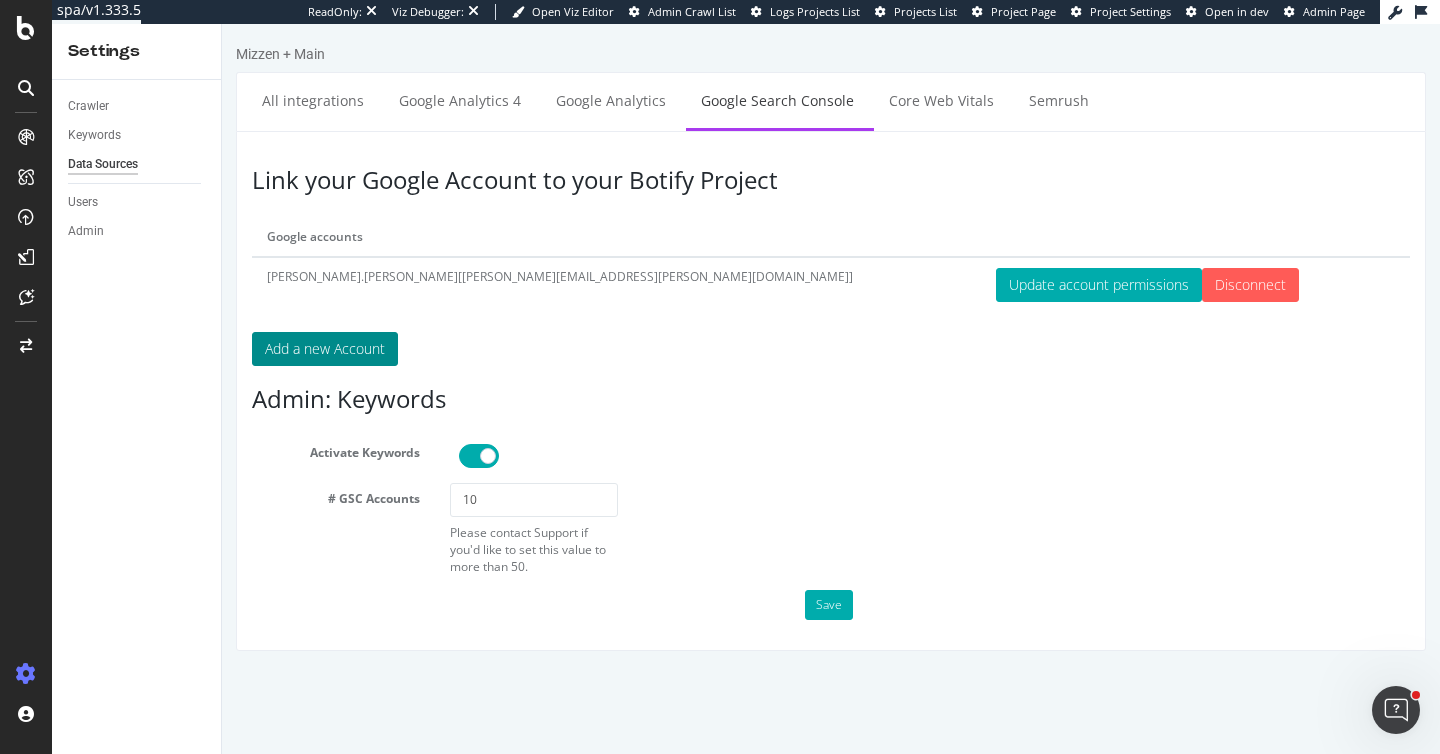 click on "Add a new Account" at bounding box center (325, 349) 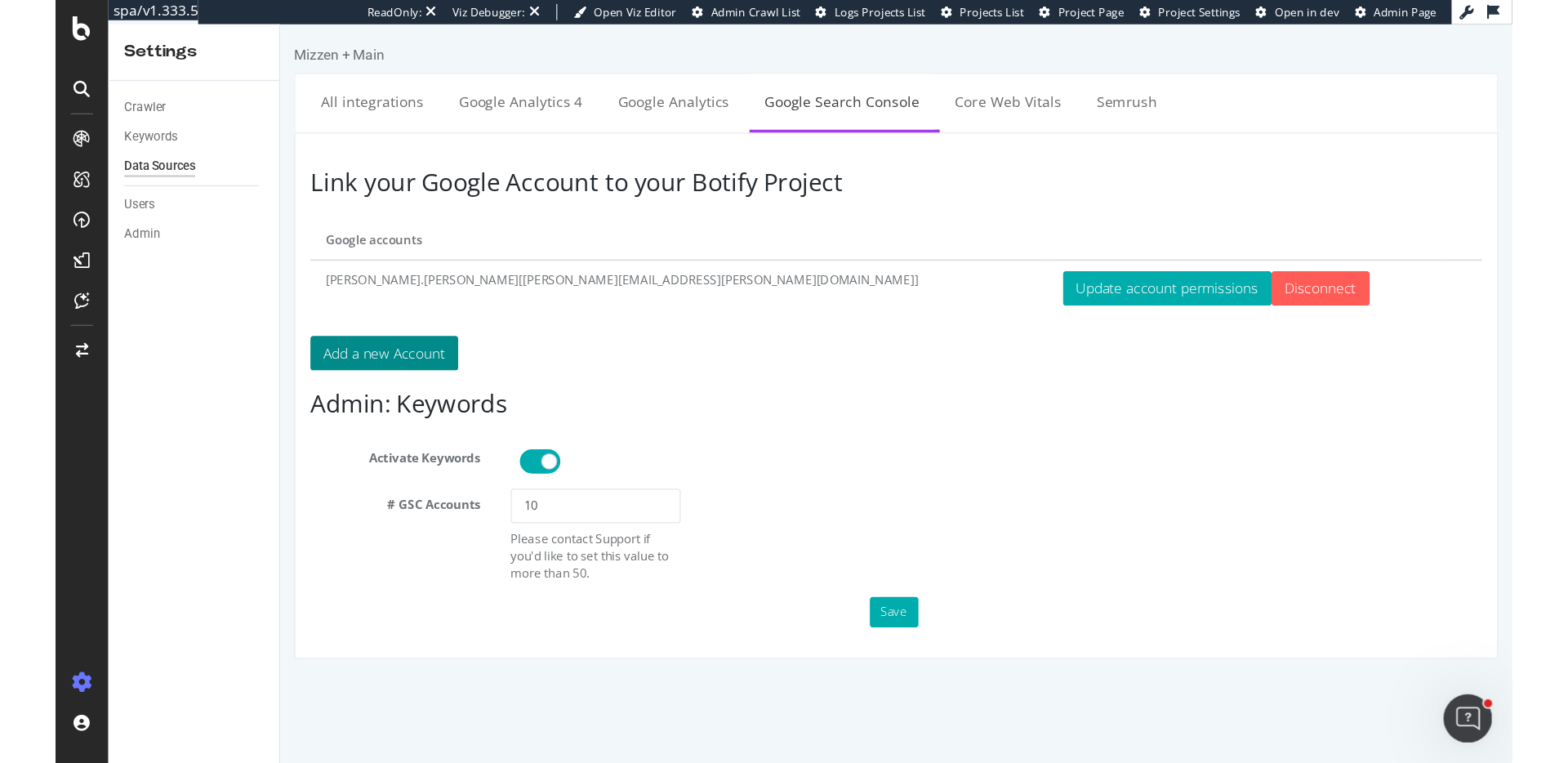 scroll, scrollTop: 0, scrollLeft: 0, axis: both 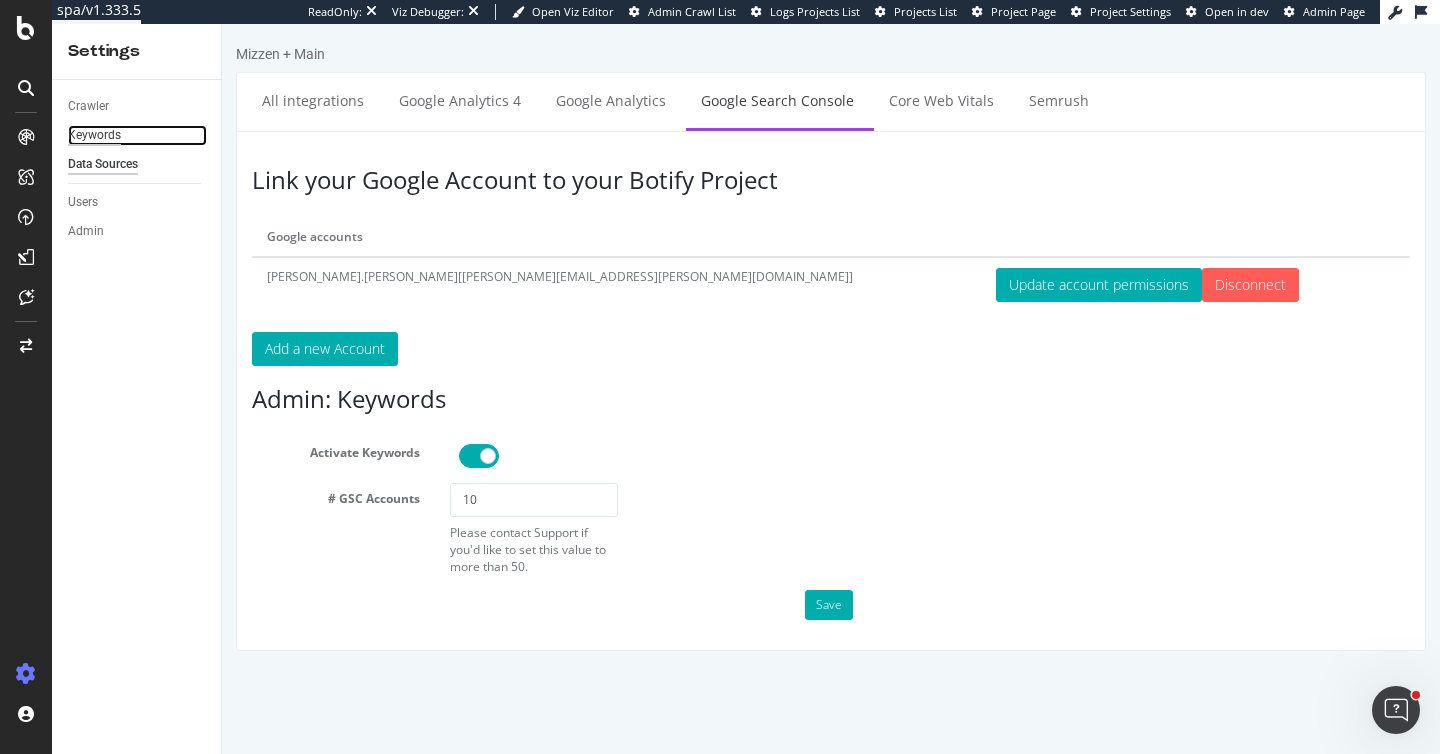 click on "Keywords" at bounding box center (94, 135) 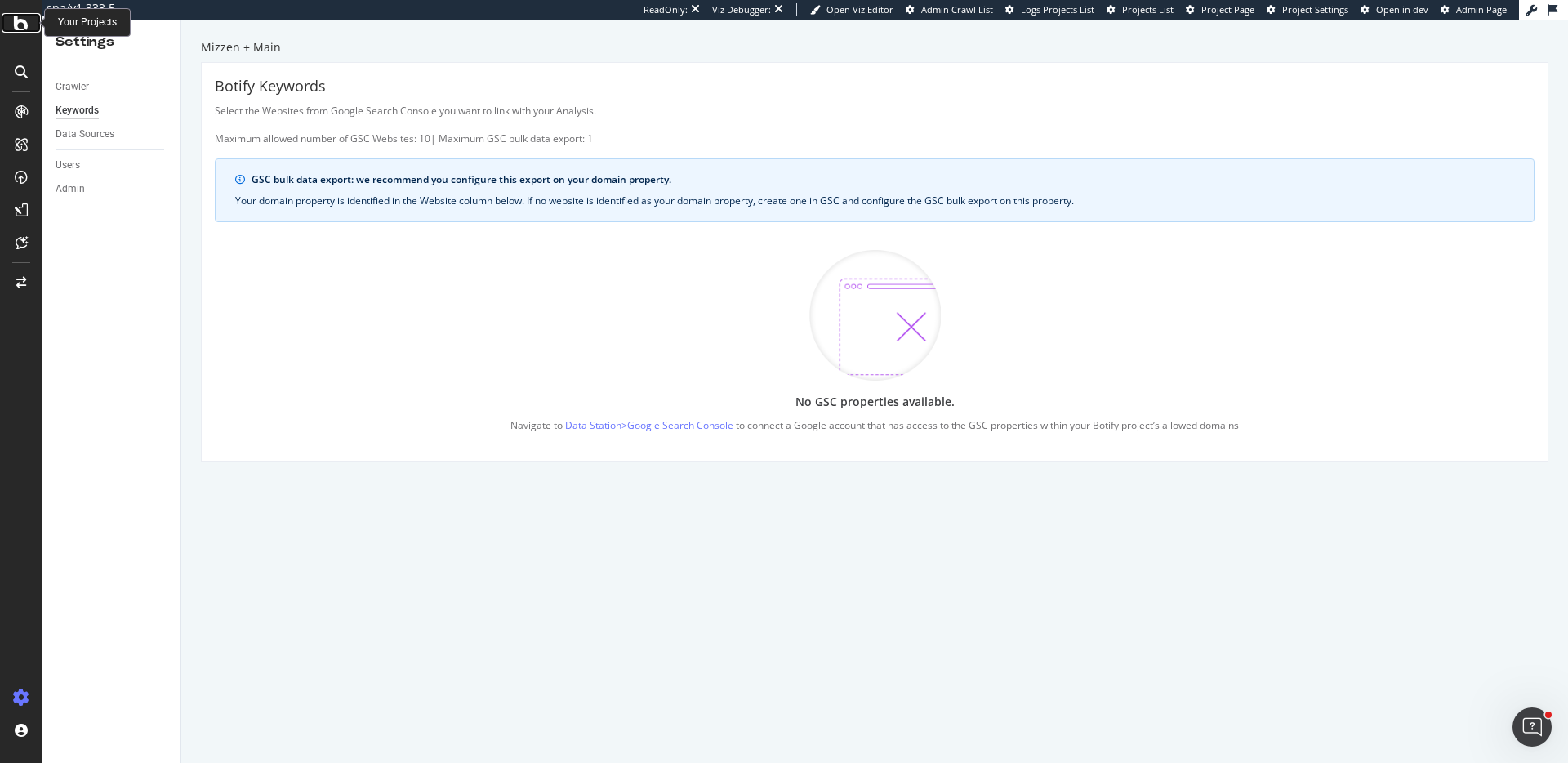 click at bounding box center (21, 23) 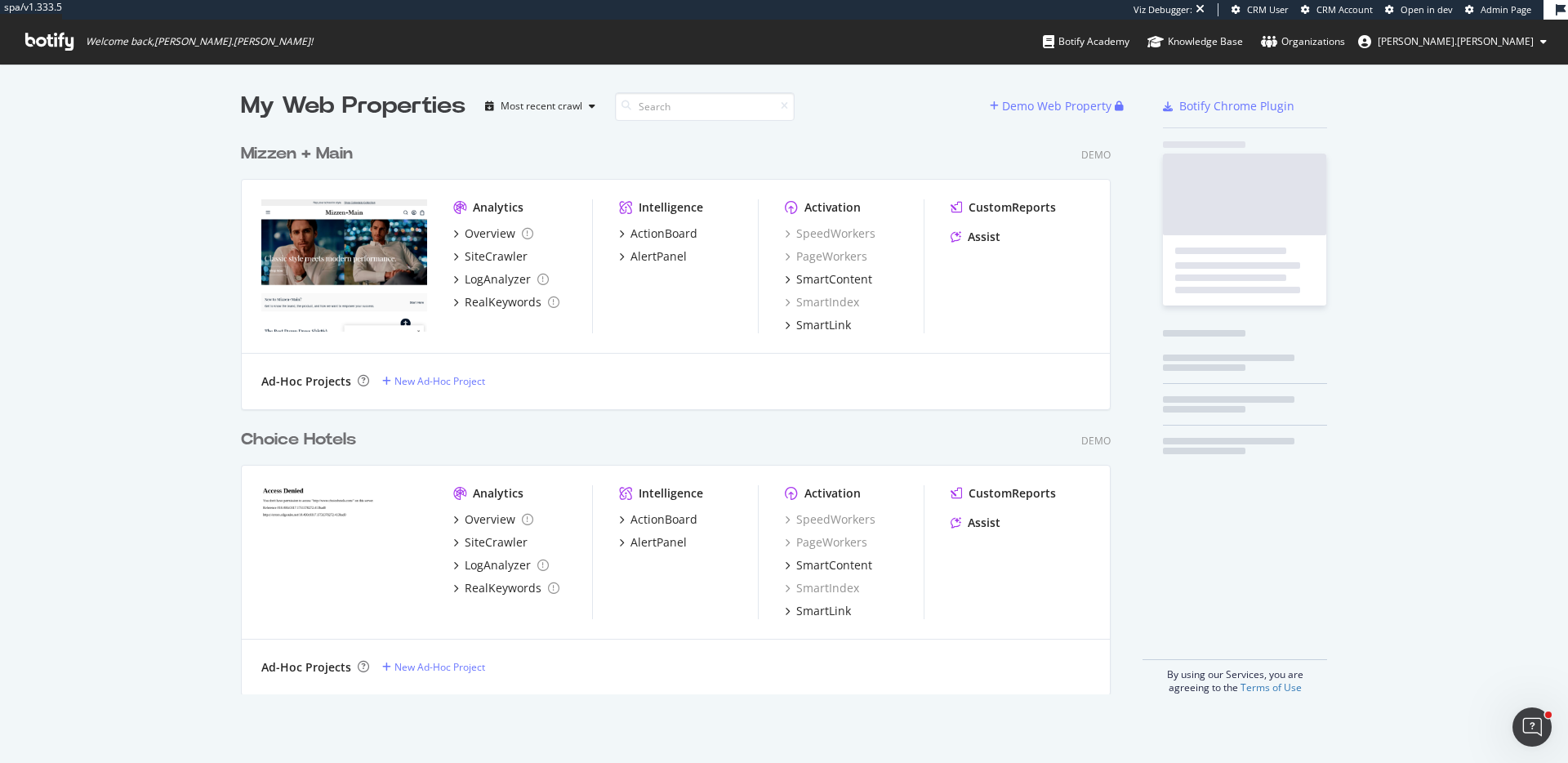 scroll, scrollTop: 1, scrollLeft: 1, axis: both 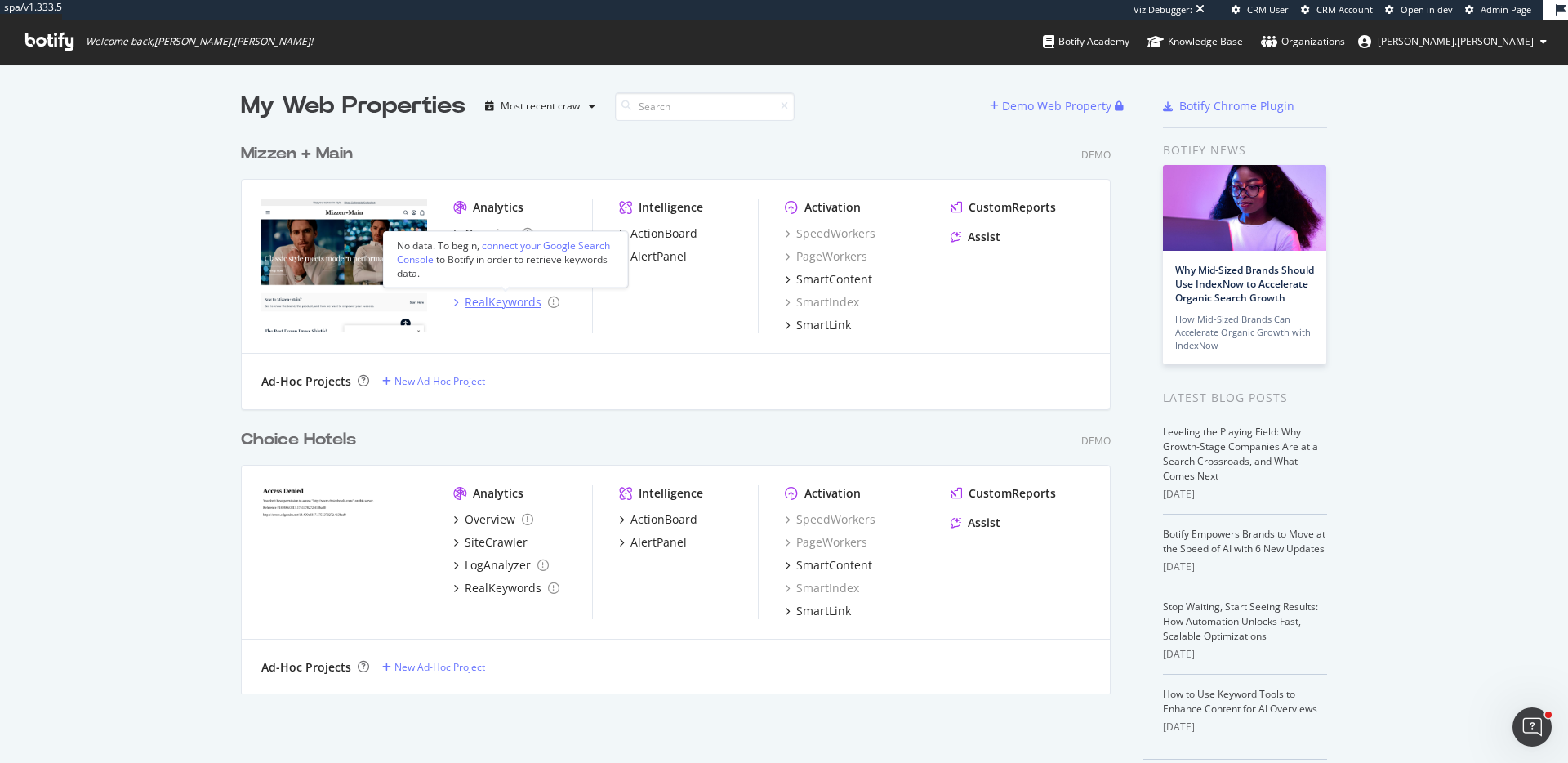 click on "RealKeywords" at bounding box center [503, 302] 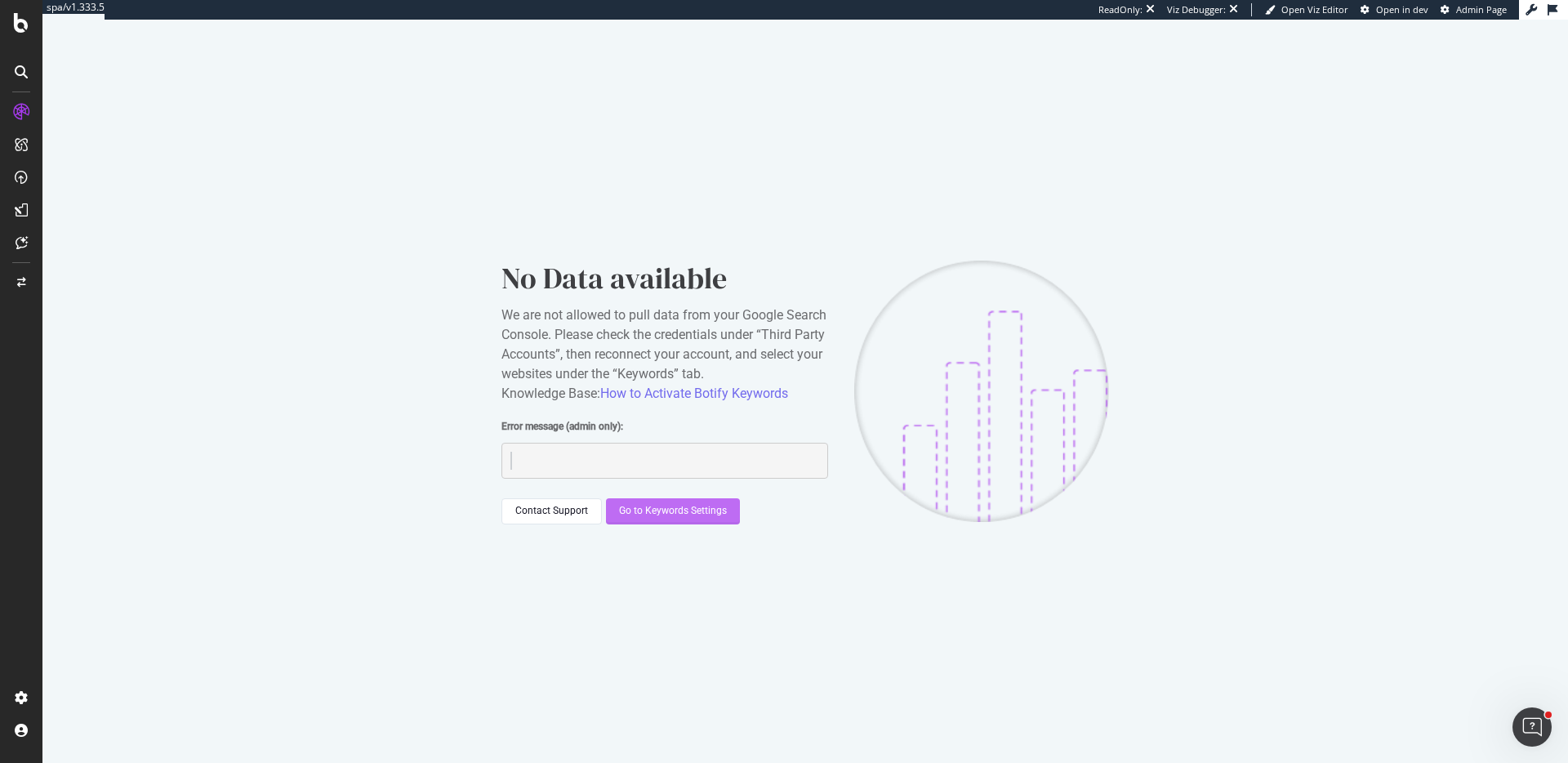 click on "Go to Keywords Settings" at bounding box center [673, 511] 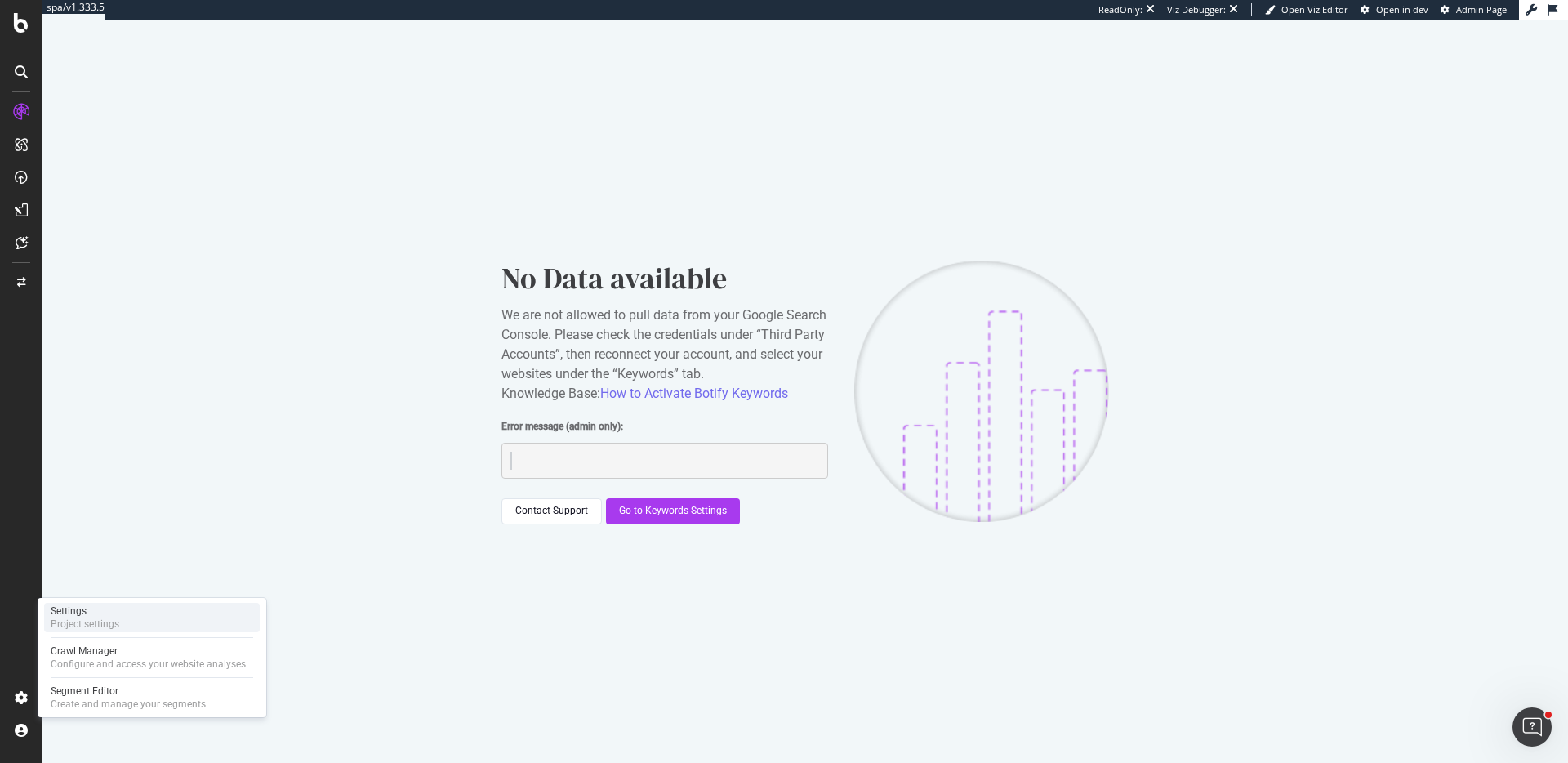 click on "Project settings" at bounding box center [85, 624] 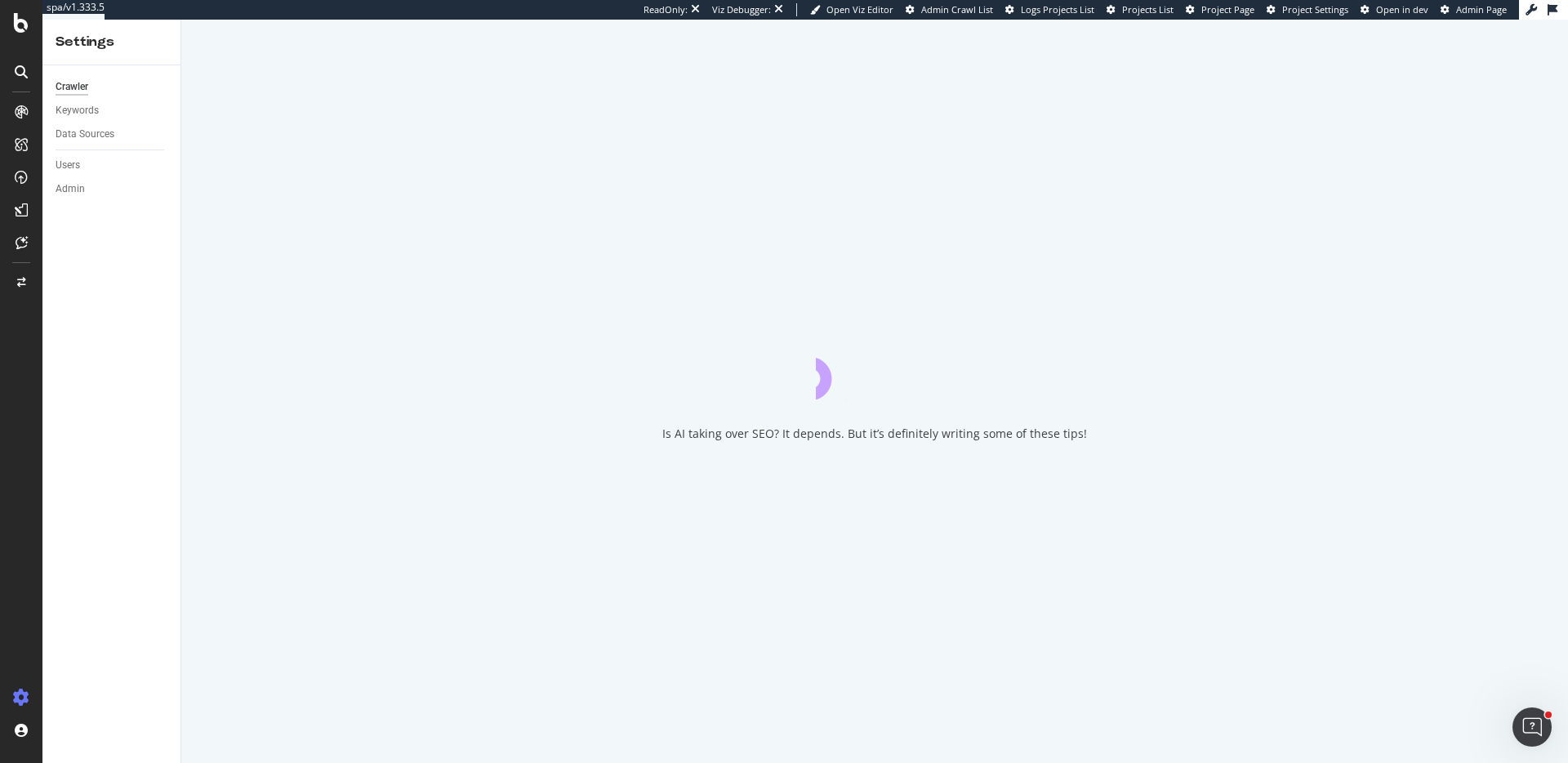 scroll, scrollTop: 0, scrollLeft: 0, axis: both 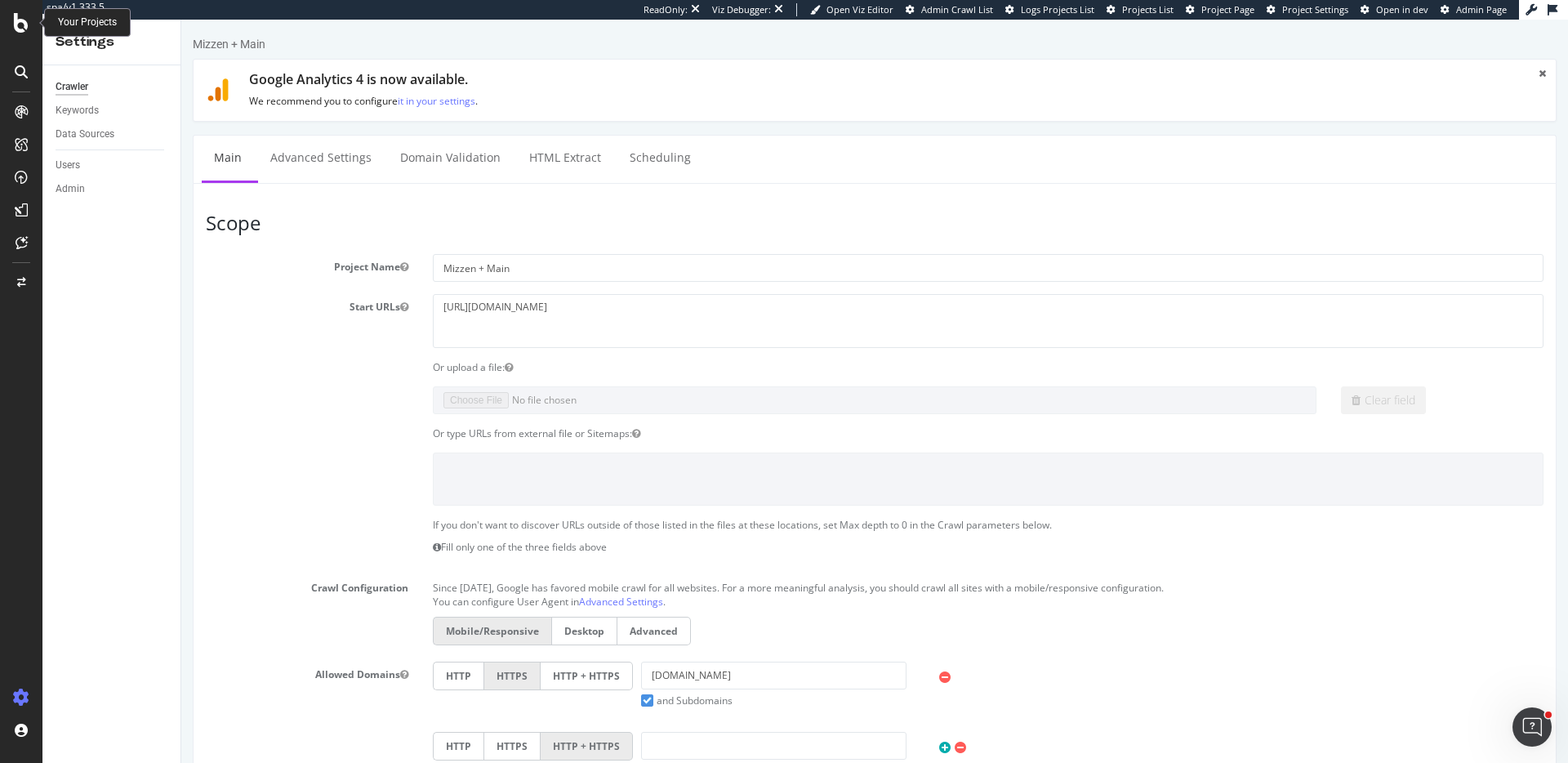 click at bounding box center (21, 23) 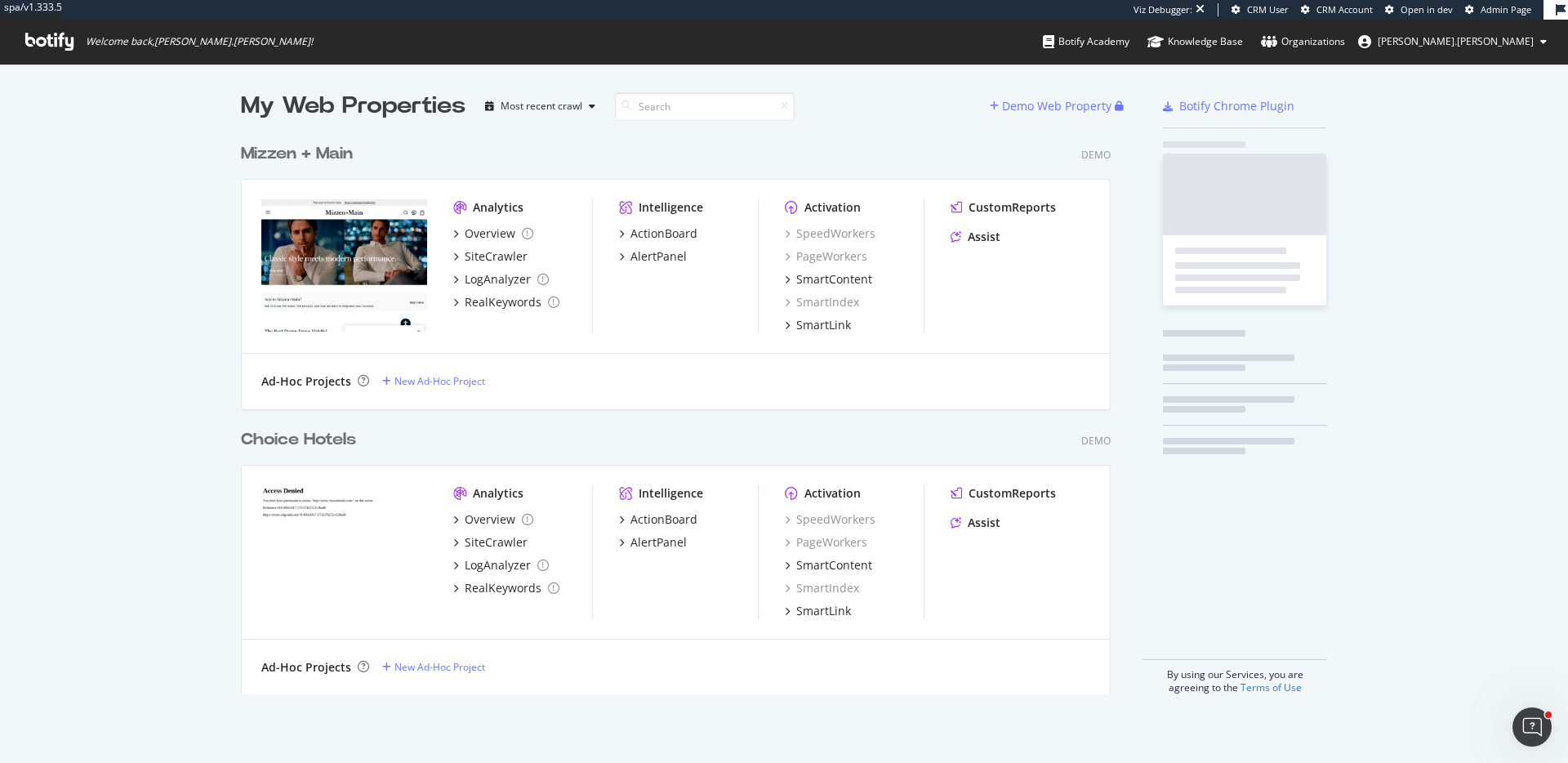 scroll, scrollTop: 1, scrollLeft: 1, axis: both 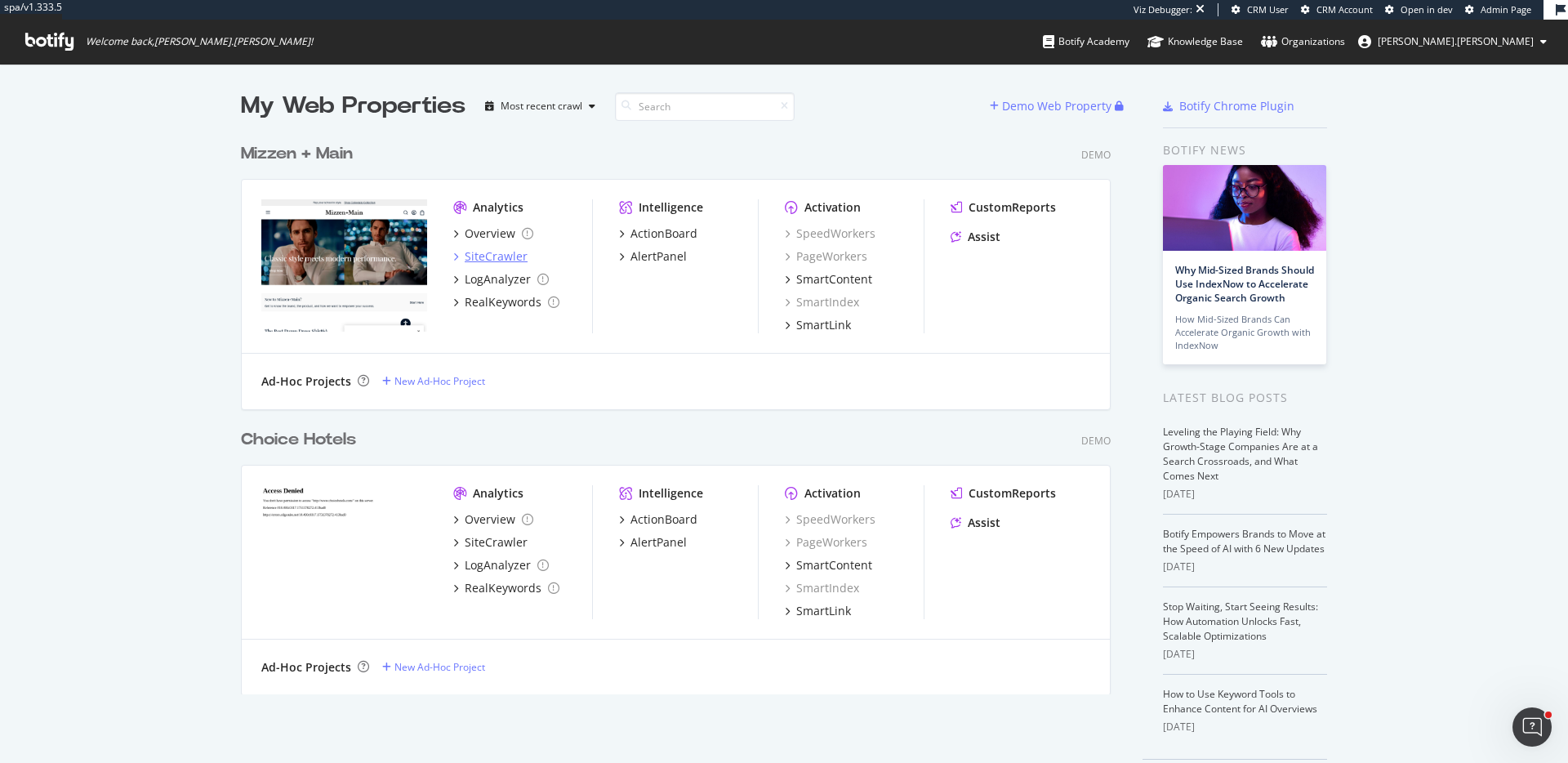 click on "SiteCrawler" at bounding box center (496, 257) 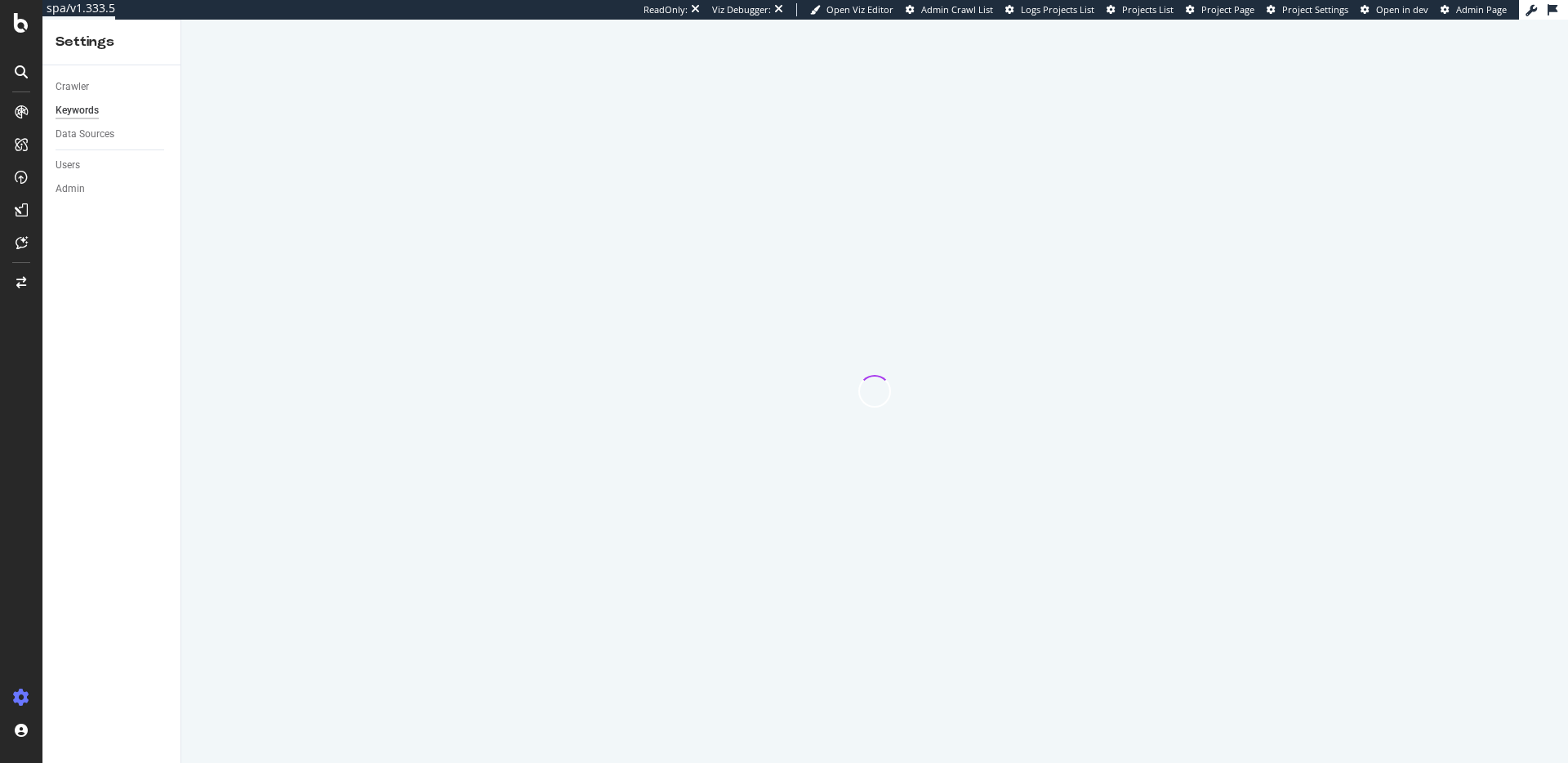 scroll, scrollTop: 0, scrollLeft: 0, axis: both 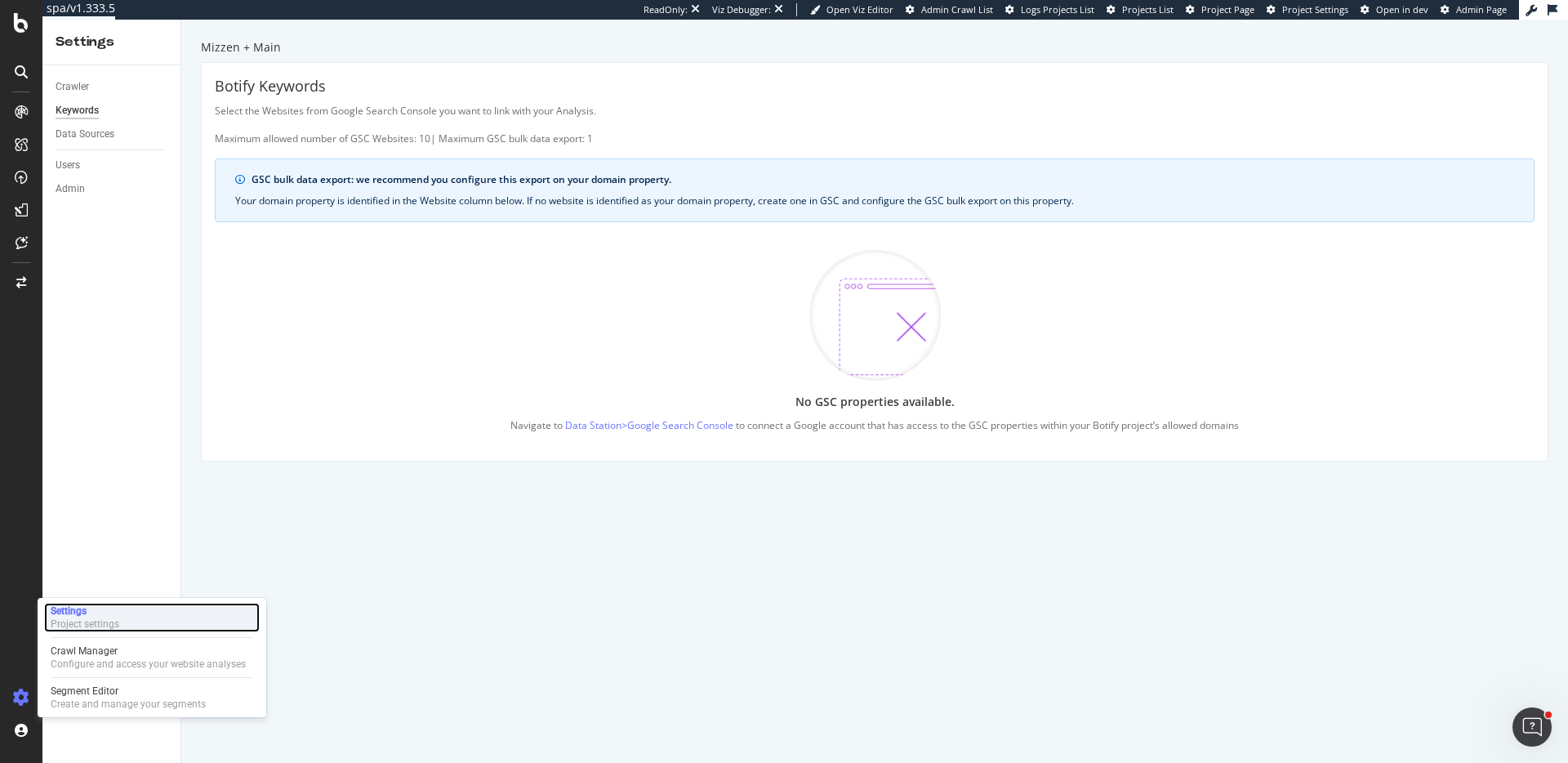 click on "Project settings" at bounding box center [85, 624] 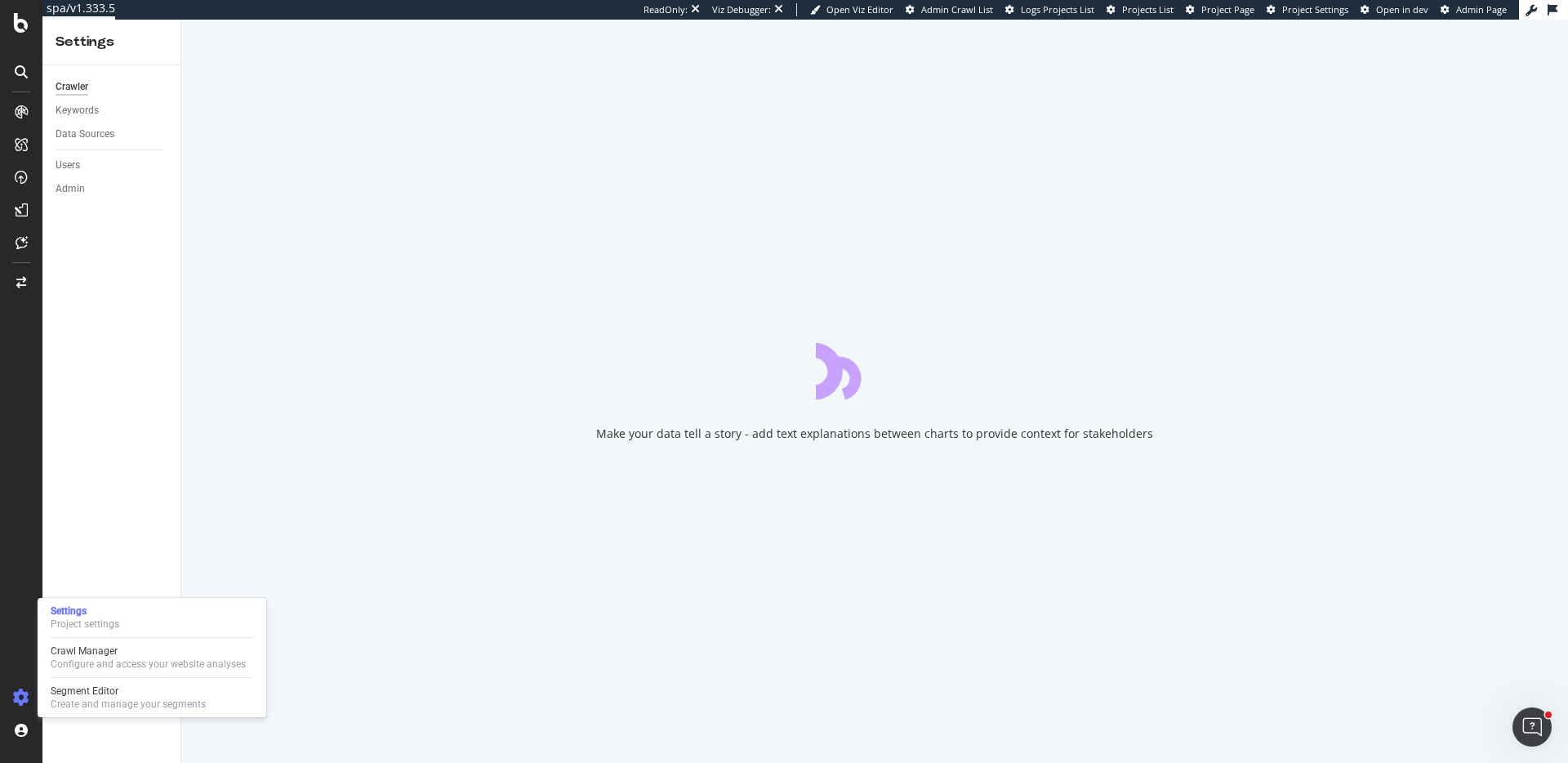 scroll, scrollTop: 0, scrollLeft: 0, axis: both 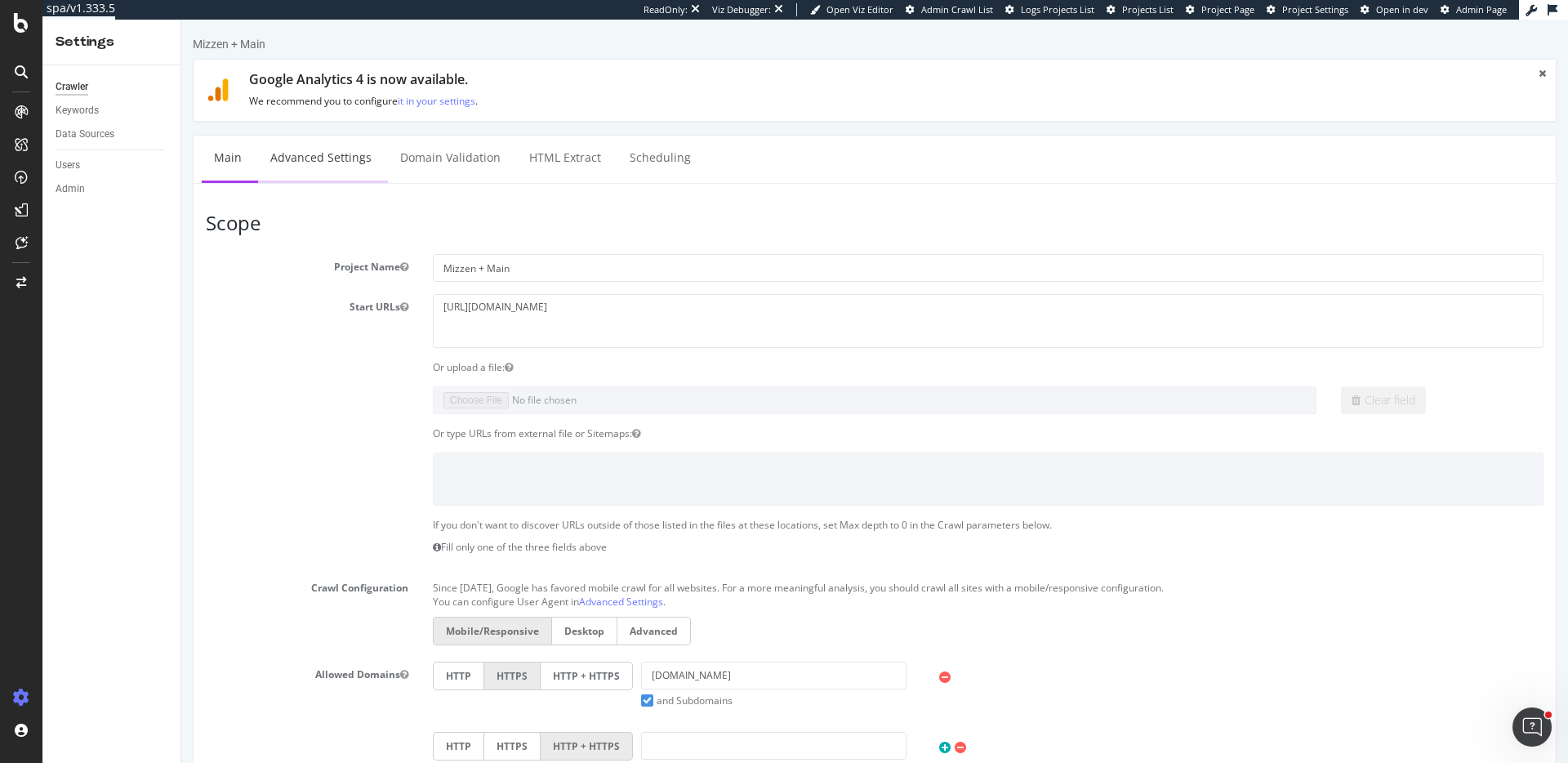 click on "Advanced Settings" at bounding box center (321, 158) 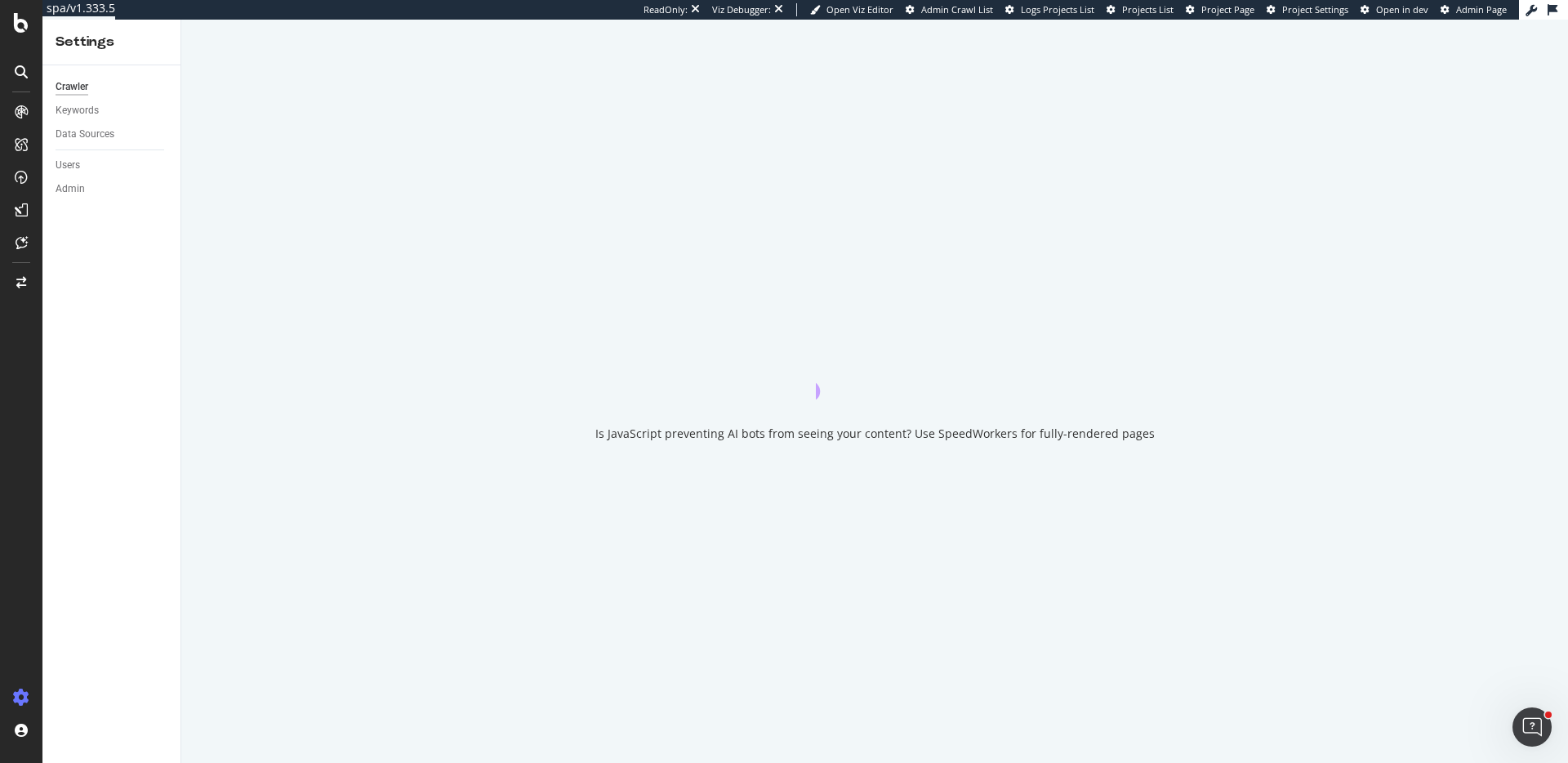 scroll, scrollTop: 0, scrollLeft: 0, axis: both 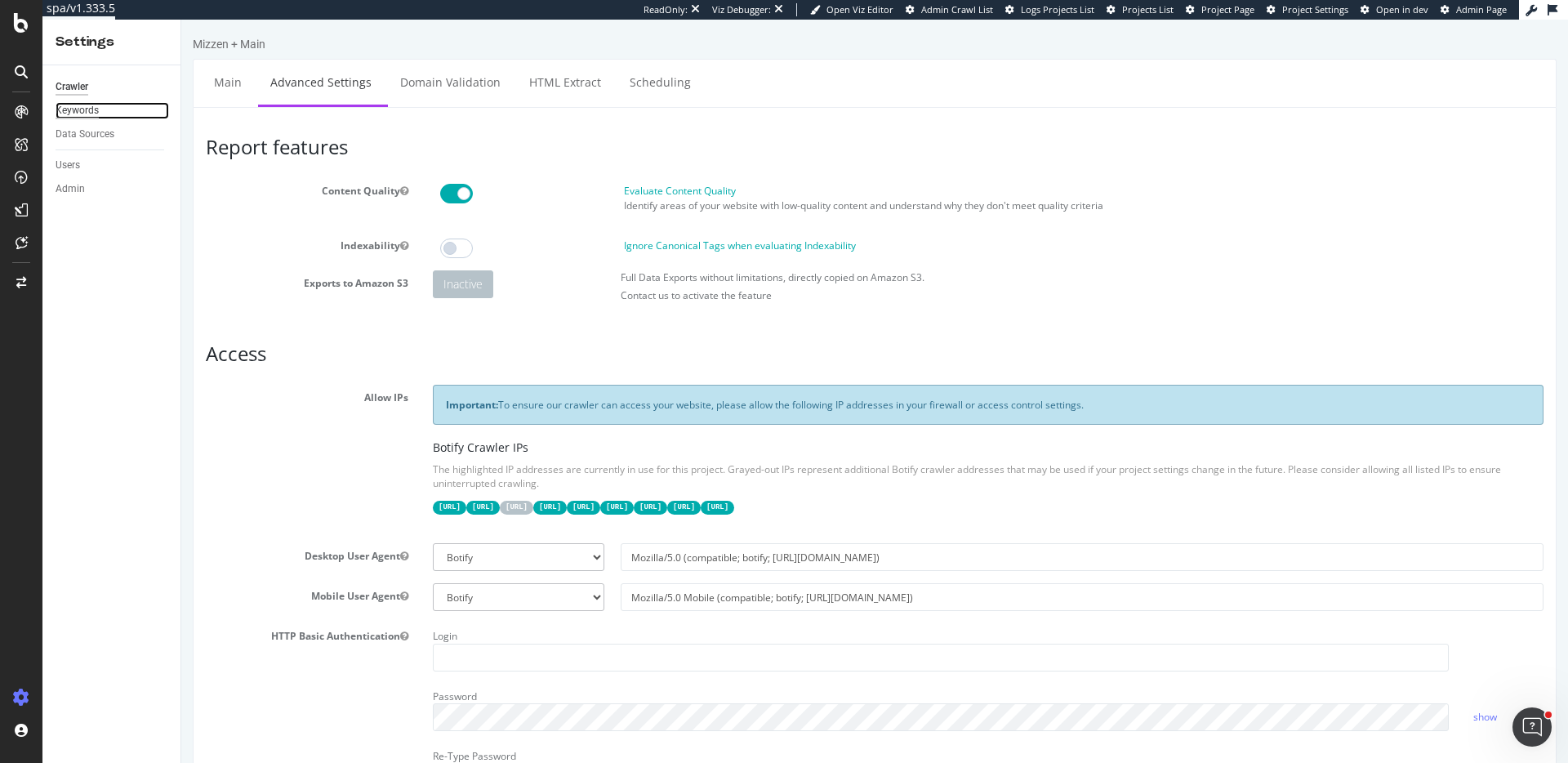 click on "Keywords" at bounding box center (77, 110) 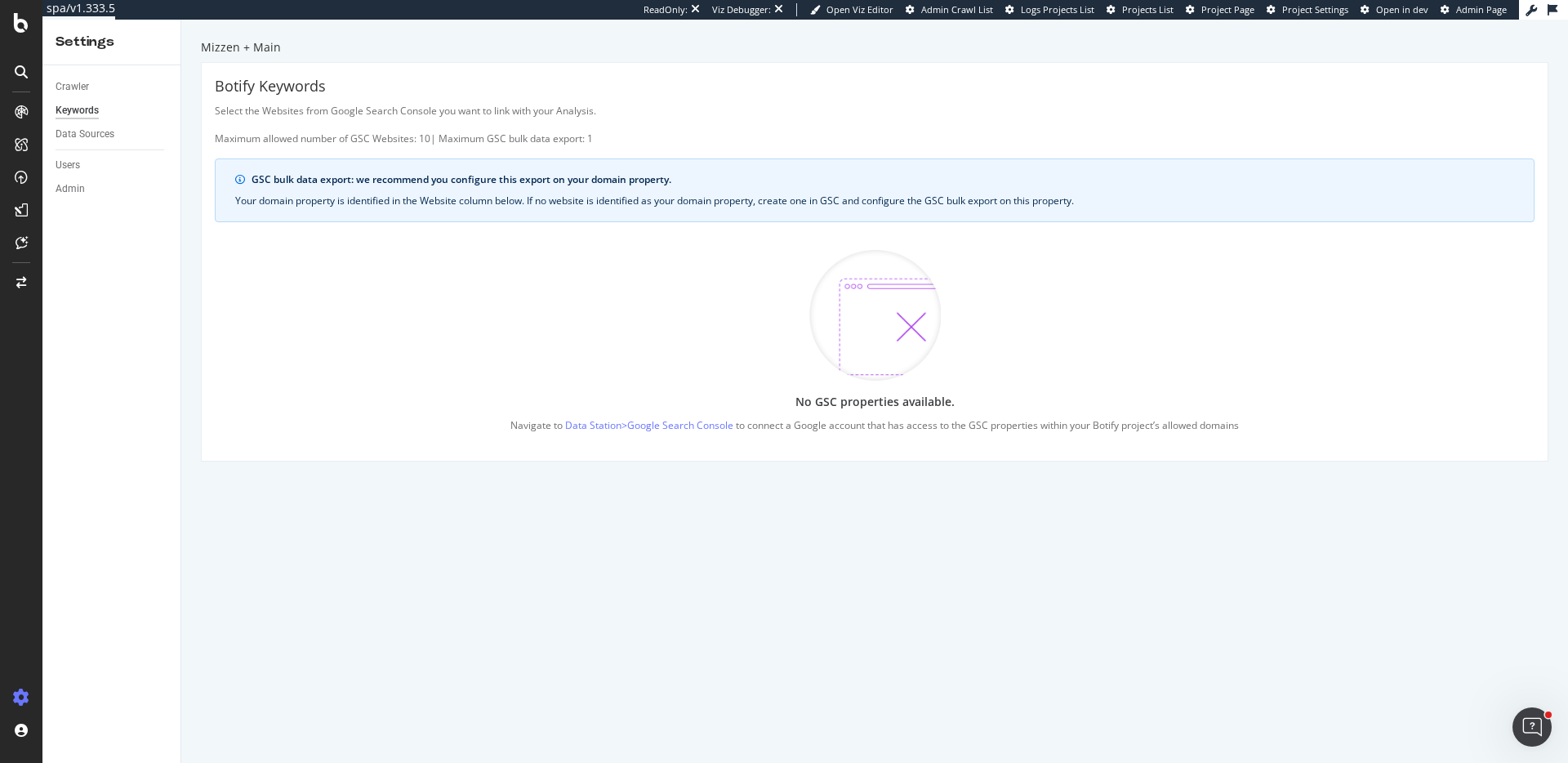 click at bounding box center (21, 391) 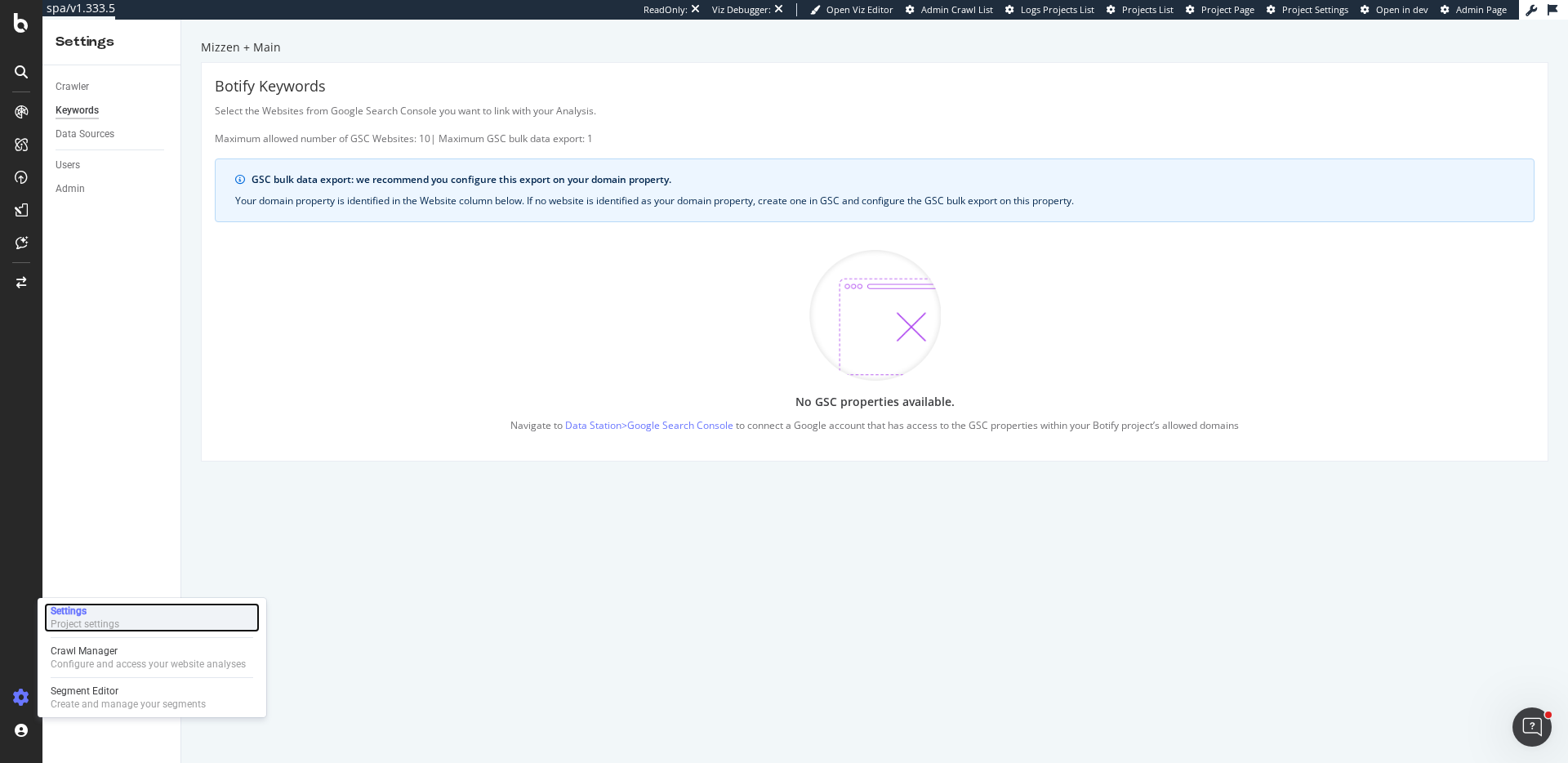 click on "Project settings" at bounding box center (85, 624) 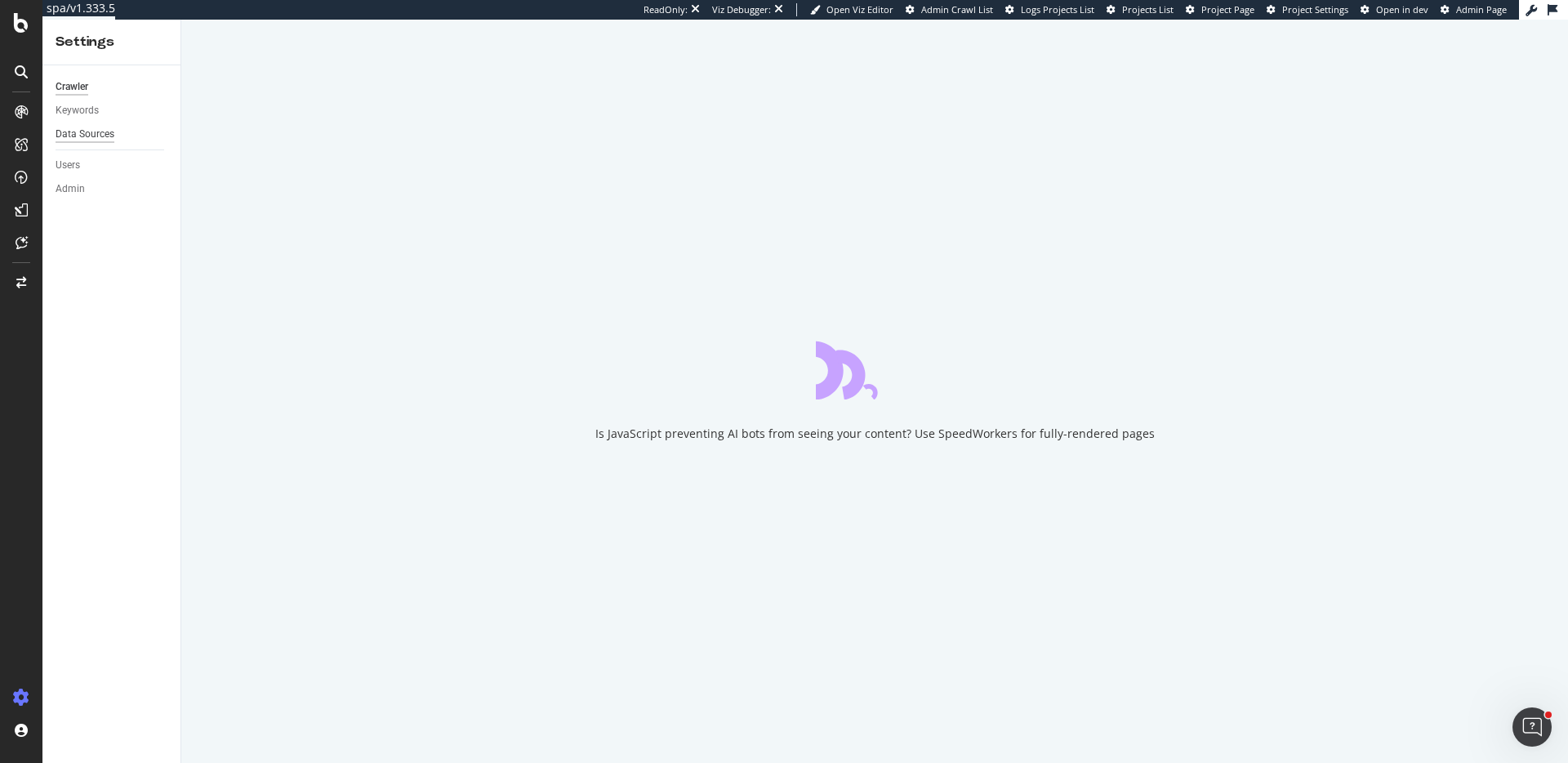 scroll, scrollTop: 0, scrollLeft: 0, axis: both 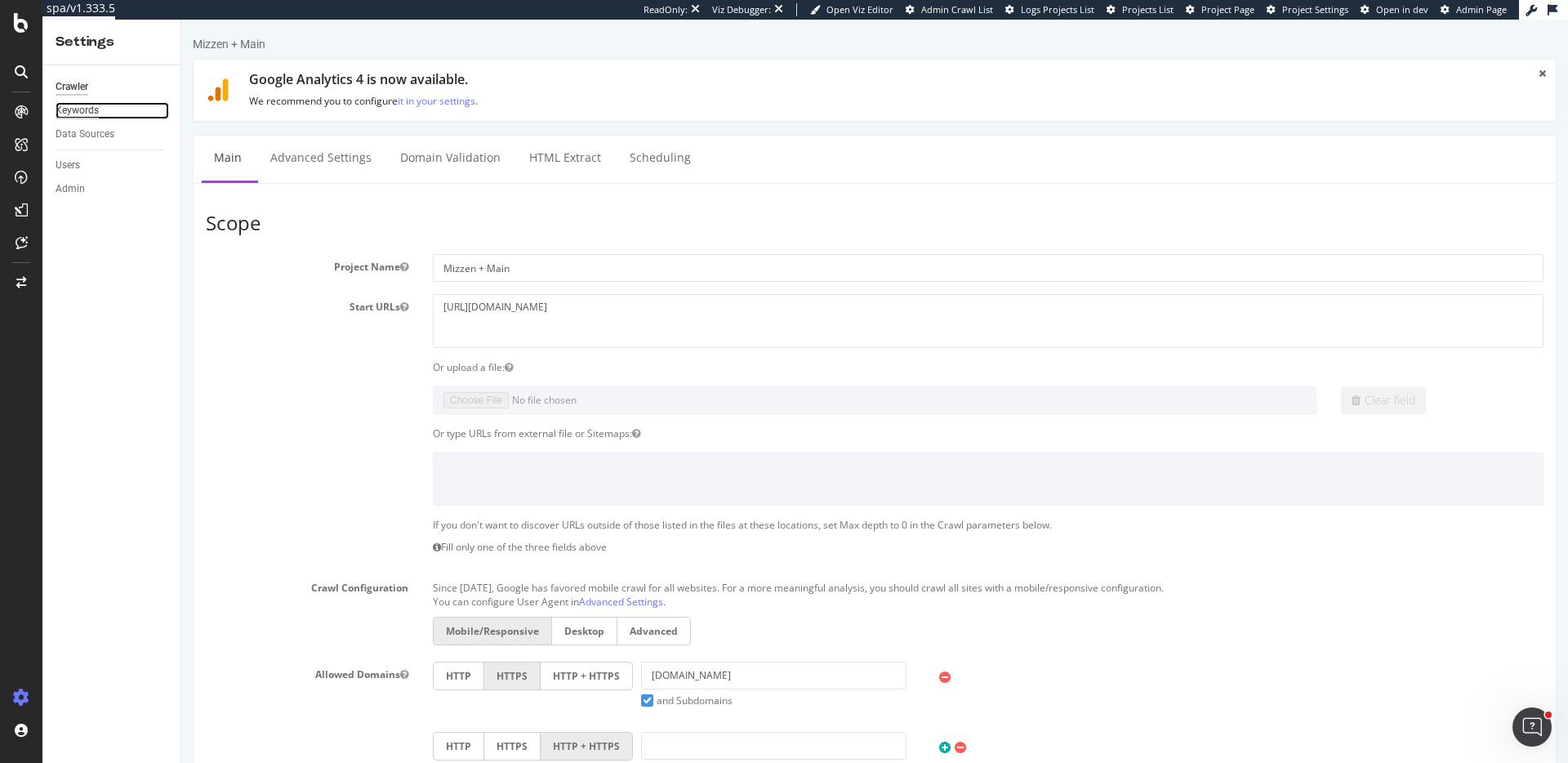 click on "Keywords" at bounding box center (77, 110) 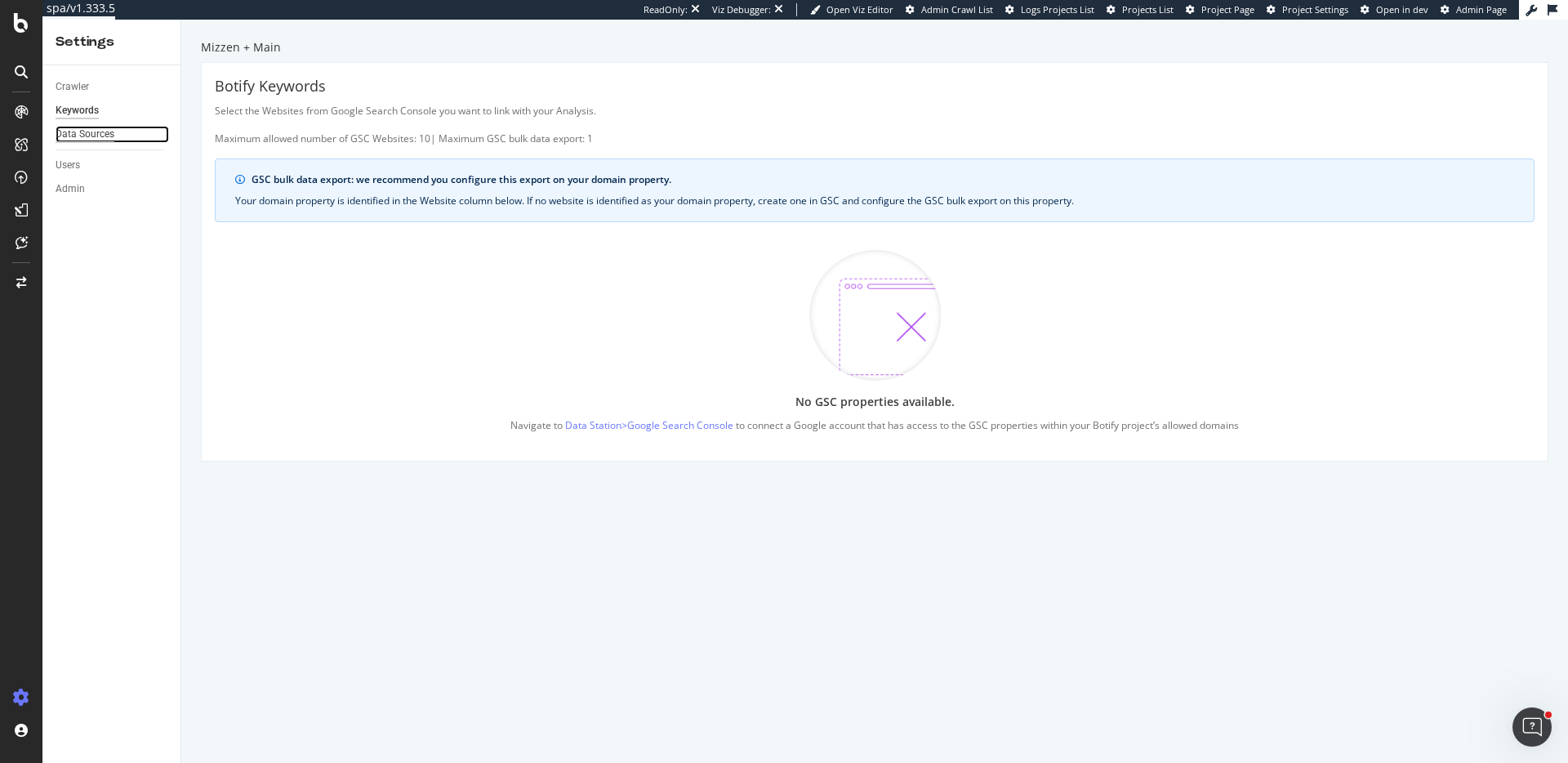 click on "Data Sources" at bounding box center (85, 134) 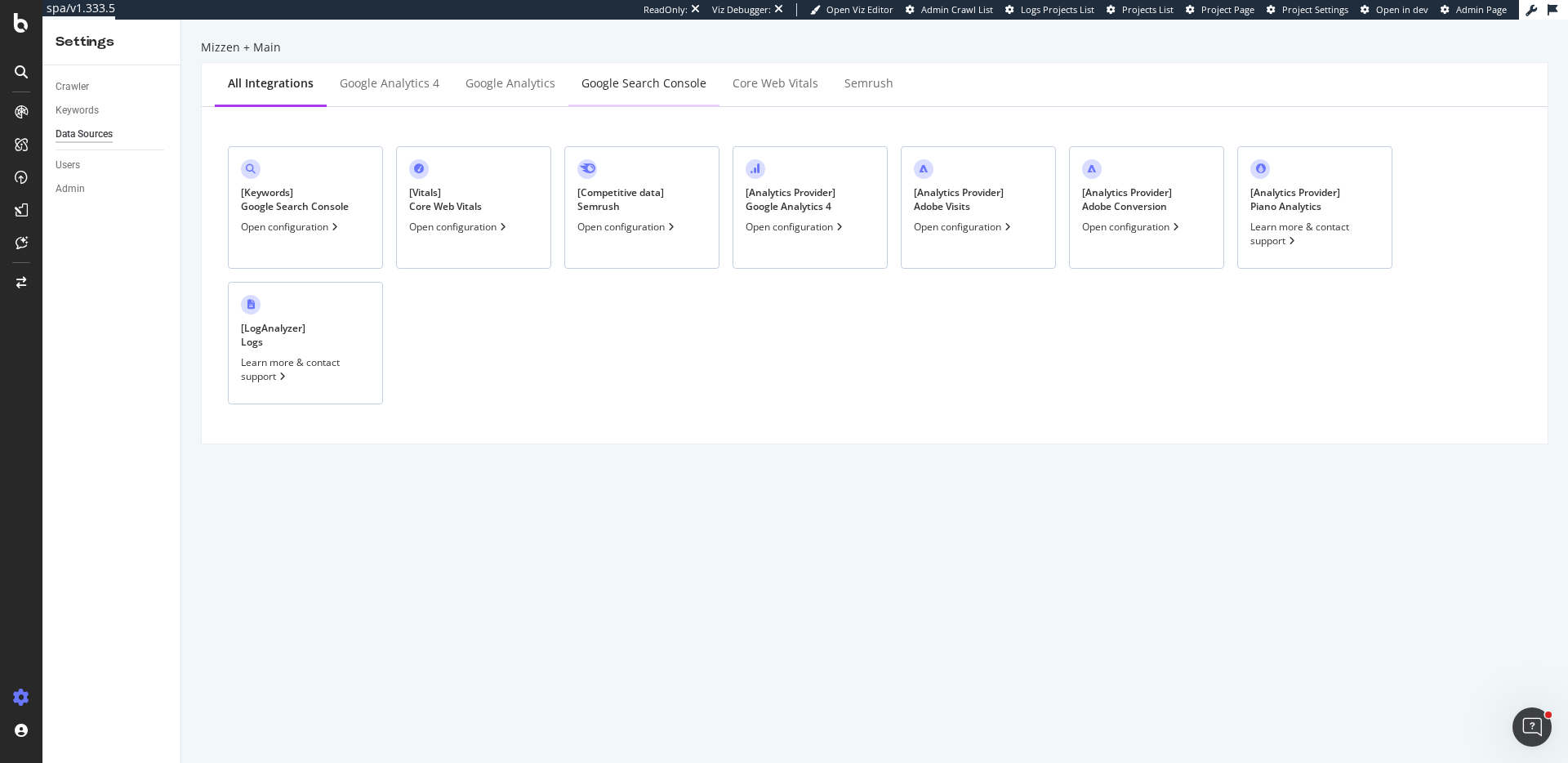 click on "Google Search Console" at bounding box center [644, 83] 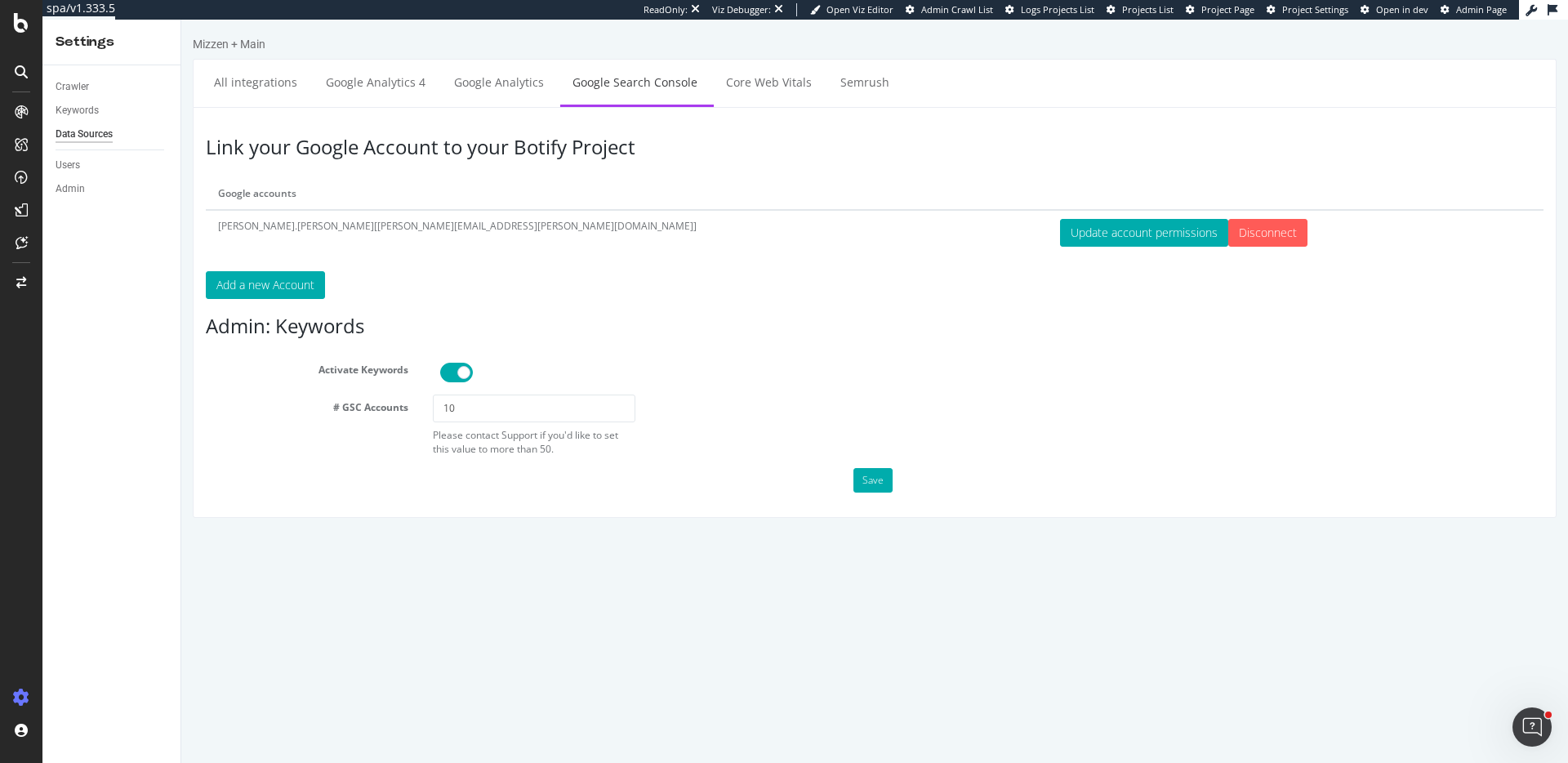 scroll, scrollTop: 0, scrollLeft: 0, axis: both 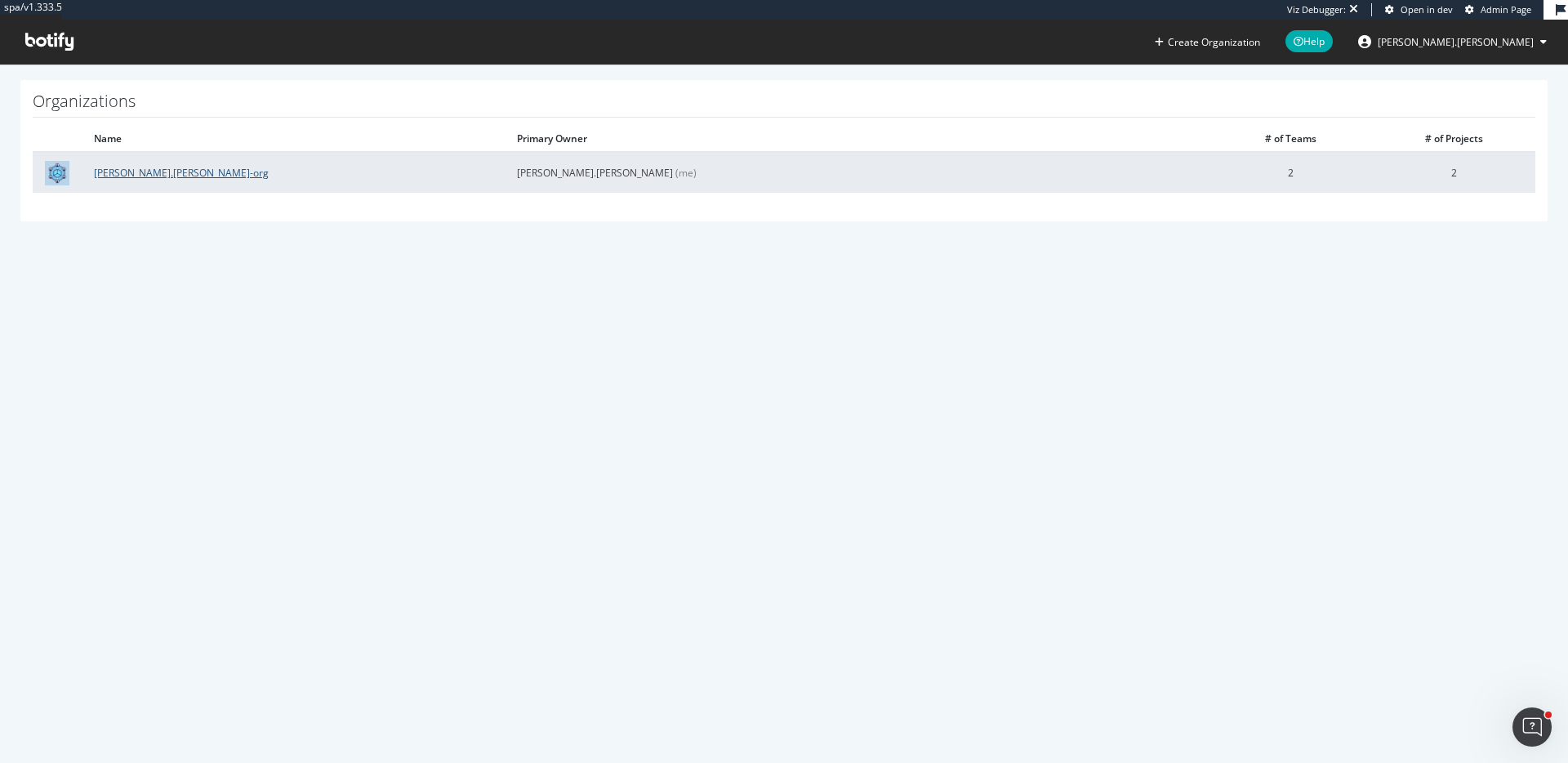 click on "[PERSON_NAME].[PERSON_NAME]-org" at bounding box center [181, 172] 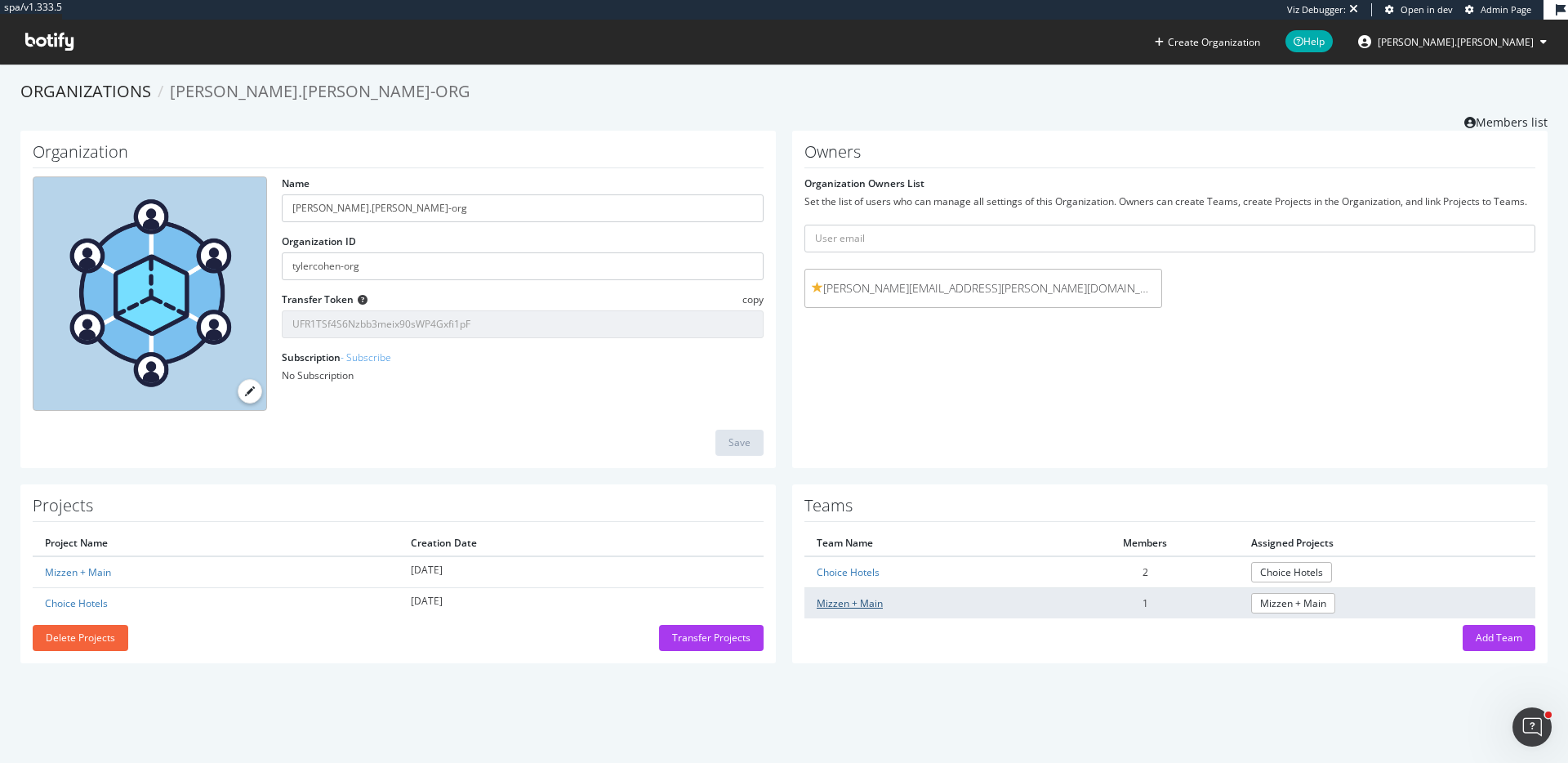 click on "Mizzen + Main" at bounding box center (849, 603) 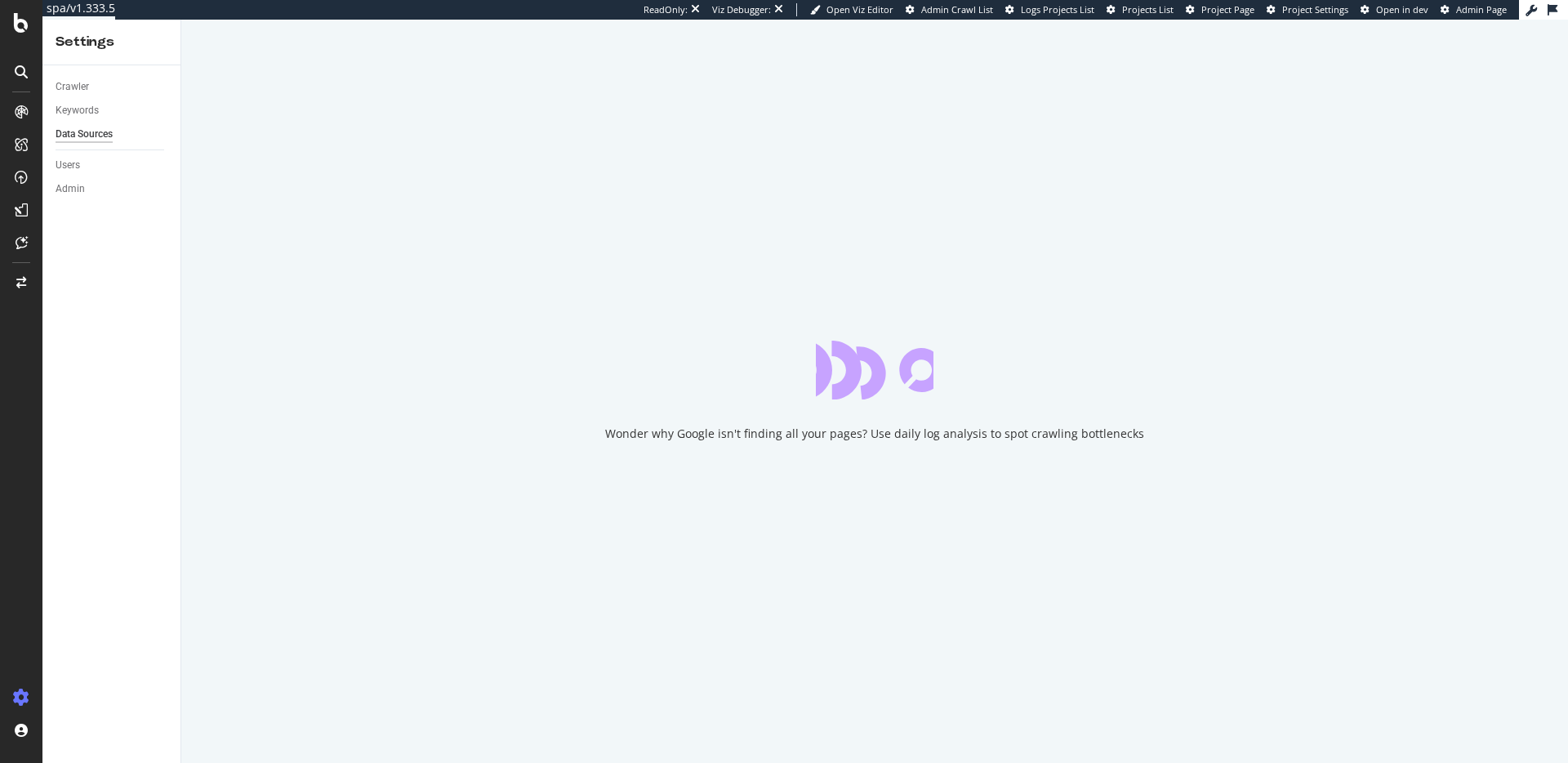 scroll, scrollTop: 0, scrollLeft: 0, axis: both 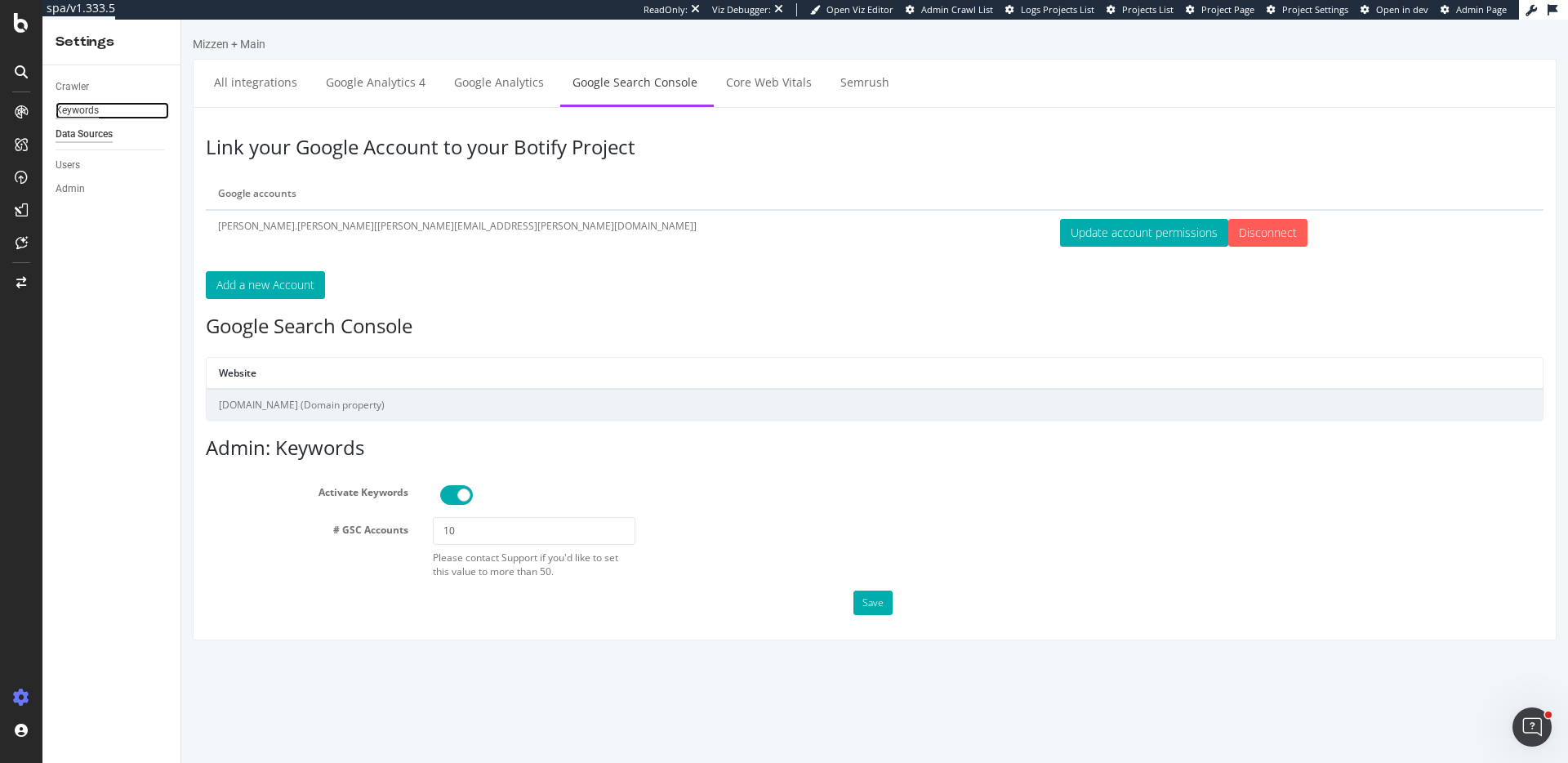 click on "Keywords" at bounding box center [77, 110] 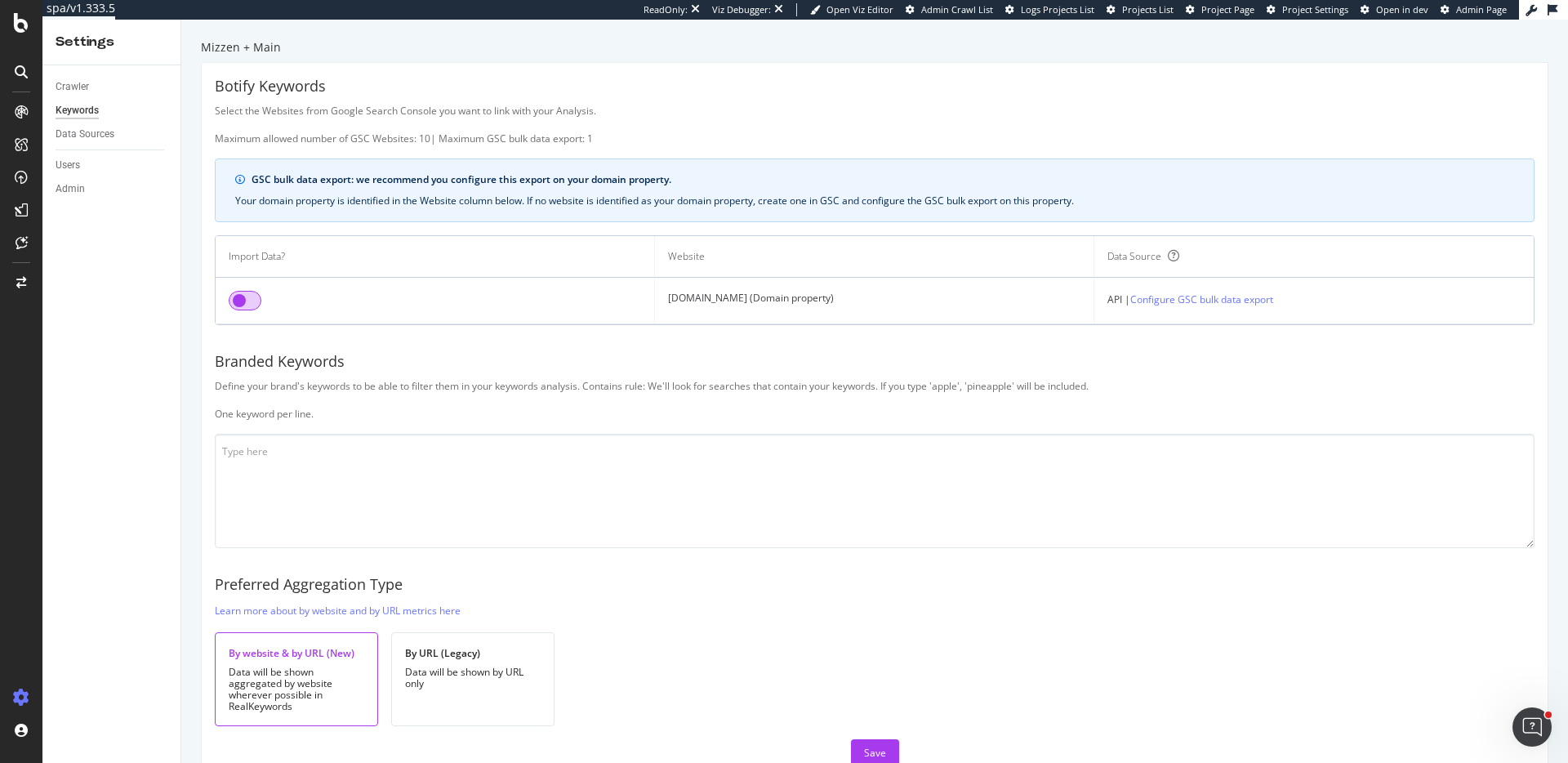 click at bounding box center [245, 301] 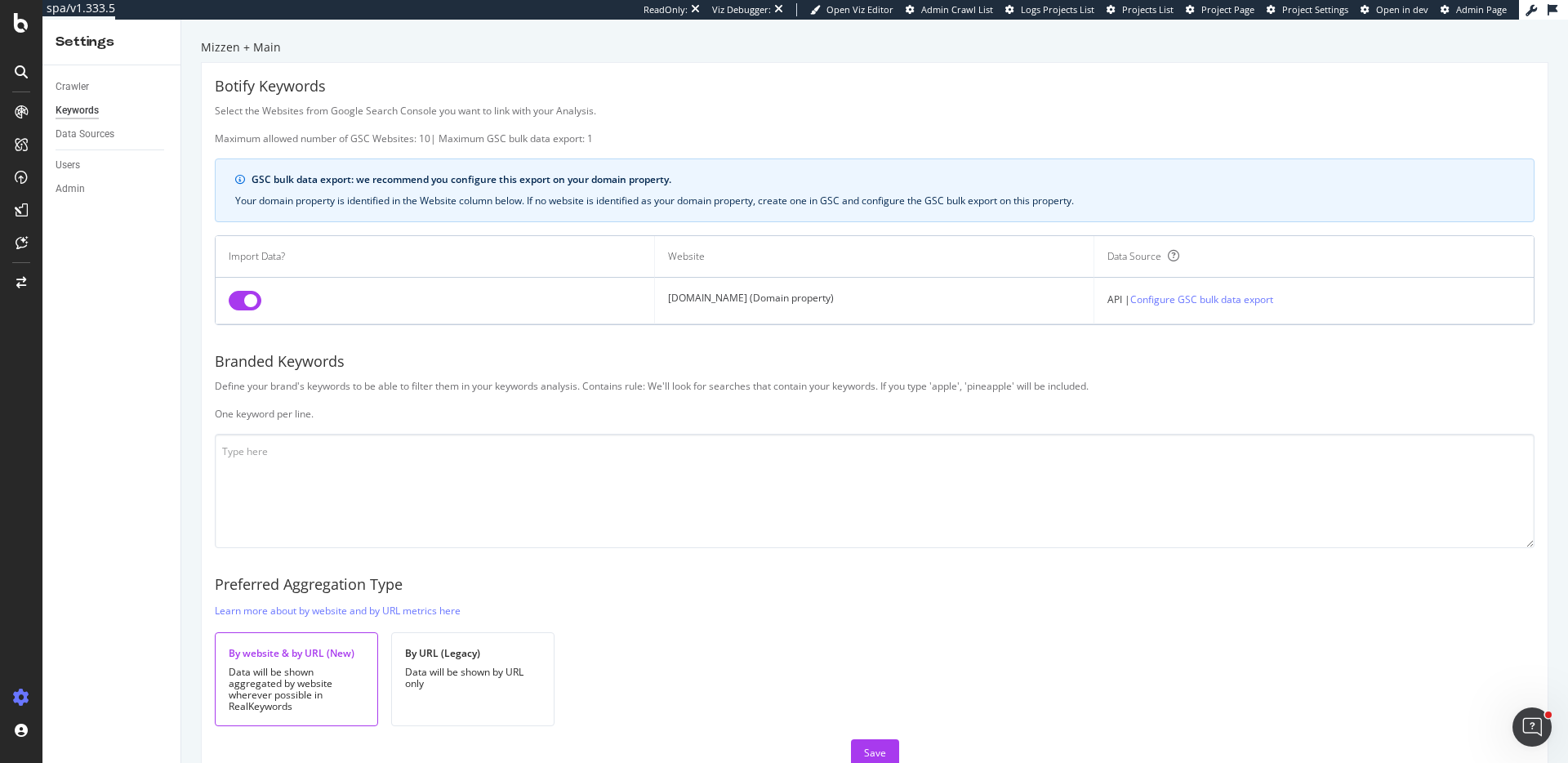 scroll, scrollTop: 36, scrollLeft: 0, axis: vertical 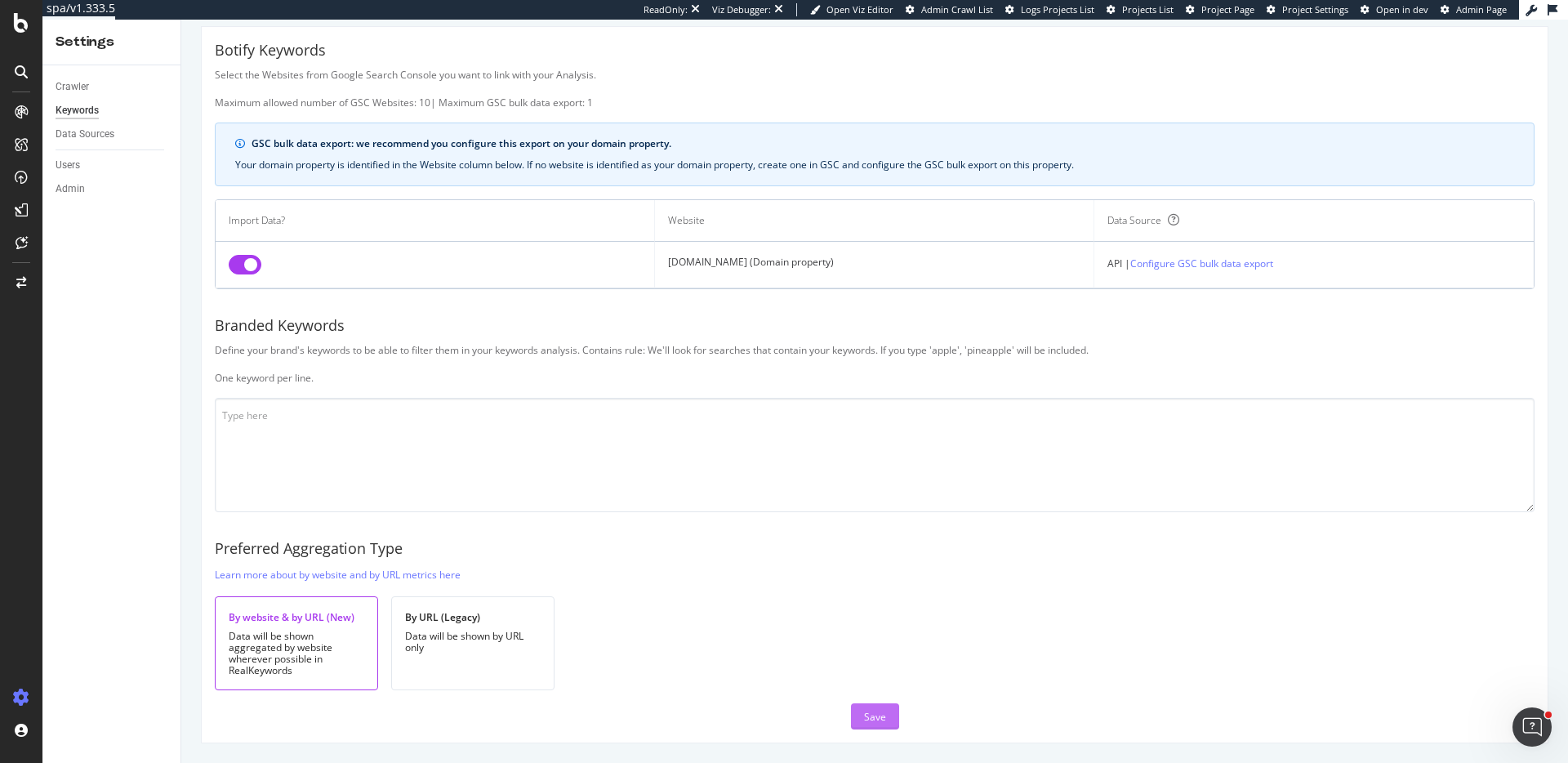 click on "Save" at bounding box center (875, 716) 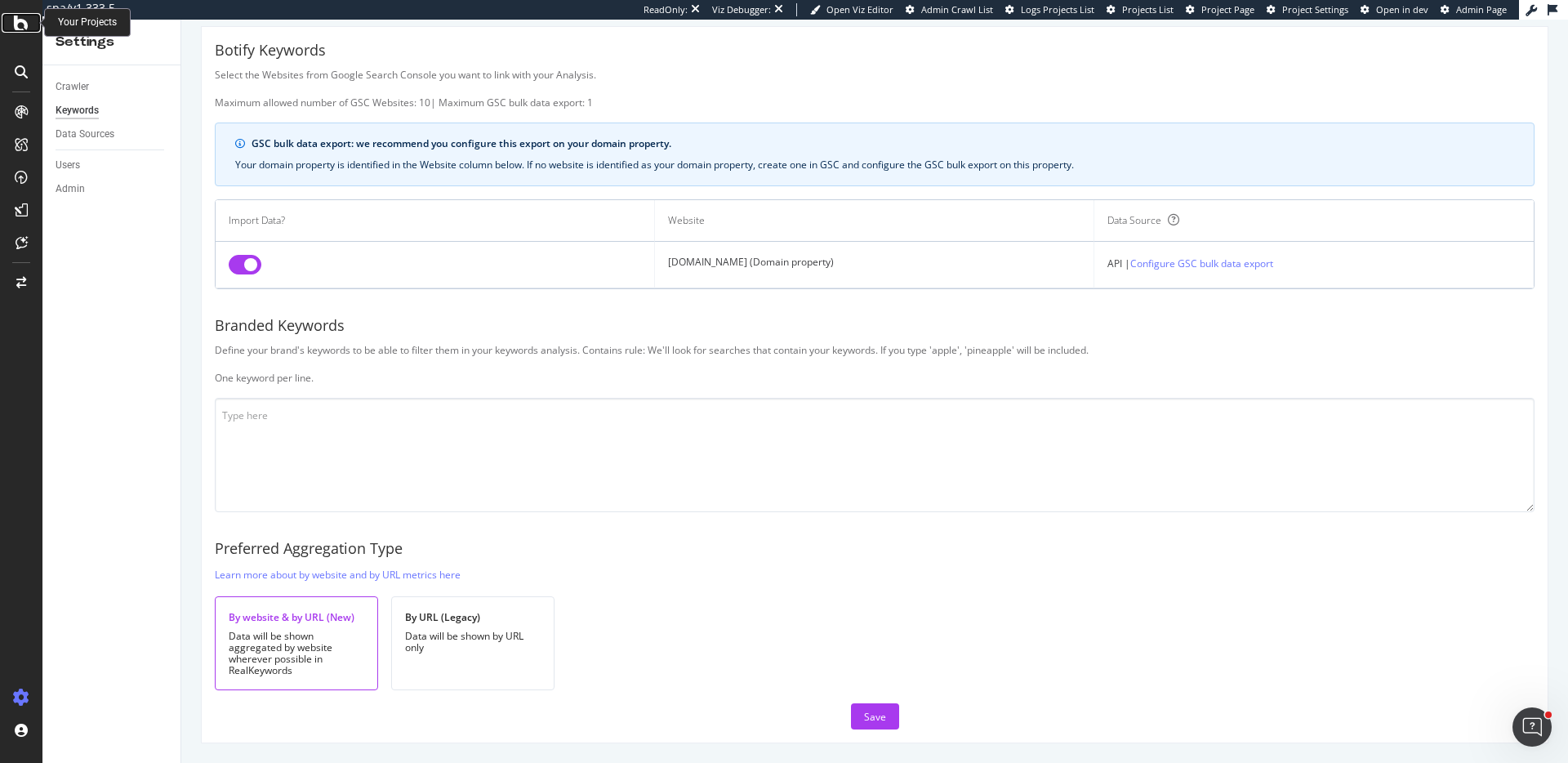 click at bounding box center [21, 23] 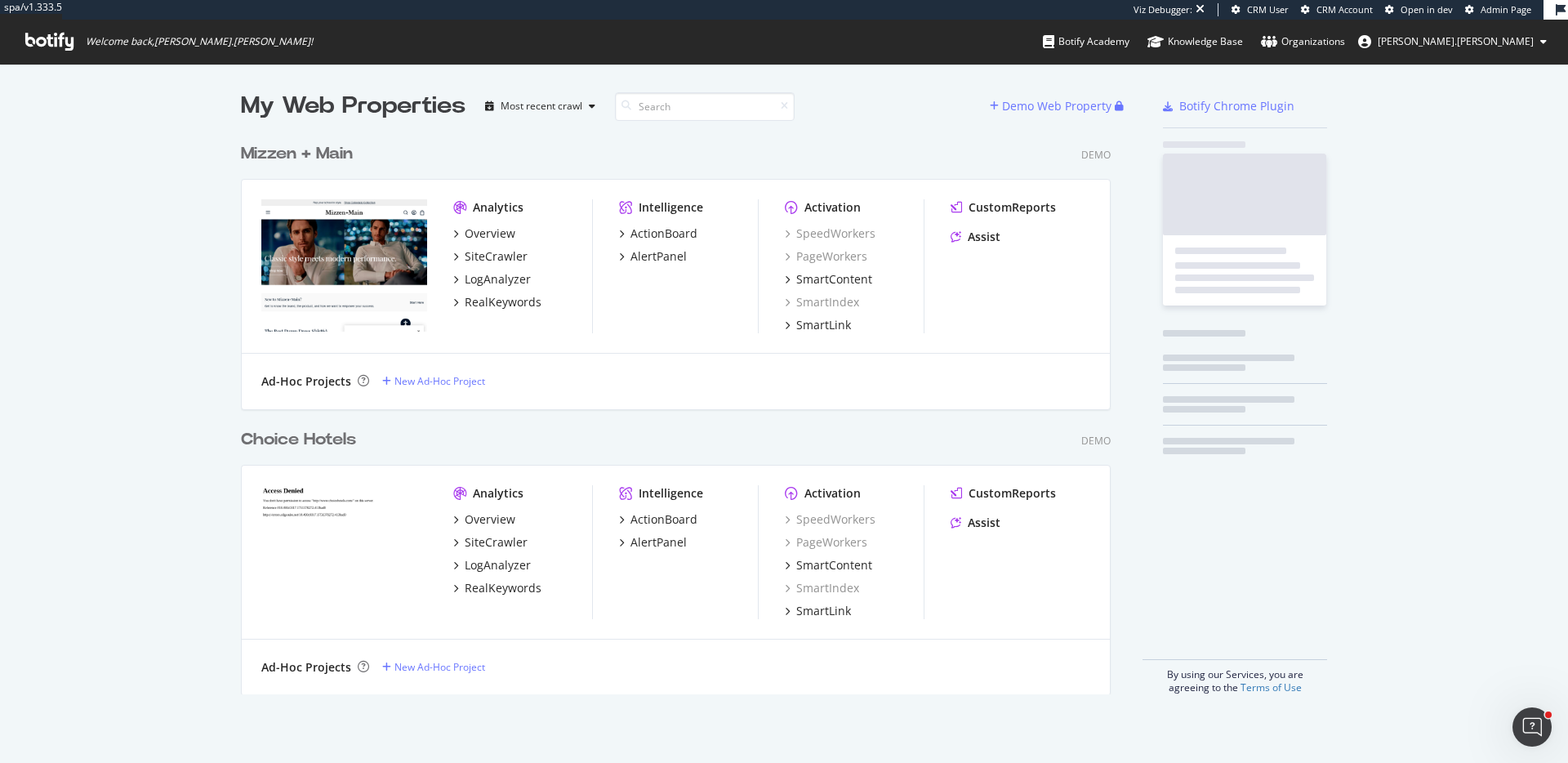 scroll, scrollTop: 763, scrollLeft: 1568, axis: both 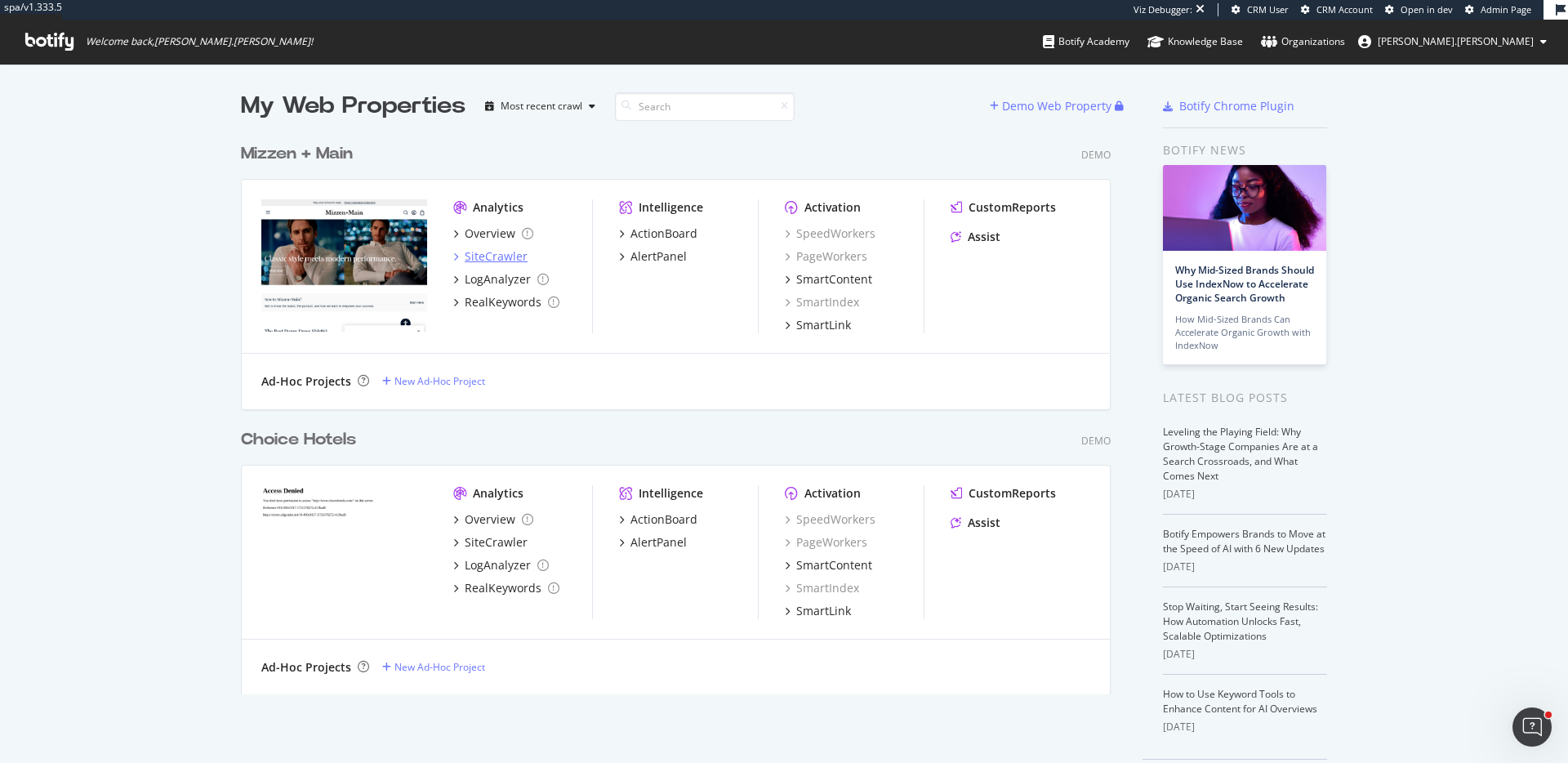 click on "SiteCrawler" at bounding box center [496, 257] 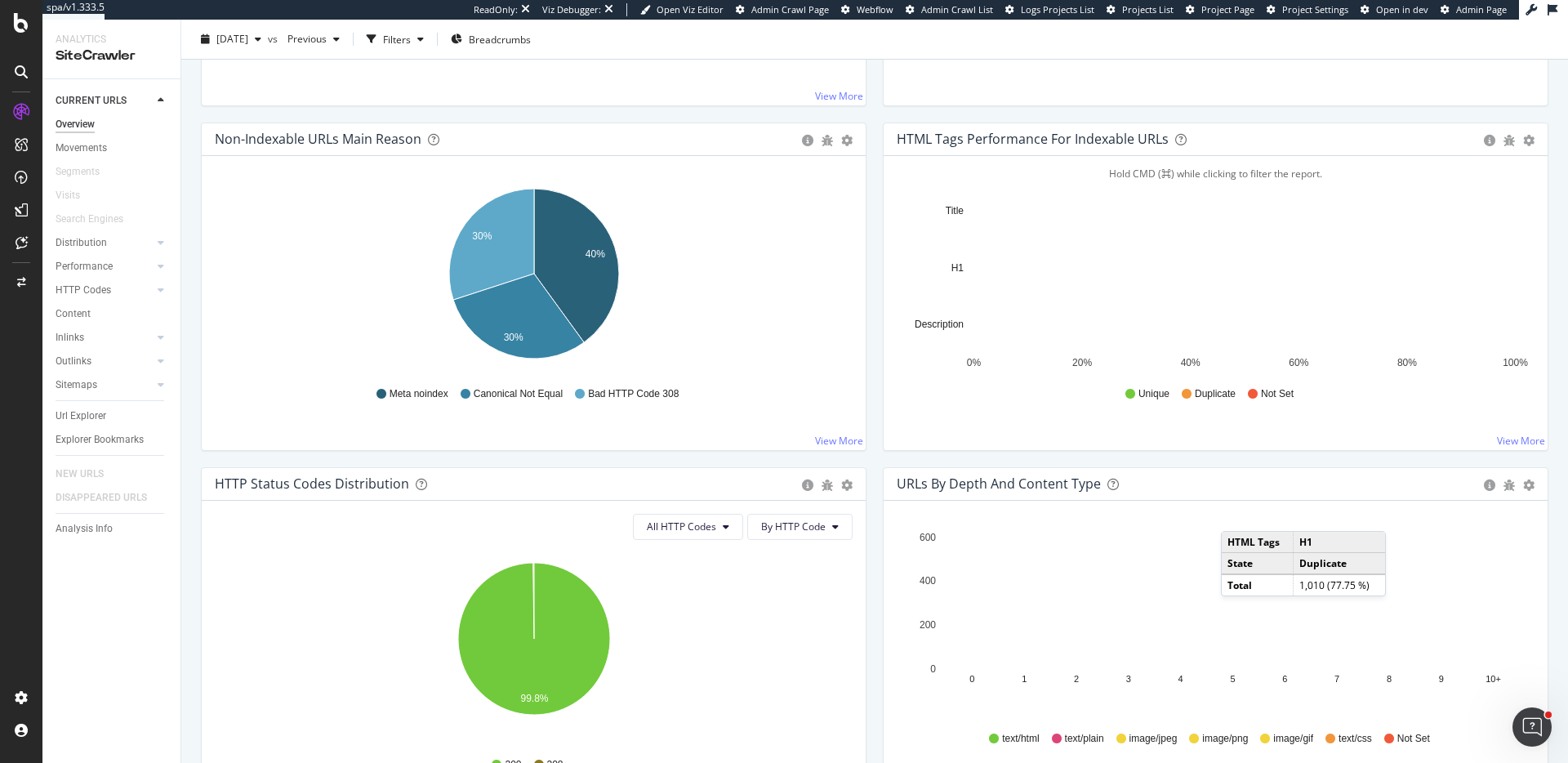 scroll, scrollTop: 493, scrollLeft: 0, axis: vertical 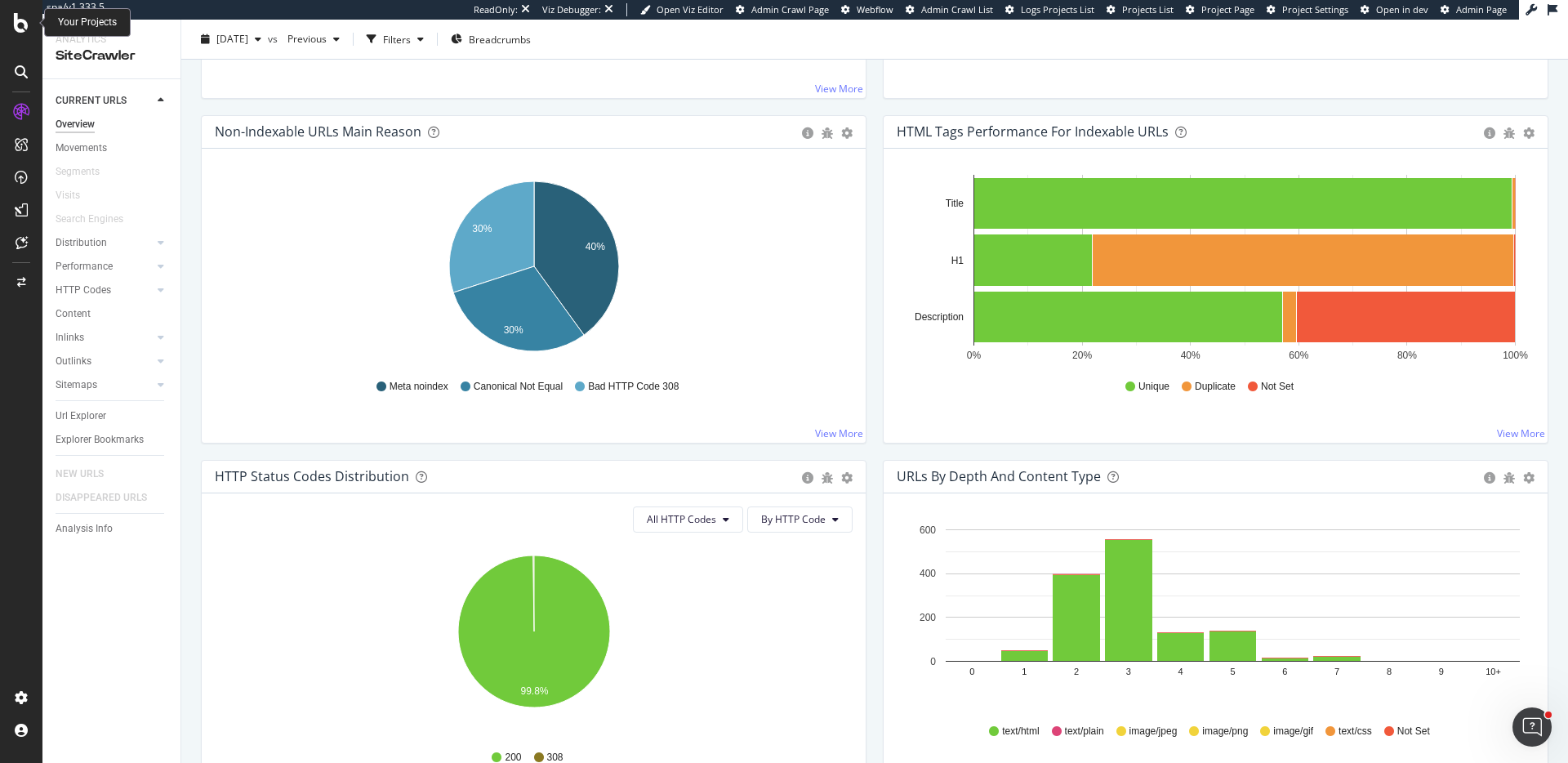 click at bounding box center (21, 23) 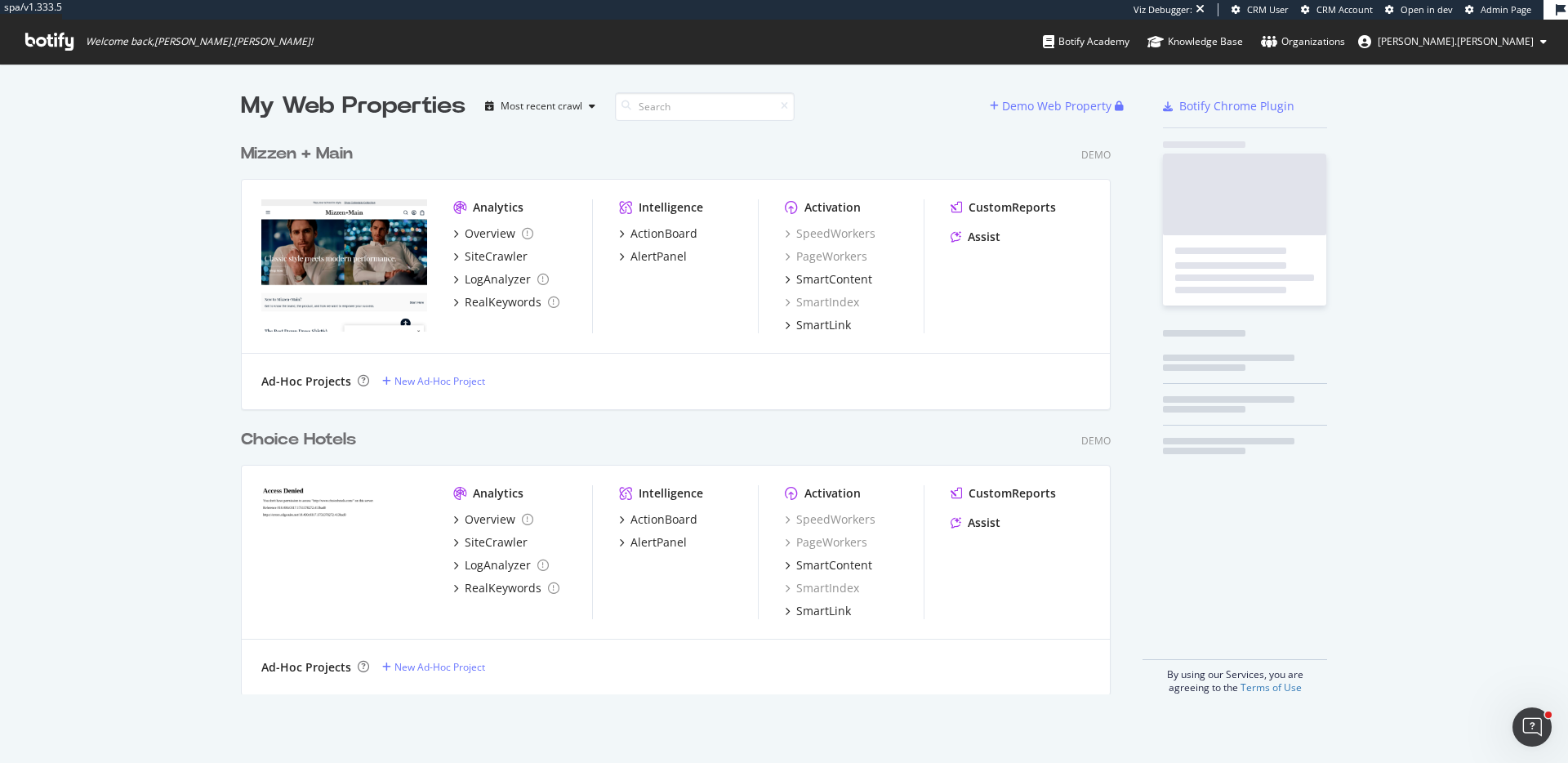 scroll, scrollTop: 1, scrollLeft: 1, axis: both 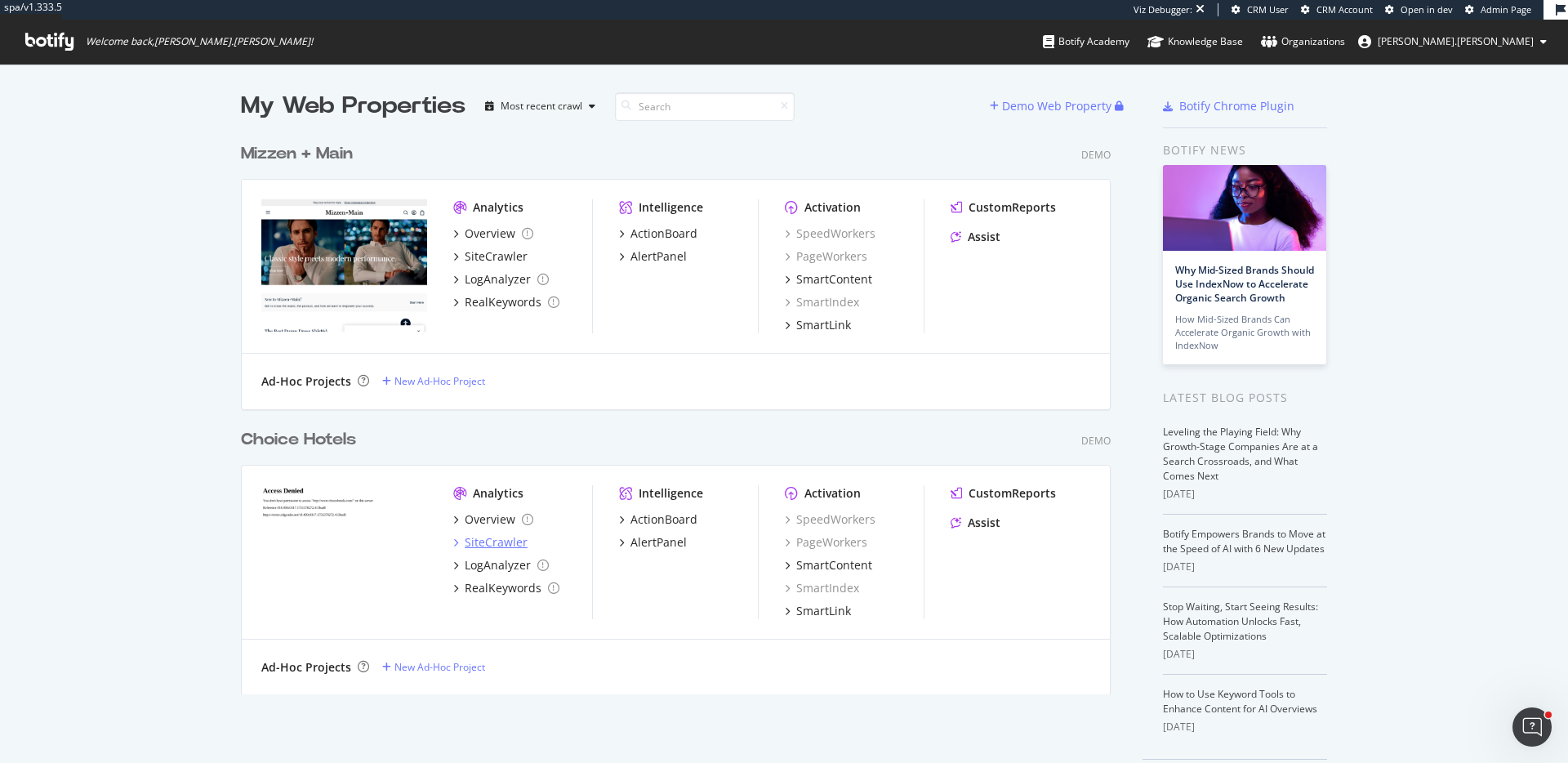 click on "SiteCrawler" at bounding box center (496, 542) 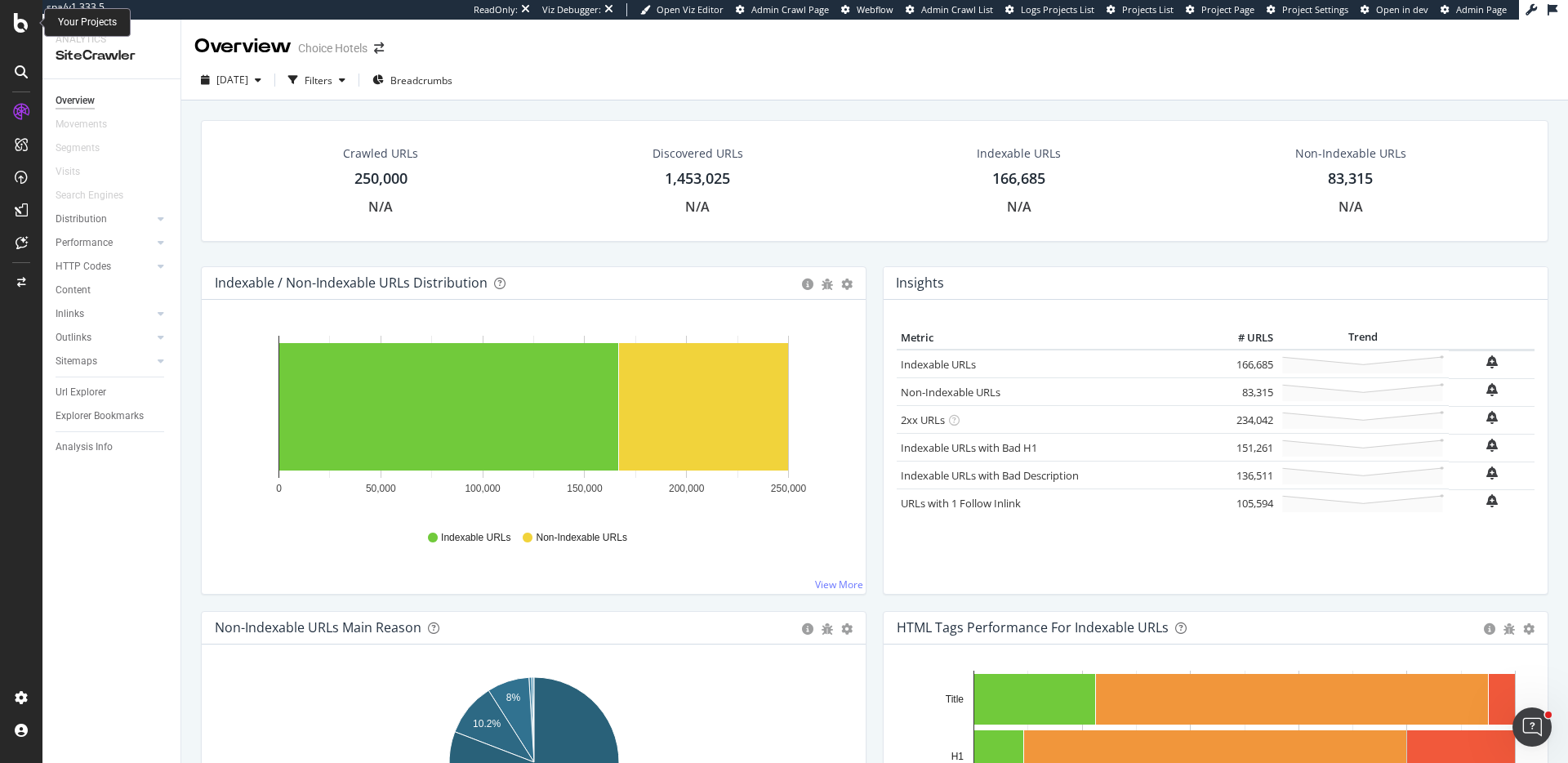 click at bounding box center (21, 23) 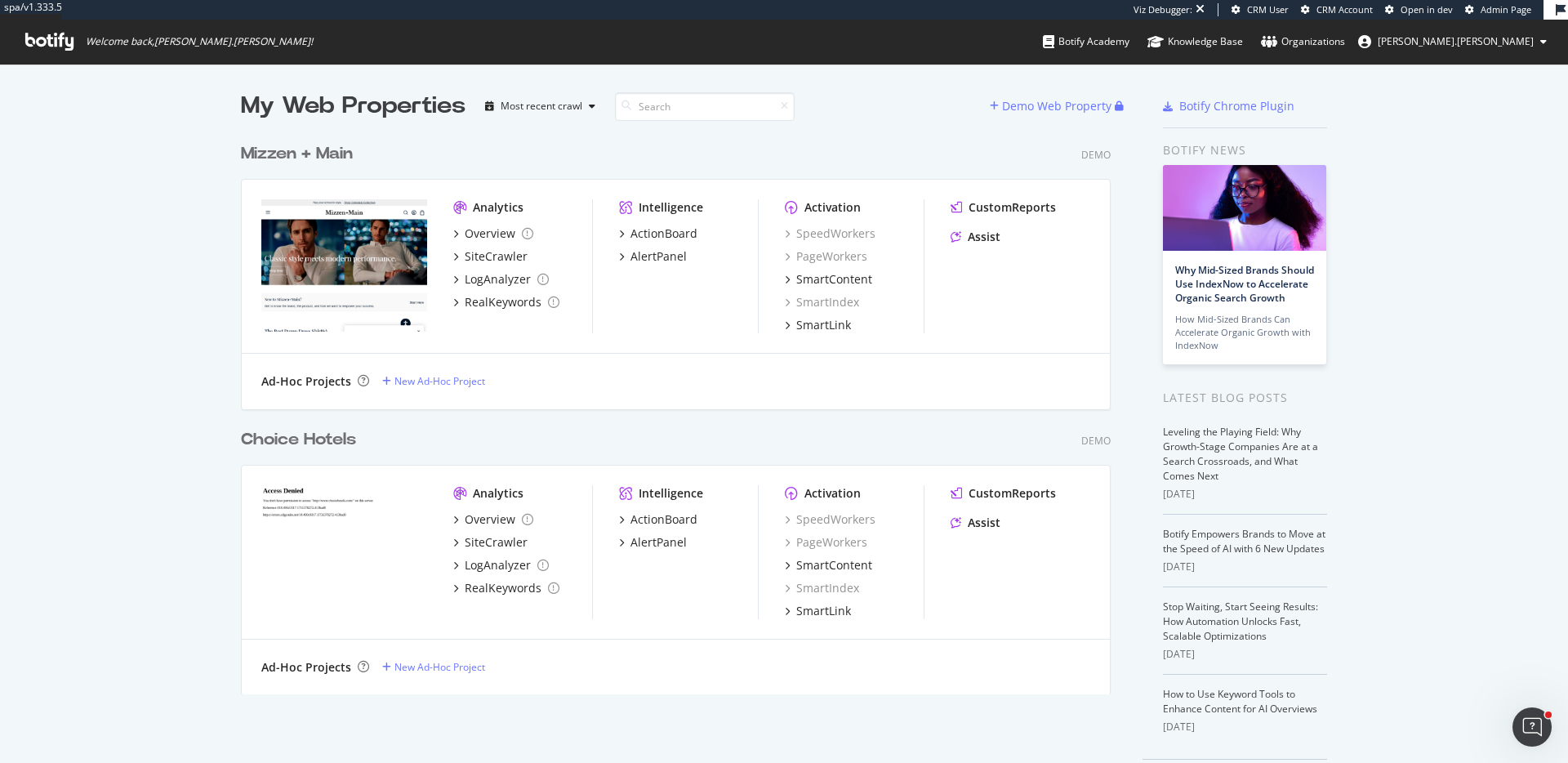 scroll, scrollTop: 1, scrollLeft: 1, axis: both 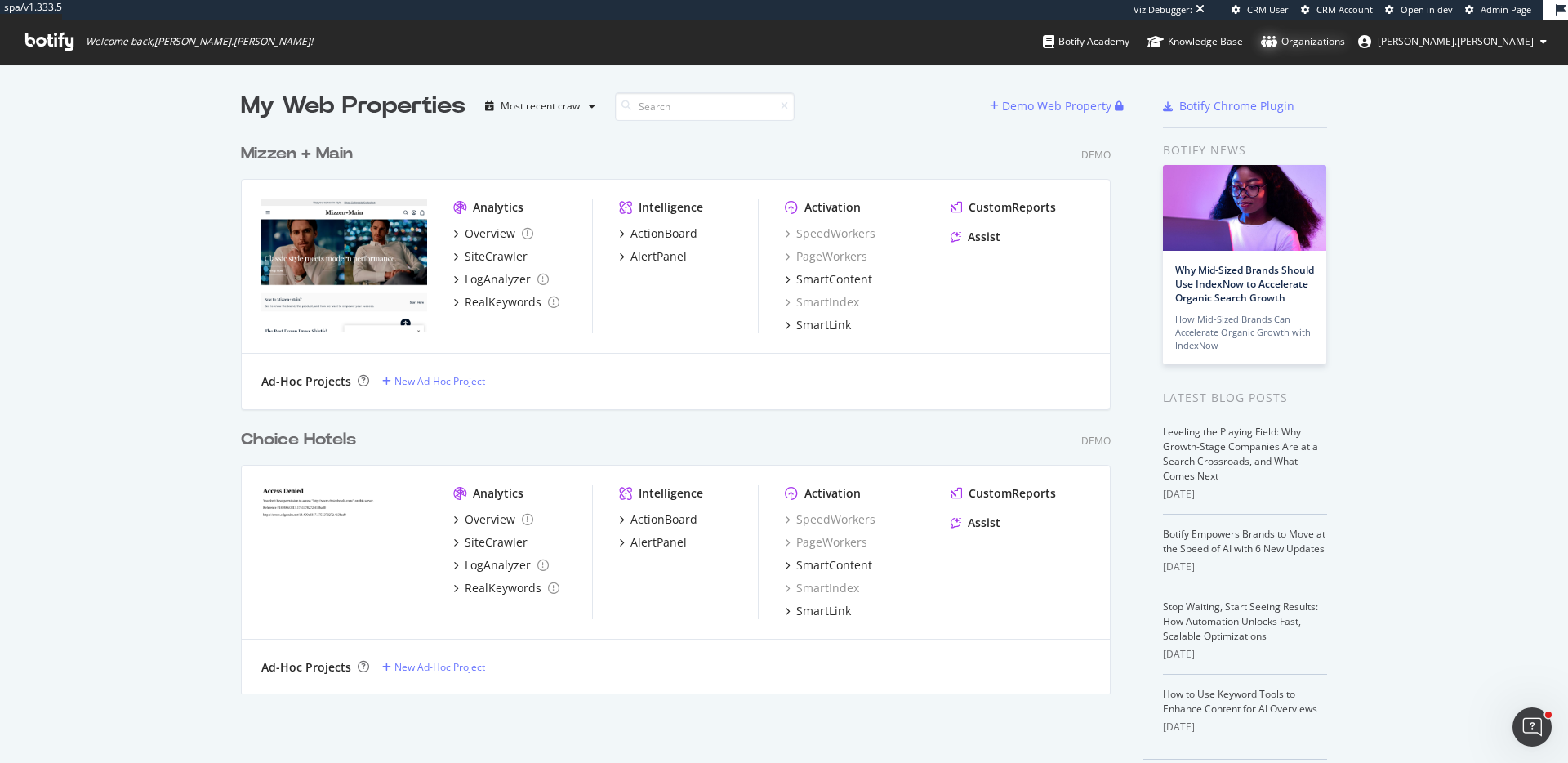 click on "Organizations" at bounding box center (1303, 42) 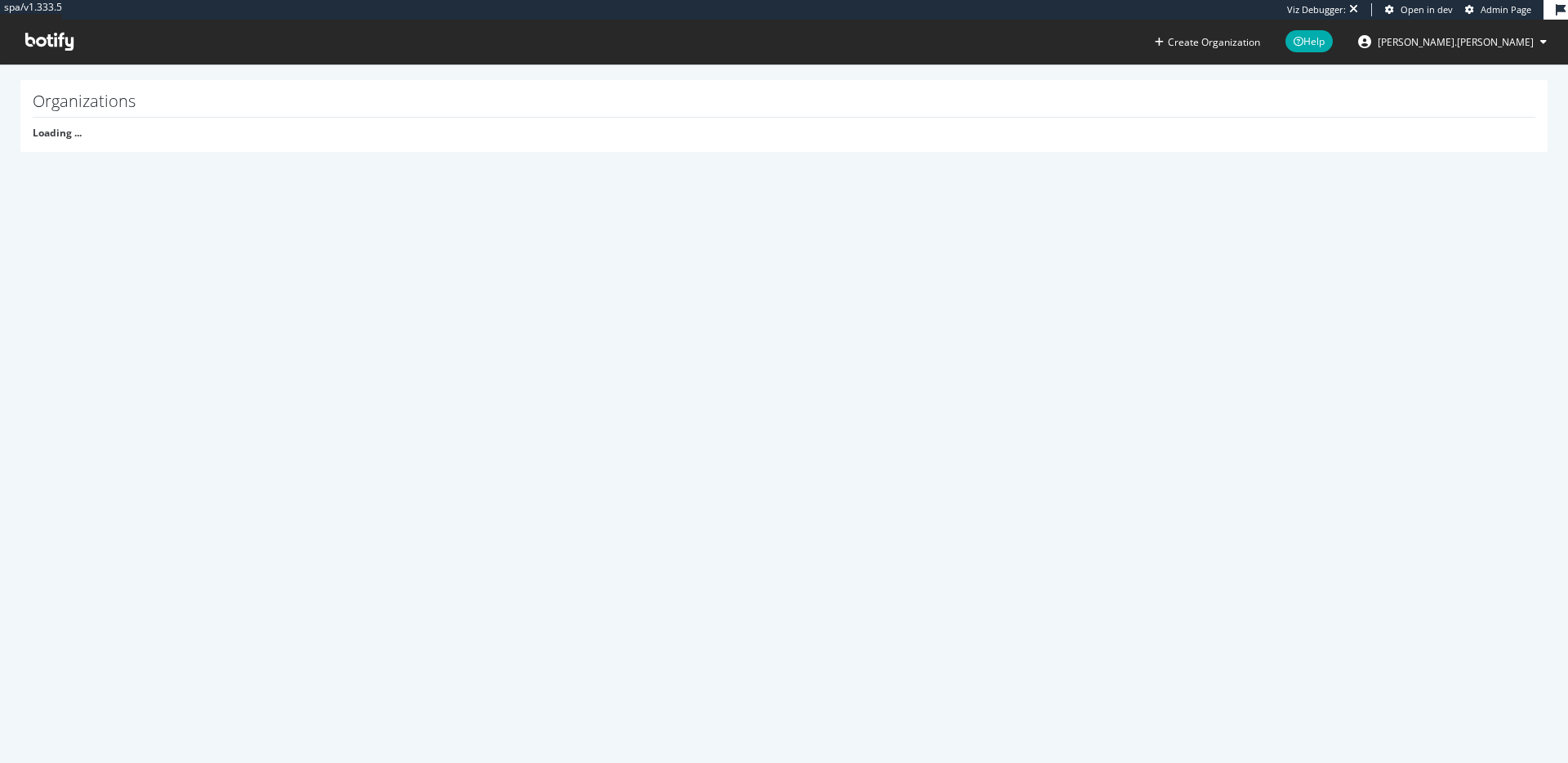 scroll, scrollTop: 0, scrollLeft: 0, axis: both 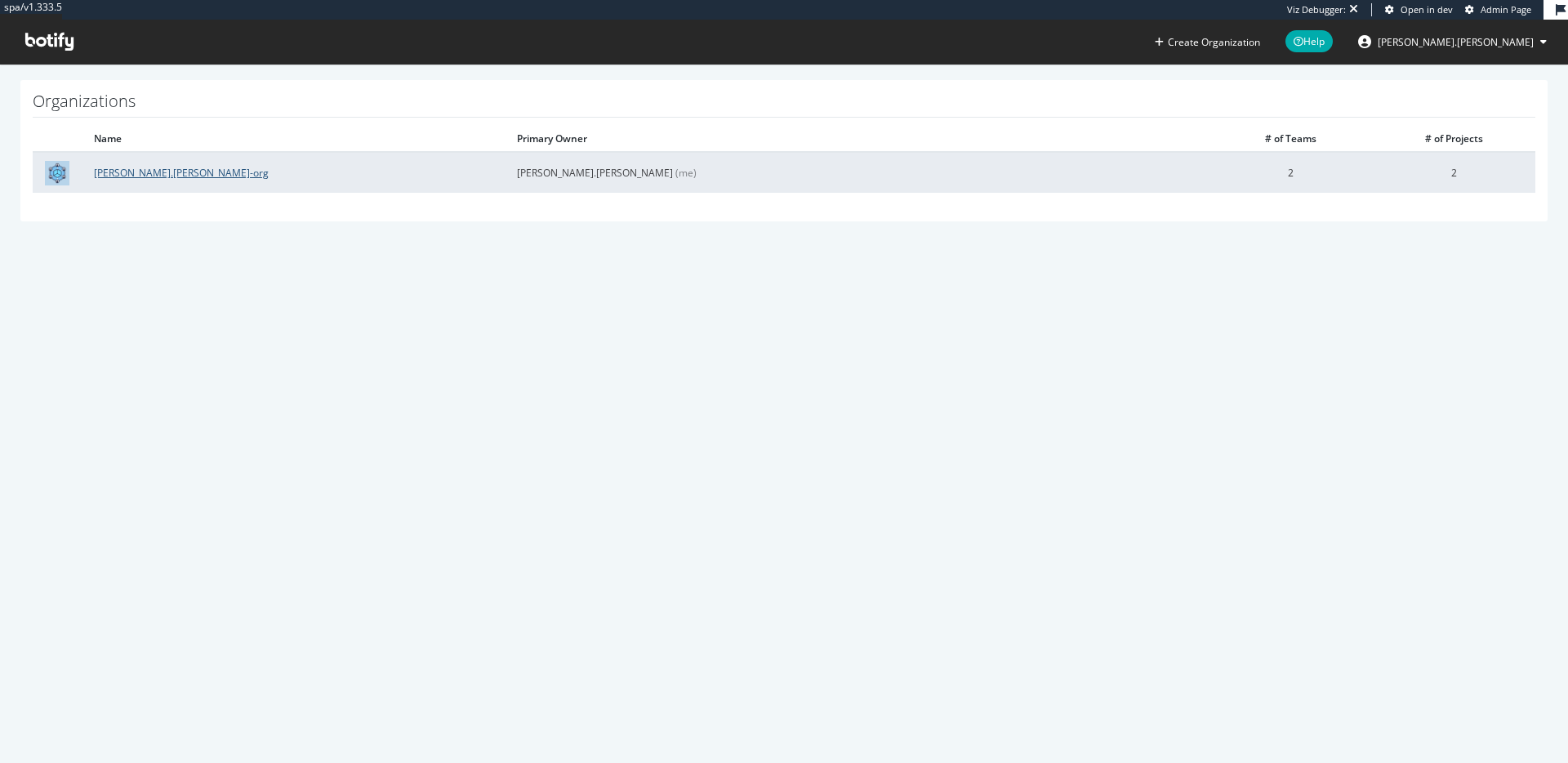 click on "[PERSON_NAME].[PERSON_NAME]-org" at bounding box center (181, 172) 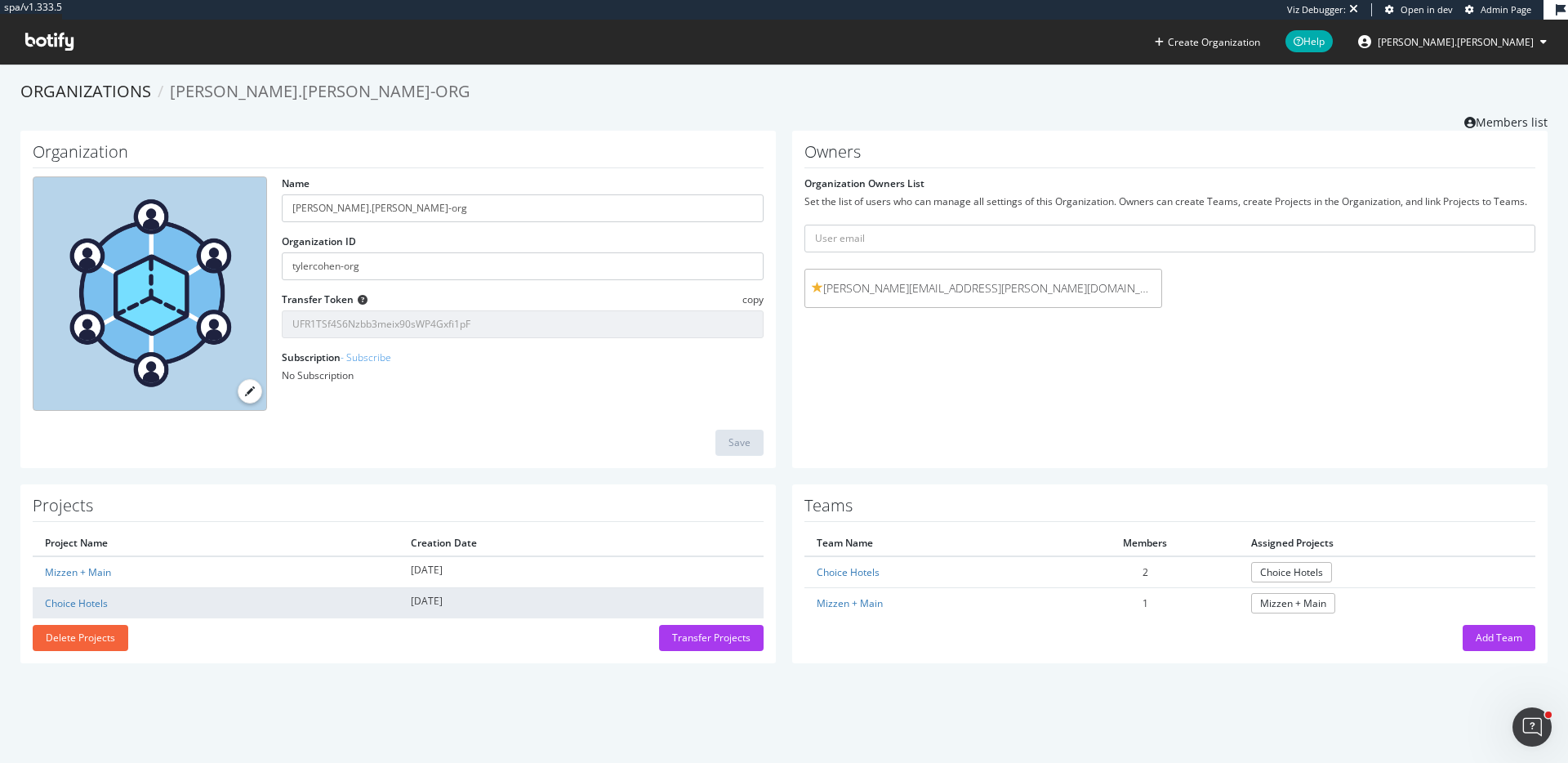 scroll, scrollTop: 0, scrollLeft: 0, axis: both 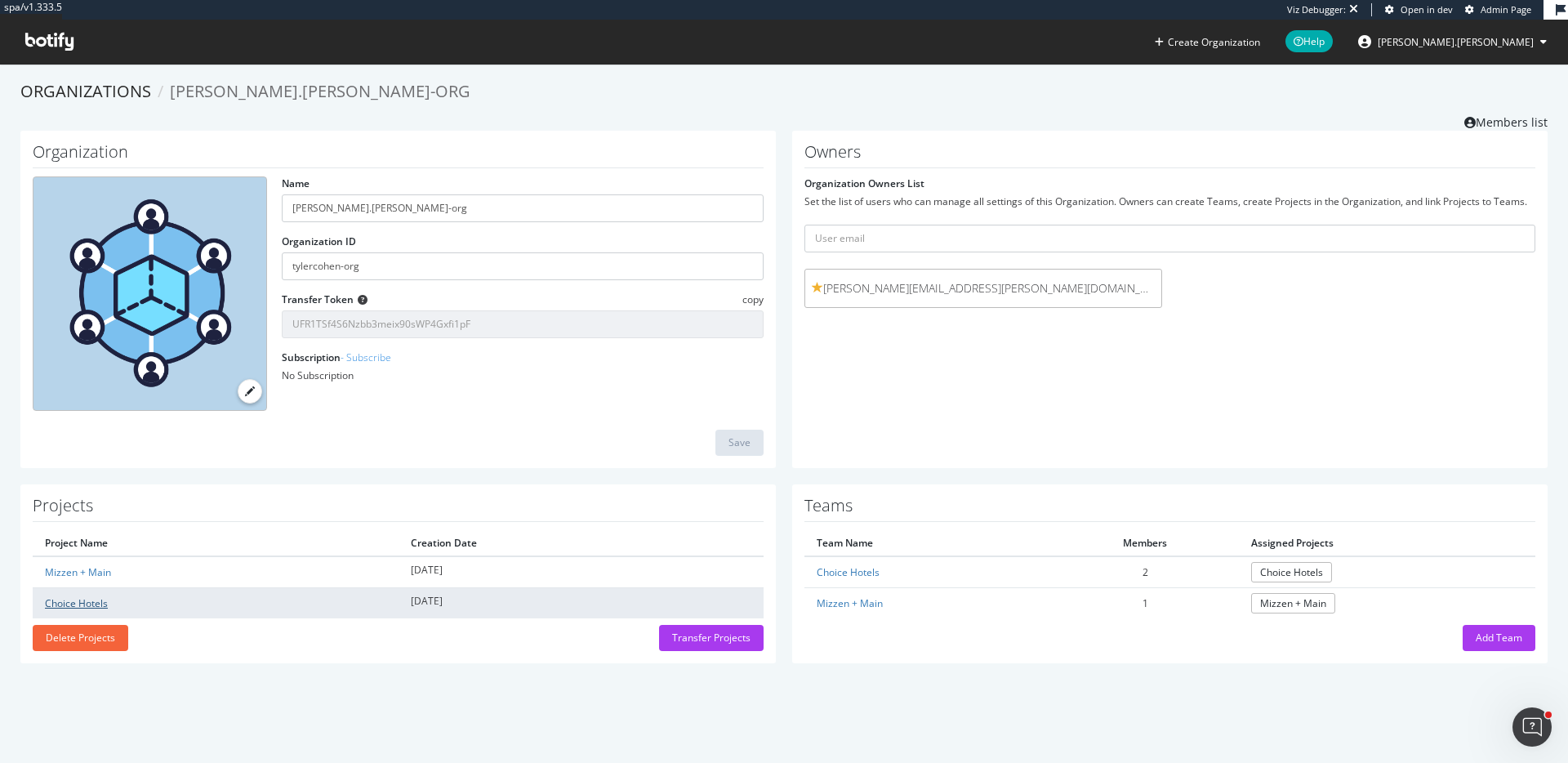 click on "Choice Hotels" at bounding box center (76, 603) 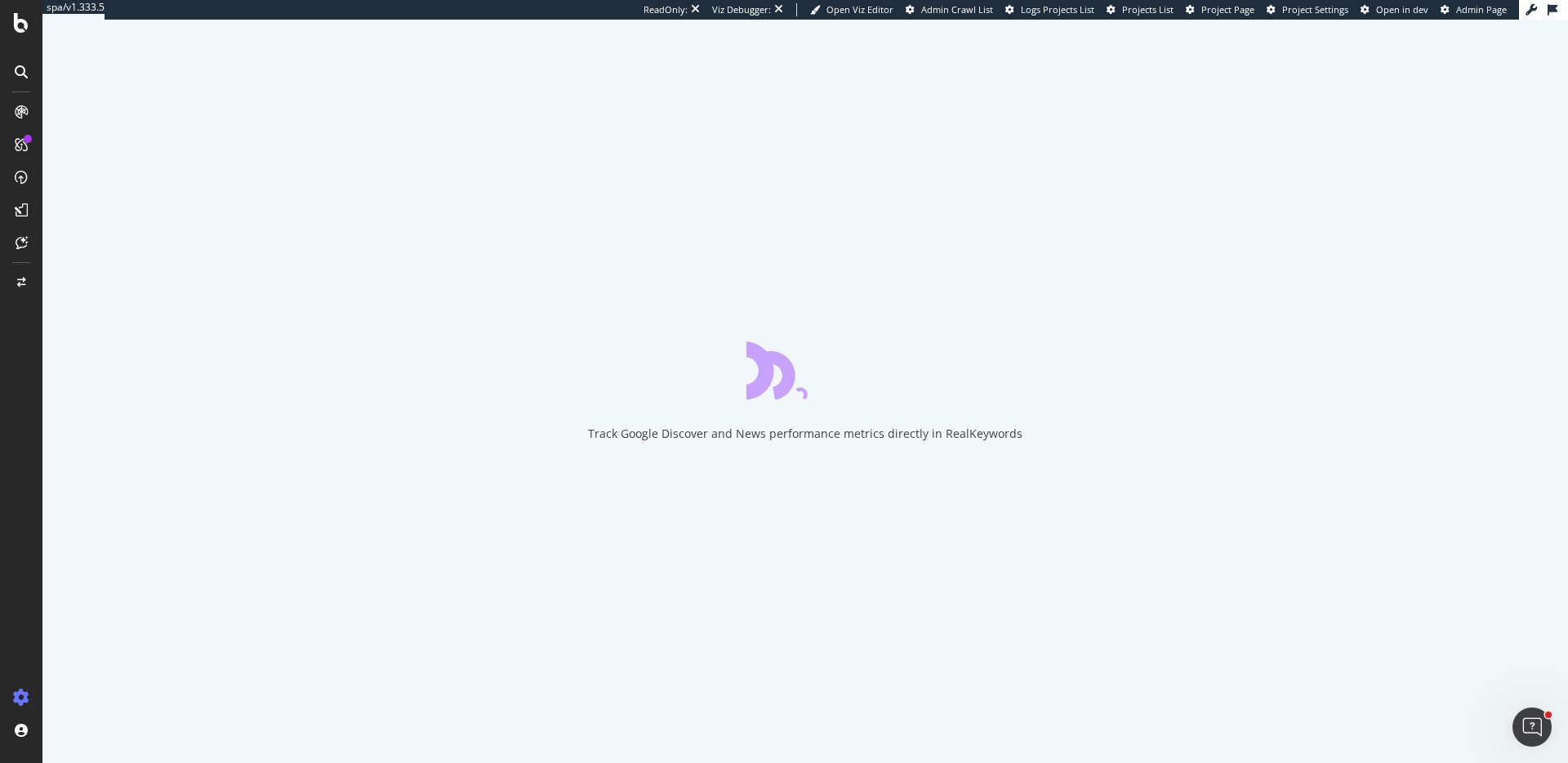 scroll, scrollTop: 0, scrollLeft: 0, axis: both 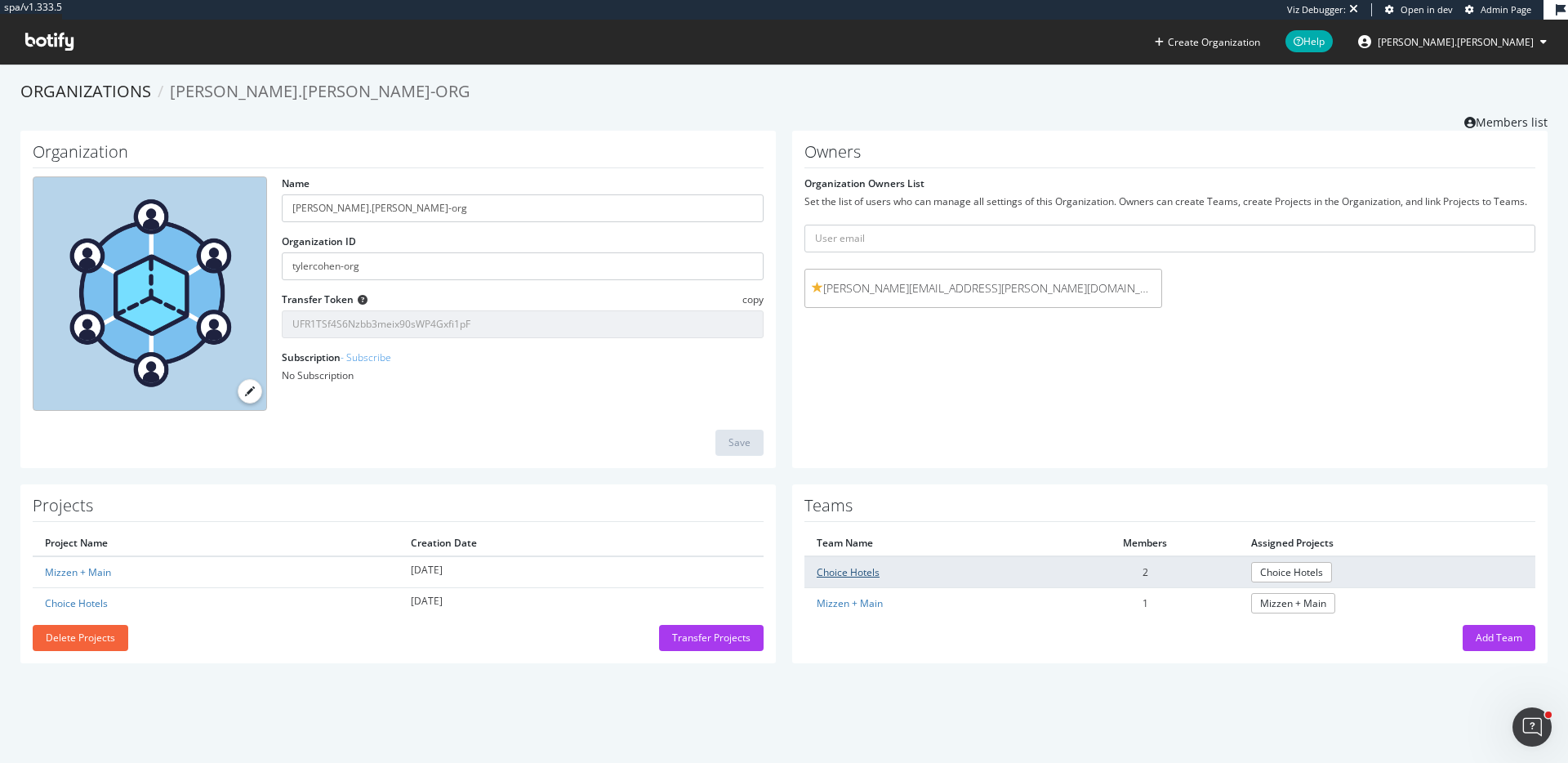 click on "Choice Hotels" at bounding box center (848, 572) 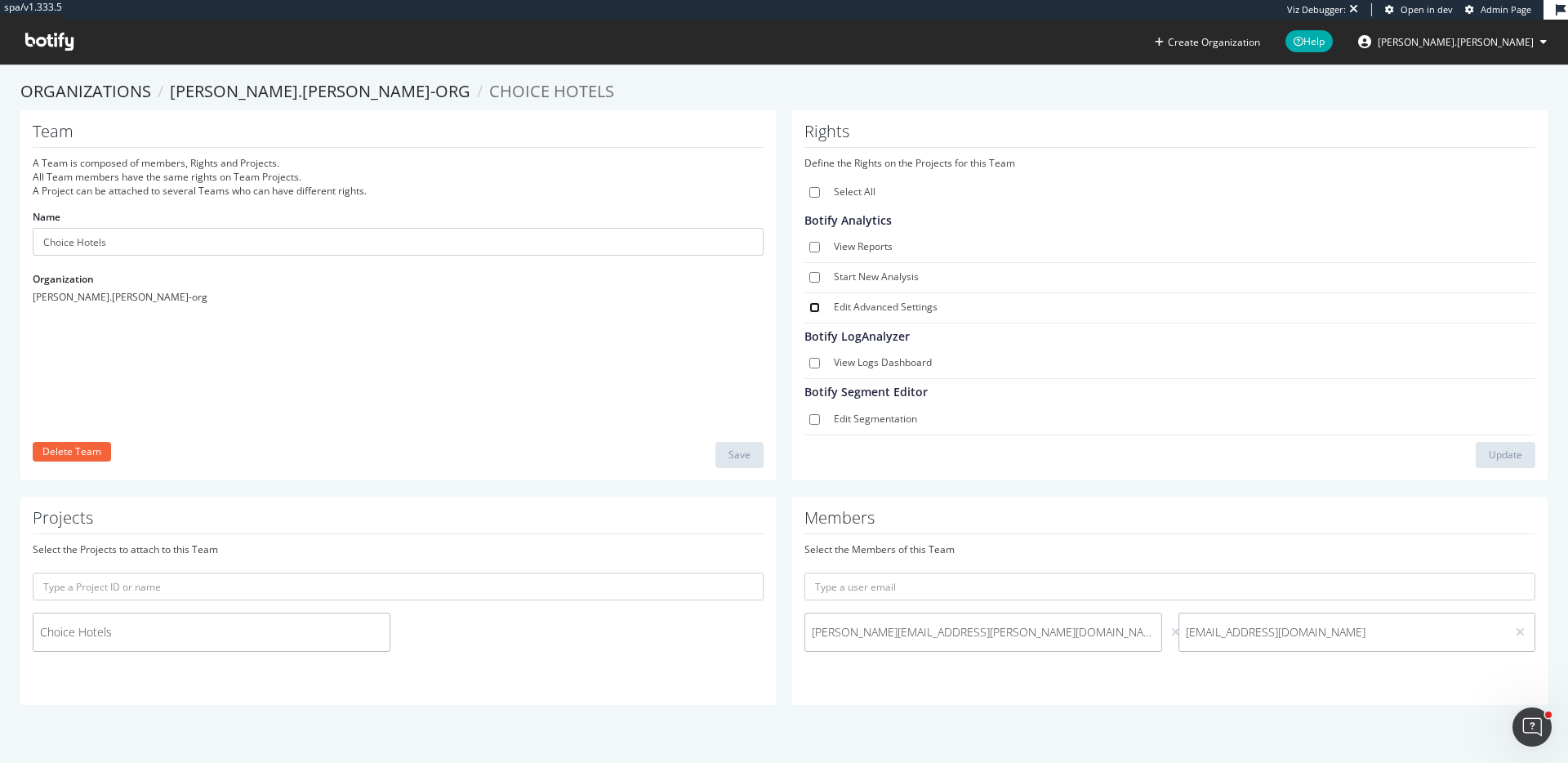 click on "Edit Advanced Settings" at bounding box center [814, 307] 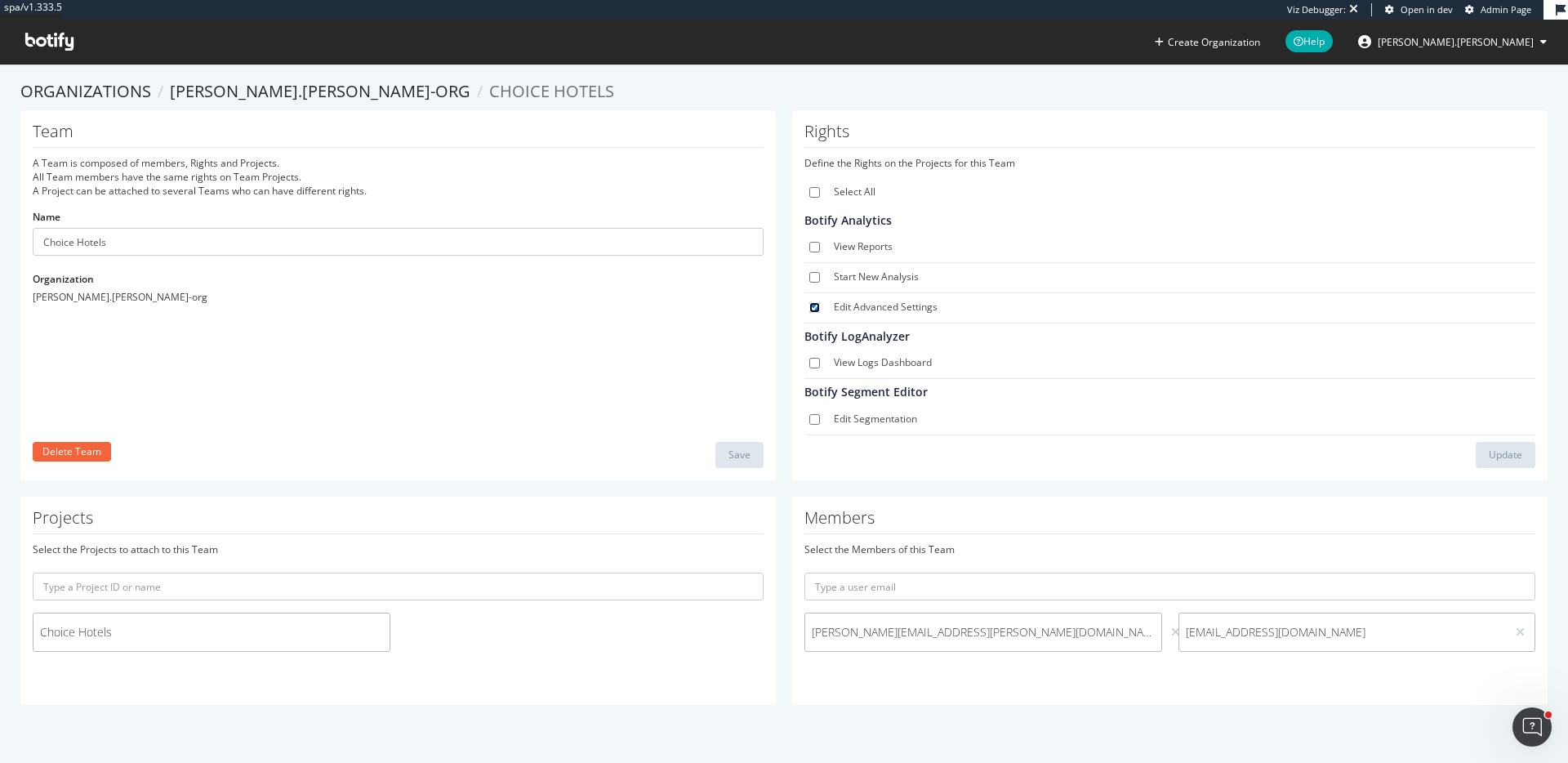 checkbox on "true" 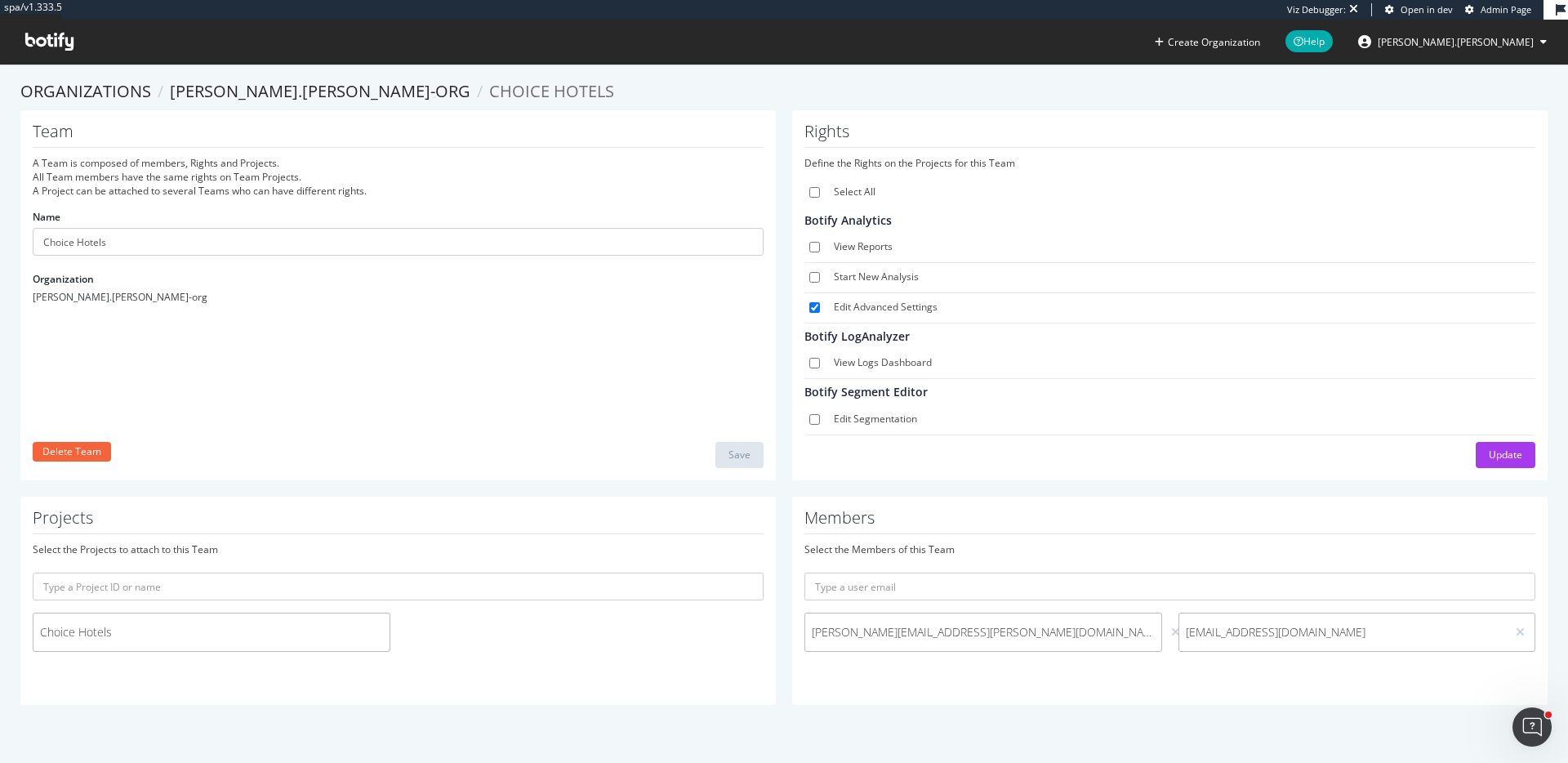 click on "Rights Define the Rights on the Projects for this Team Select All Botify Analytics View Reports Start New Analysis Edit Advanced Settings Botify LogAnalyzer View Logs Dashboard Botify Segment Editor Edit Segmentation Update" at bounding box center (1169, 295) 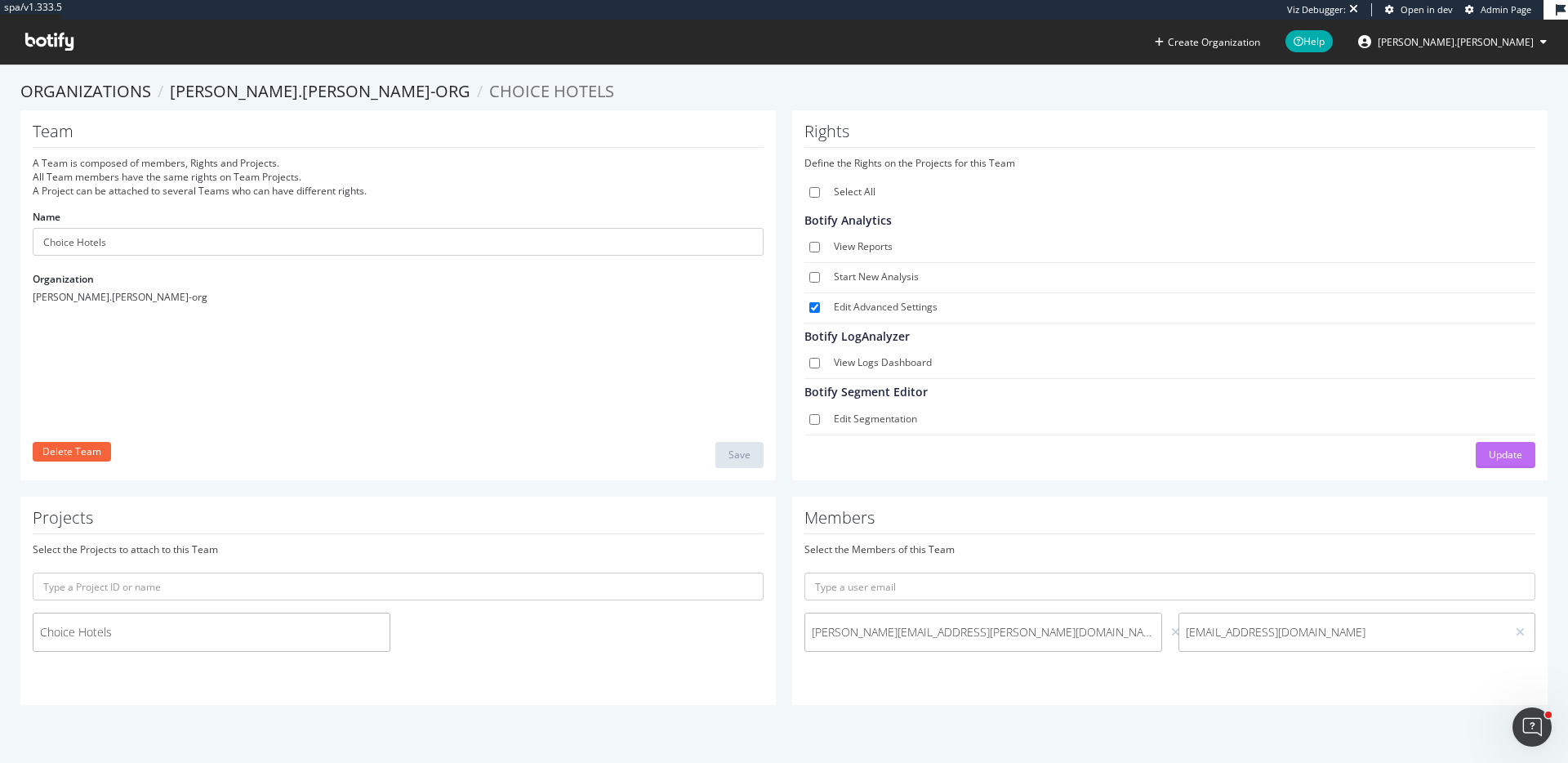click on "Update" at bounding box center [1505, 454] 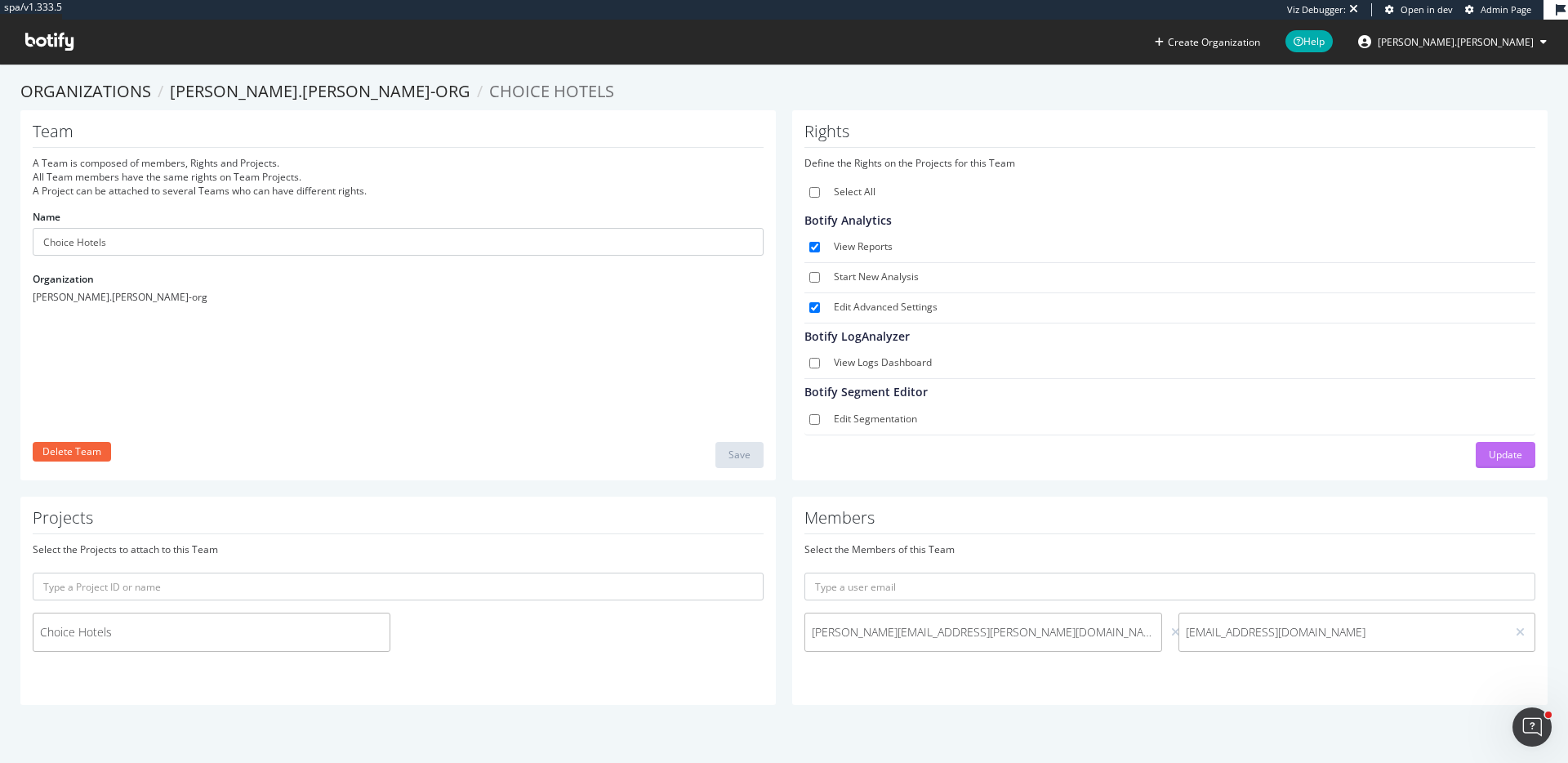 checkbox on "true" 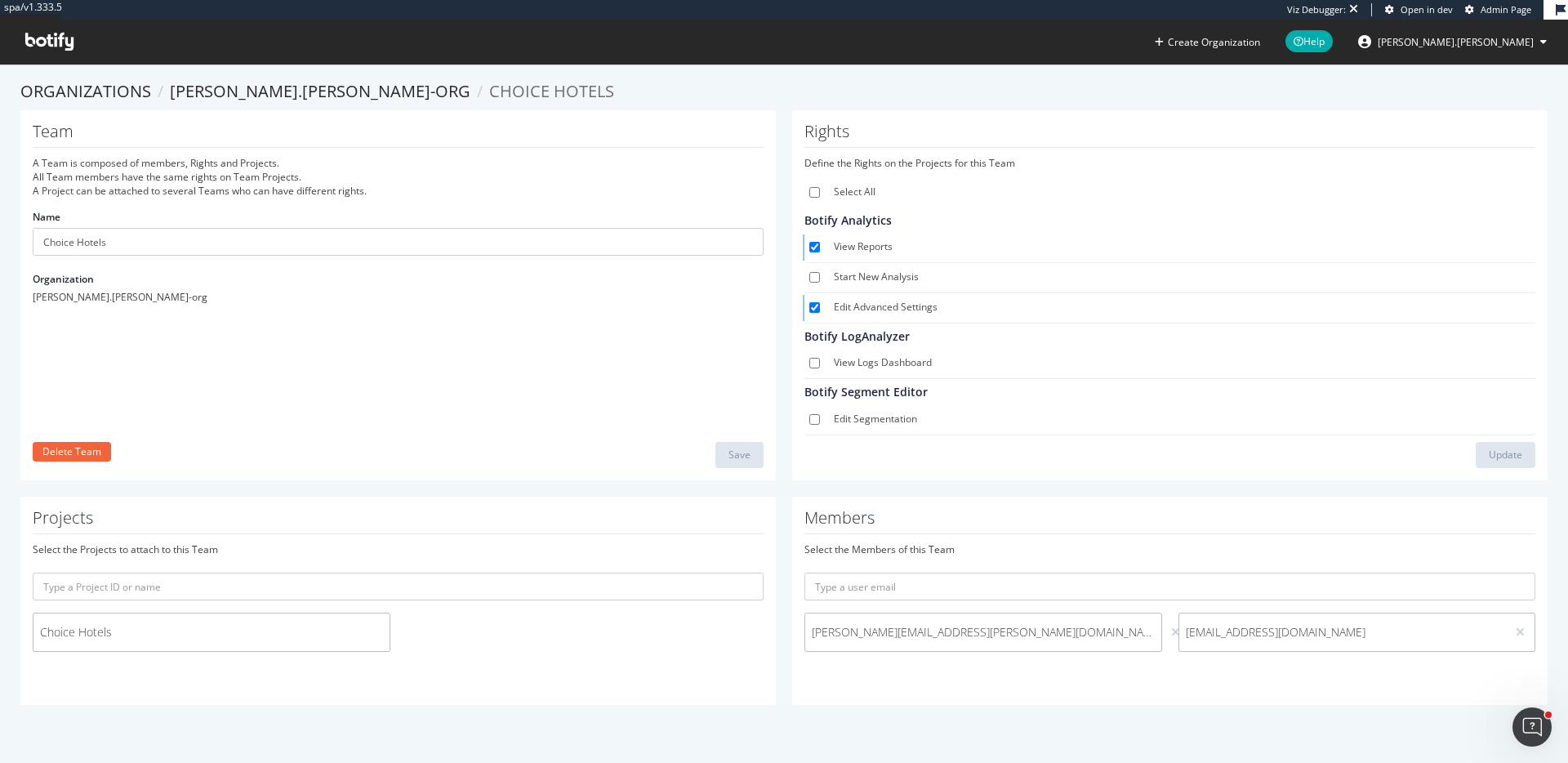 click on "Choice Hotels" at bounding box center (551, 91) 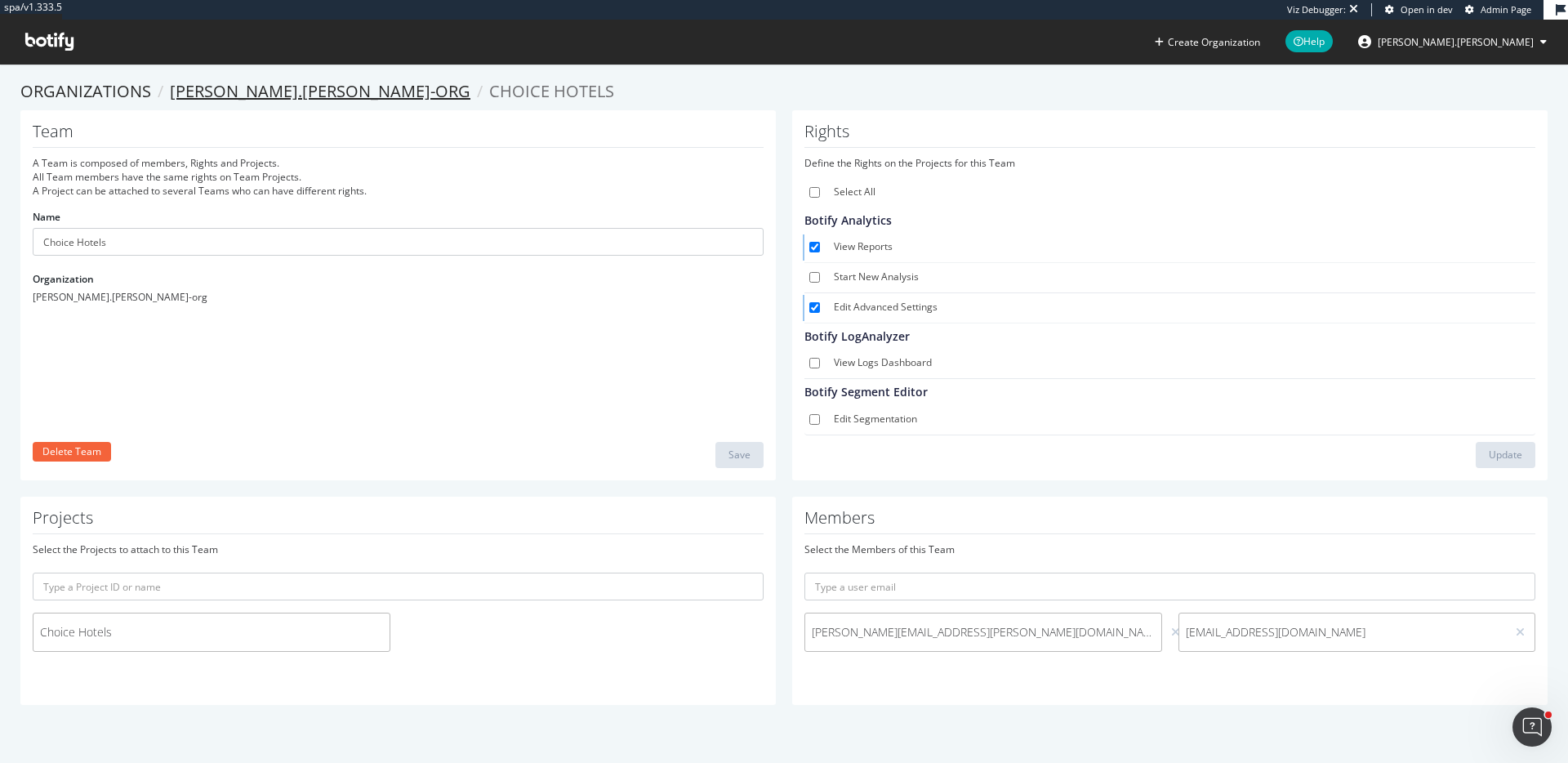 click on "tyler.cohen-org" at bounding box center [320, 91] 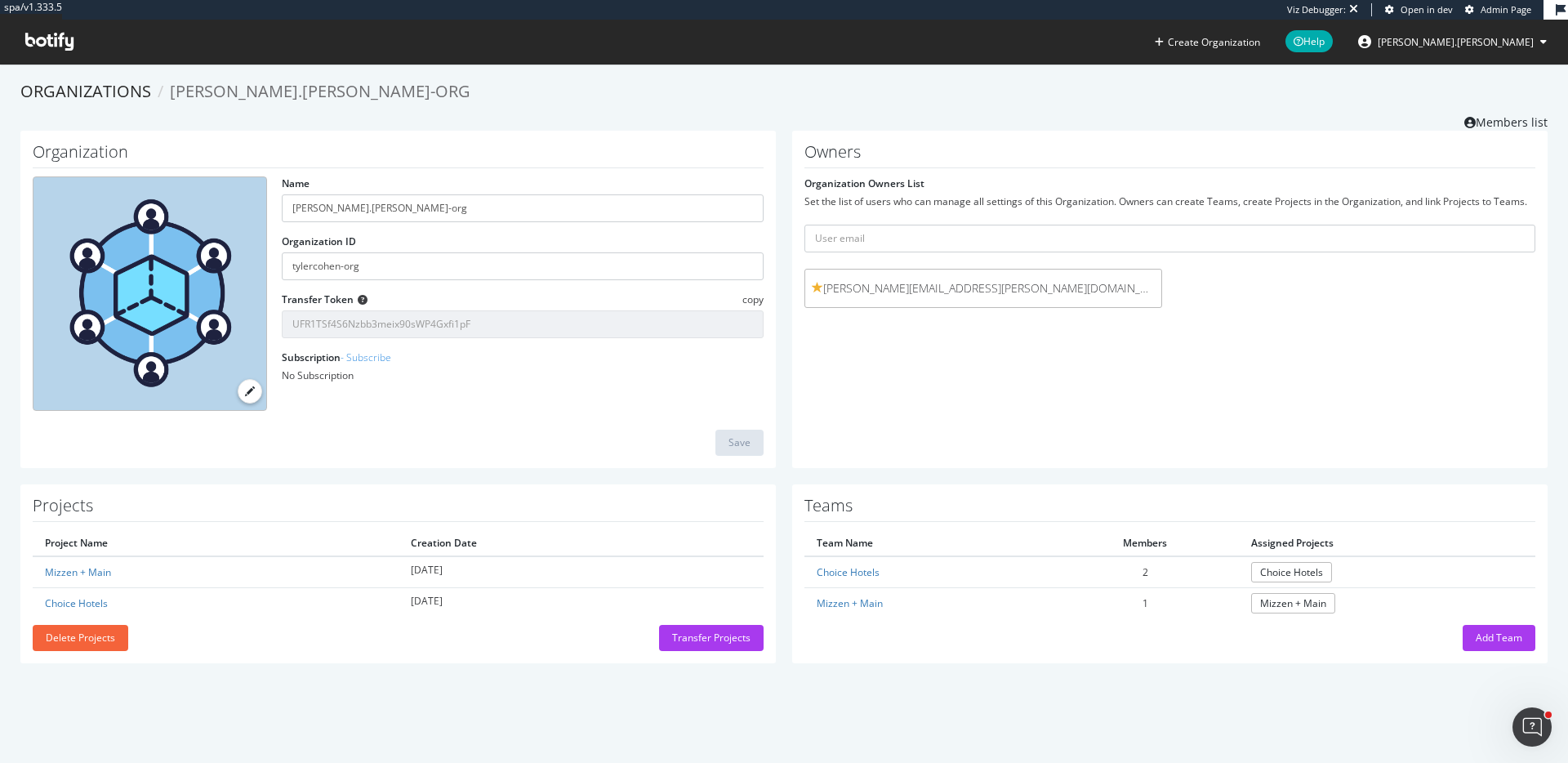 click at bounding box center (49, 42) 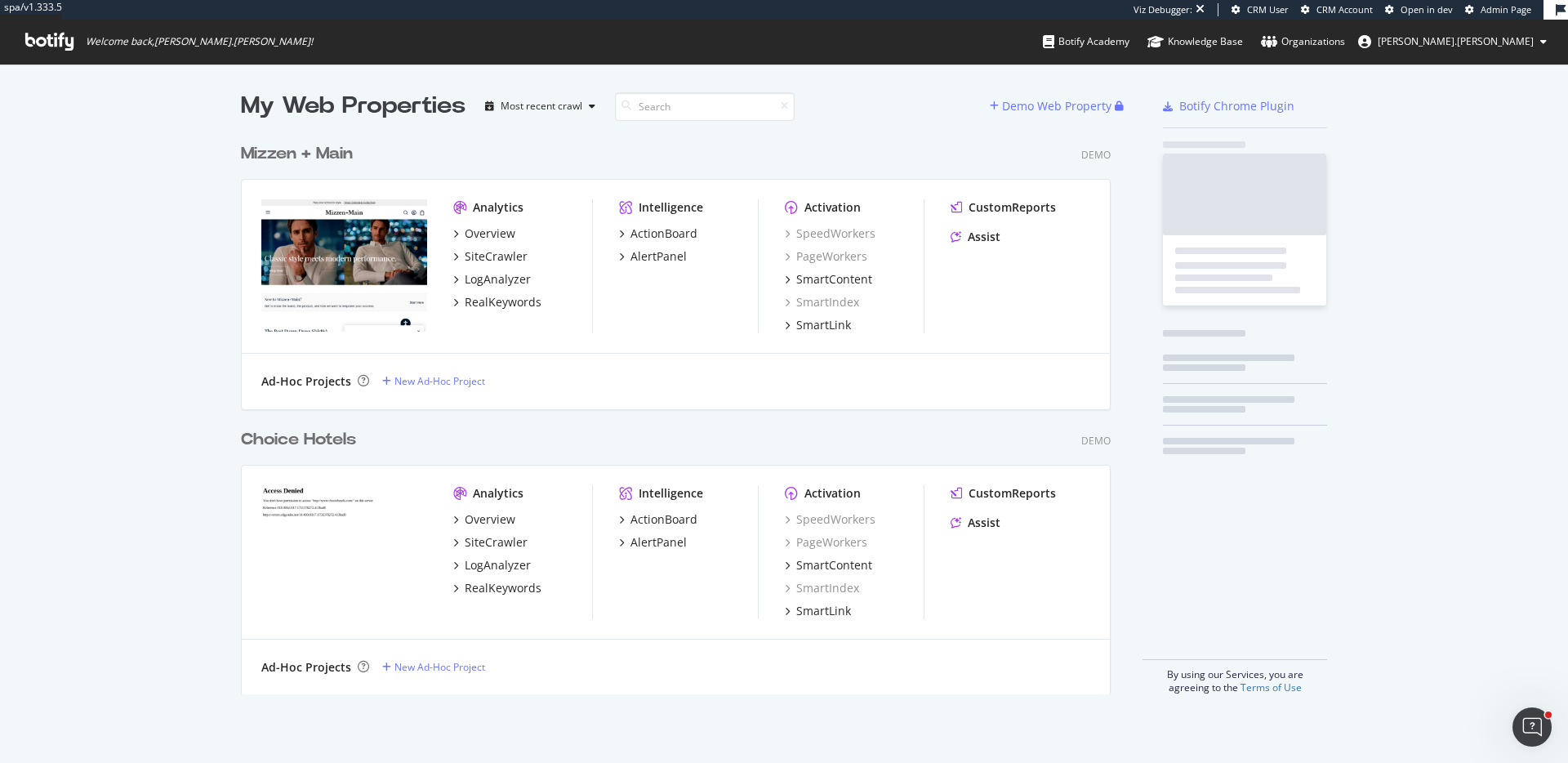 scroll, scrollTop: 1, scrollLeft: 1, axis: both 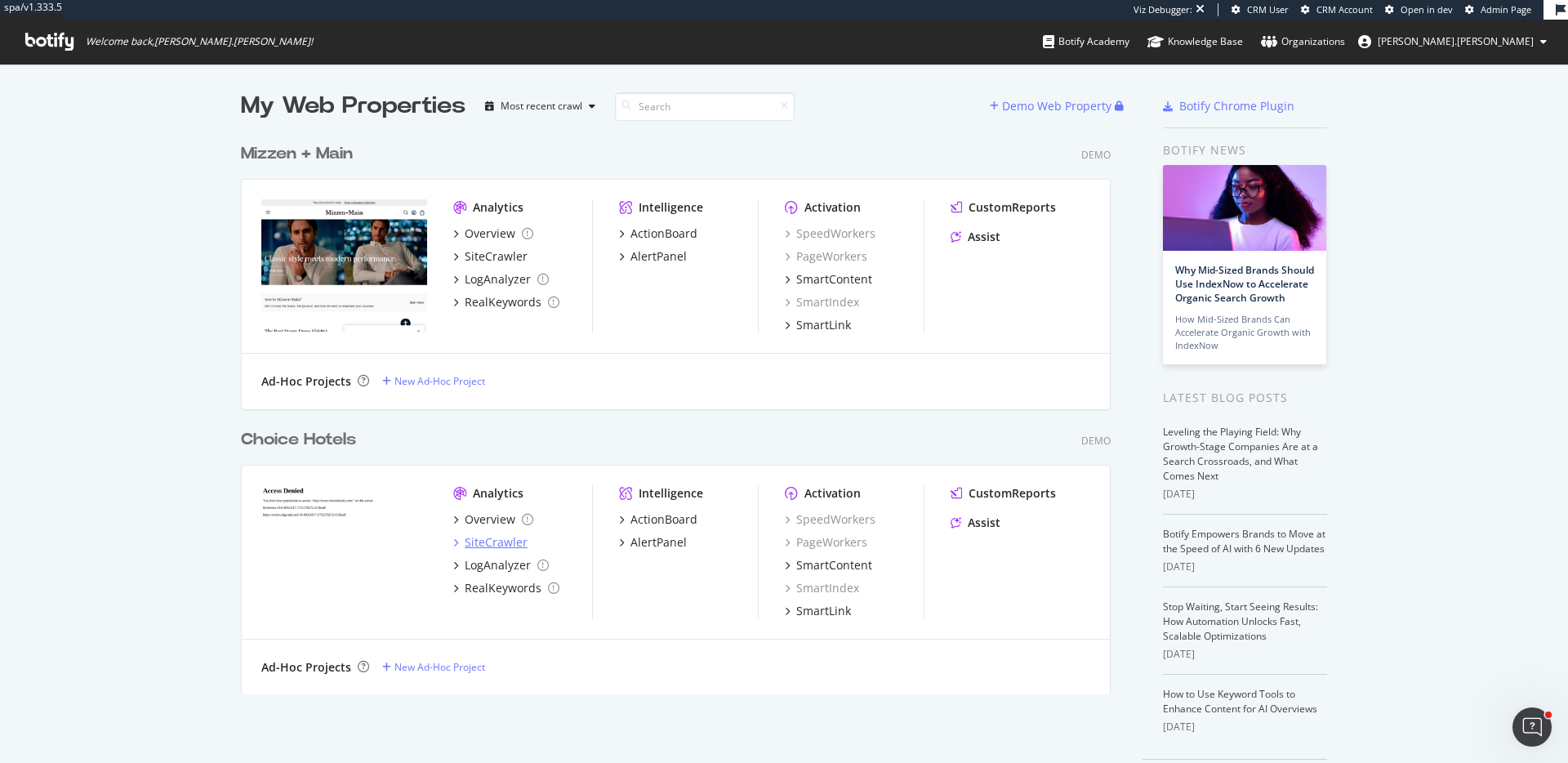 click on "SiteCrawler" at bounding box center [496, 542] 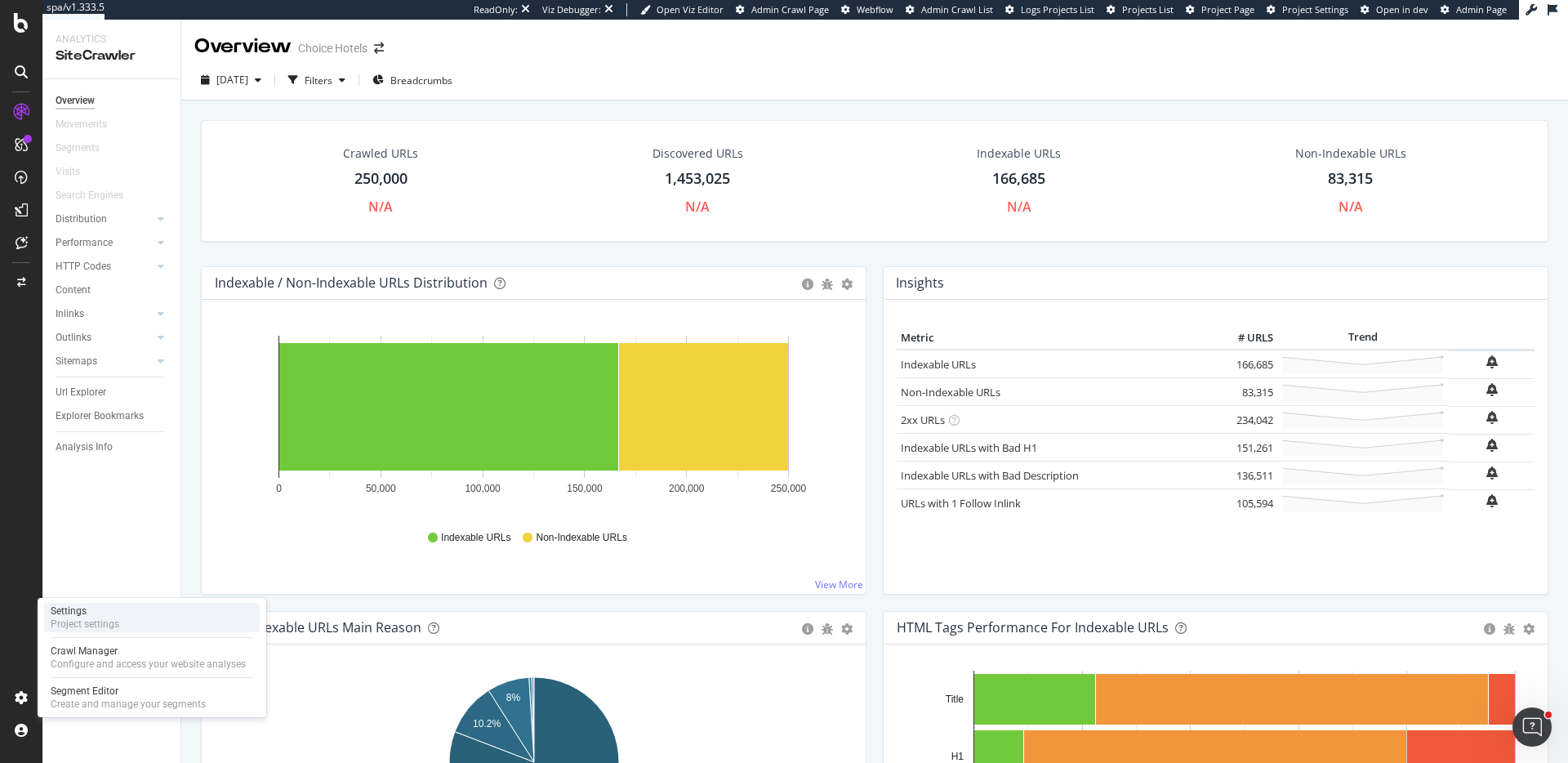 click on "Project settings" at bounding box center [85, 624] 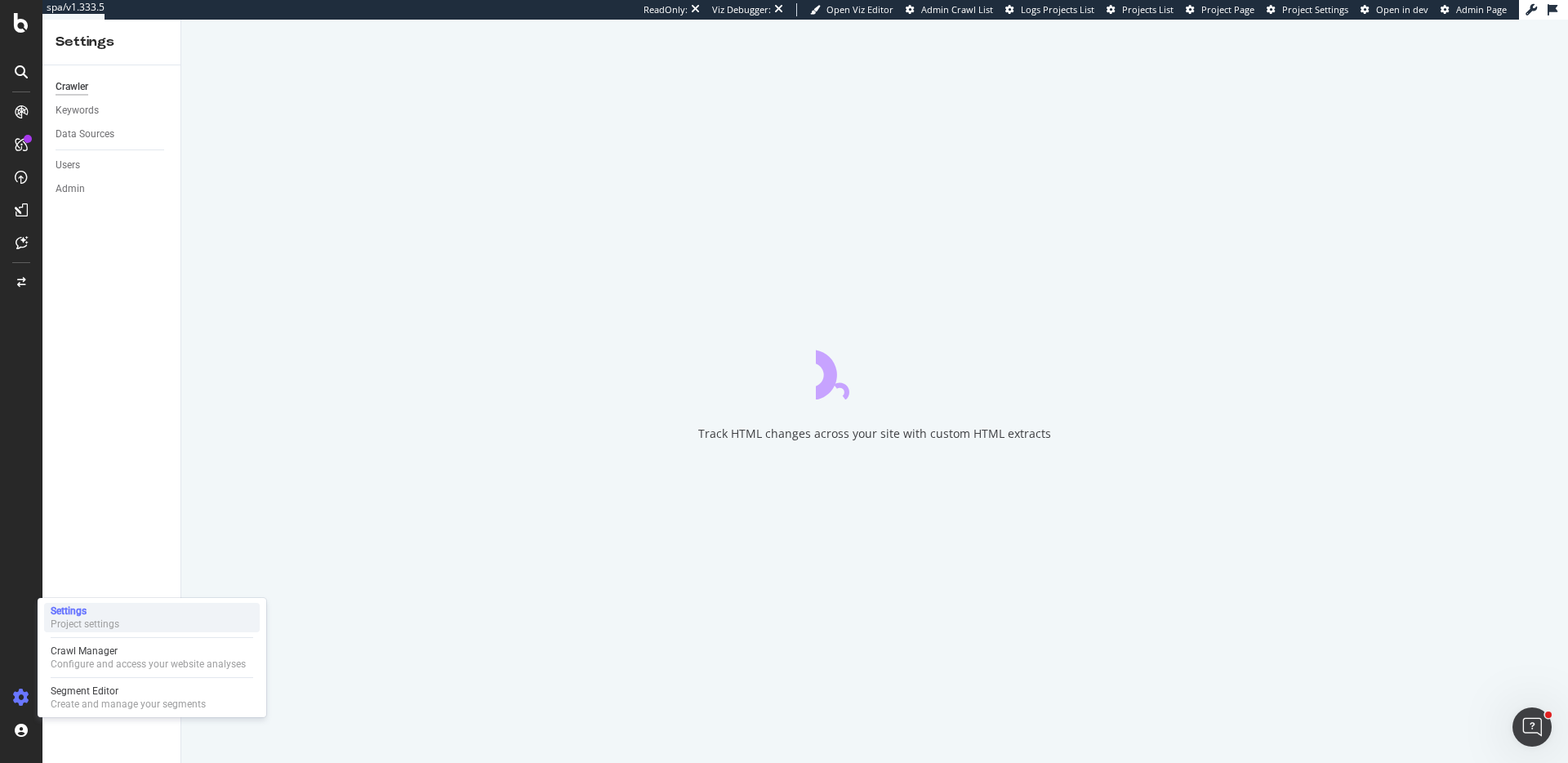 scroll, scrollTop: 0, scrollLeft: 0, axis: both 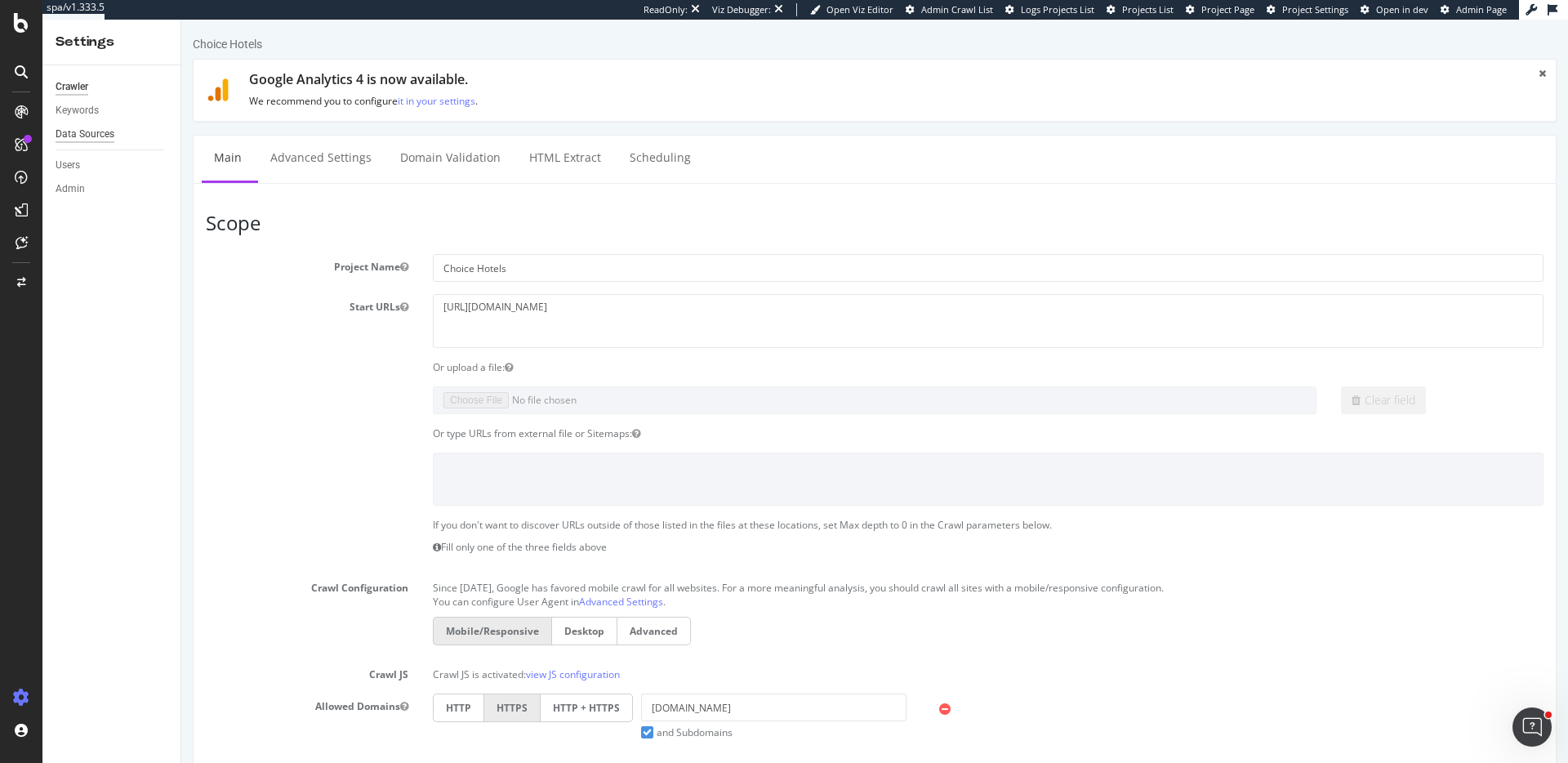 click on "Data Sources" at bounding box center (85, 134) 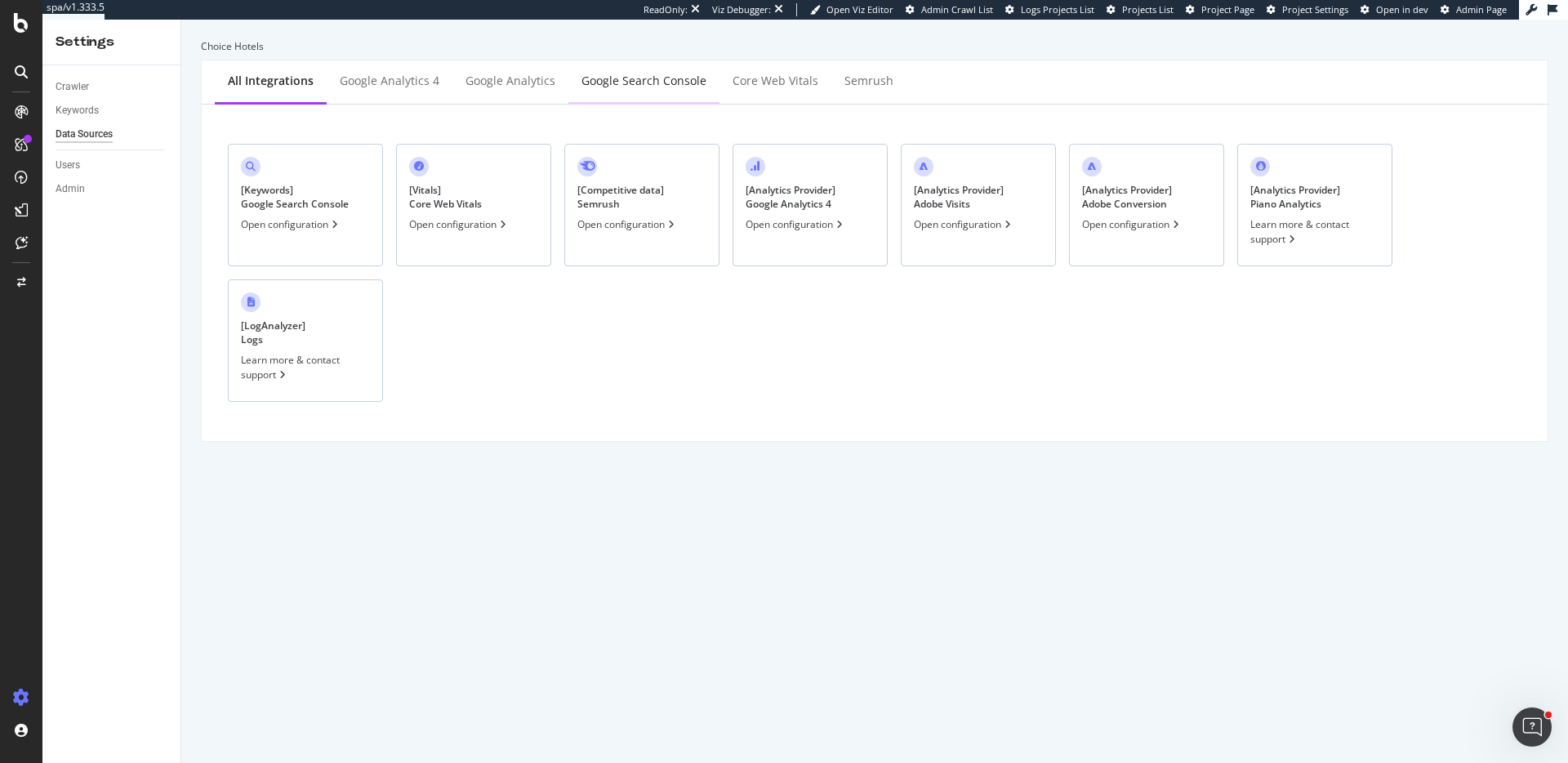 click on "Google Search Console" at bounding box center [644, 81] 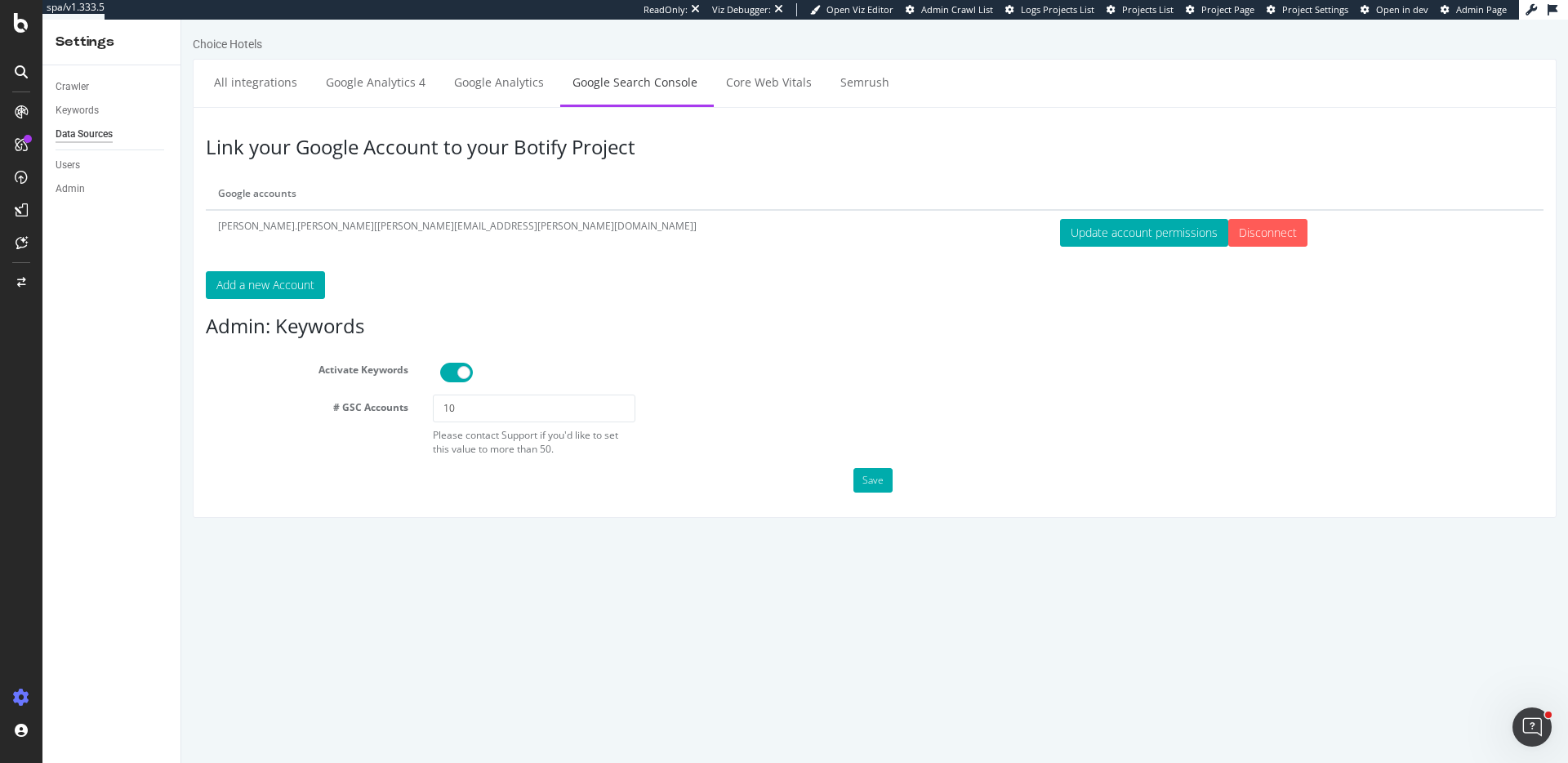 scroll, scrollTop: 0, scrollLeft: 0, axis: both 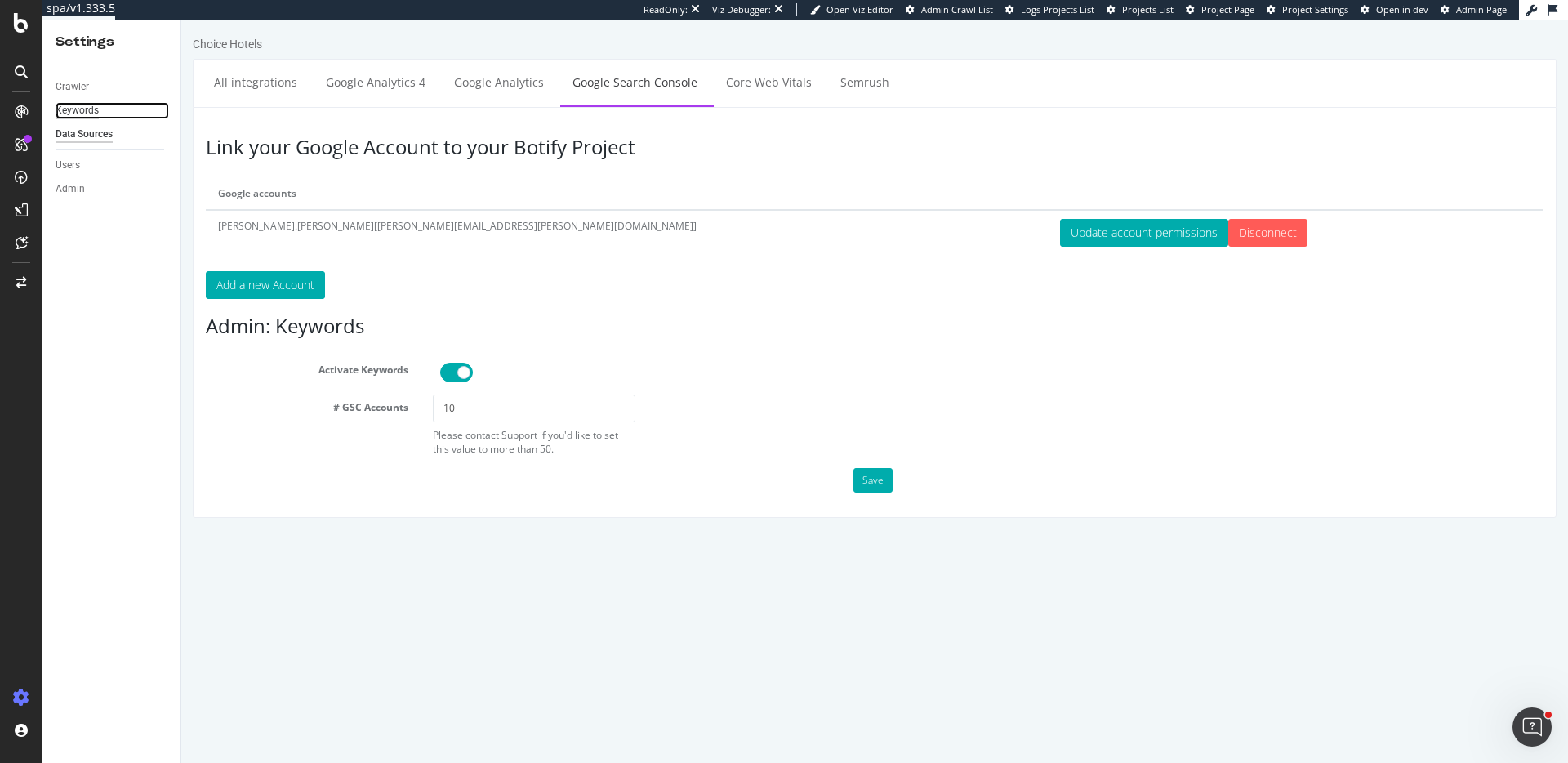 click on "Keywords" at bounding box center (77, 110) 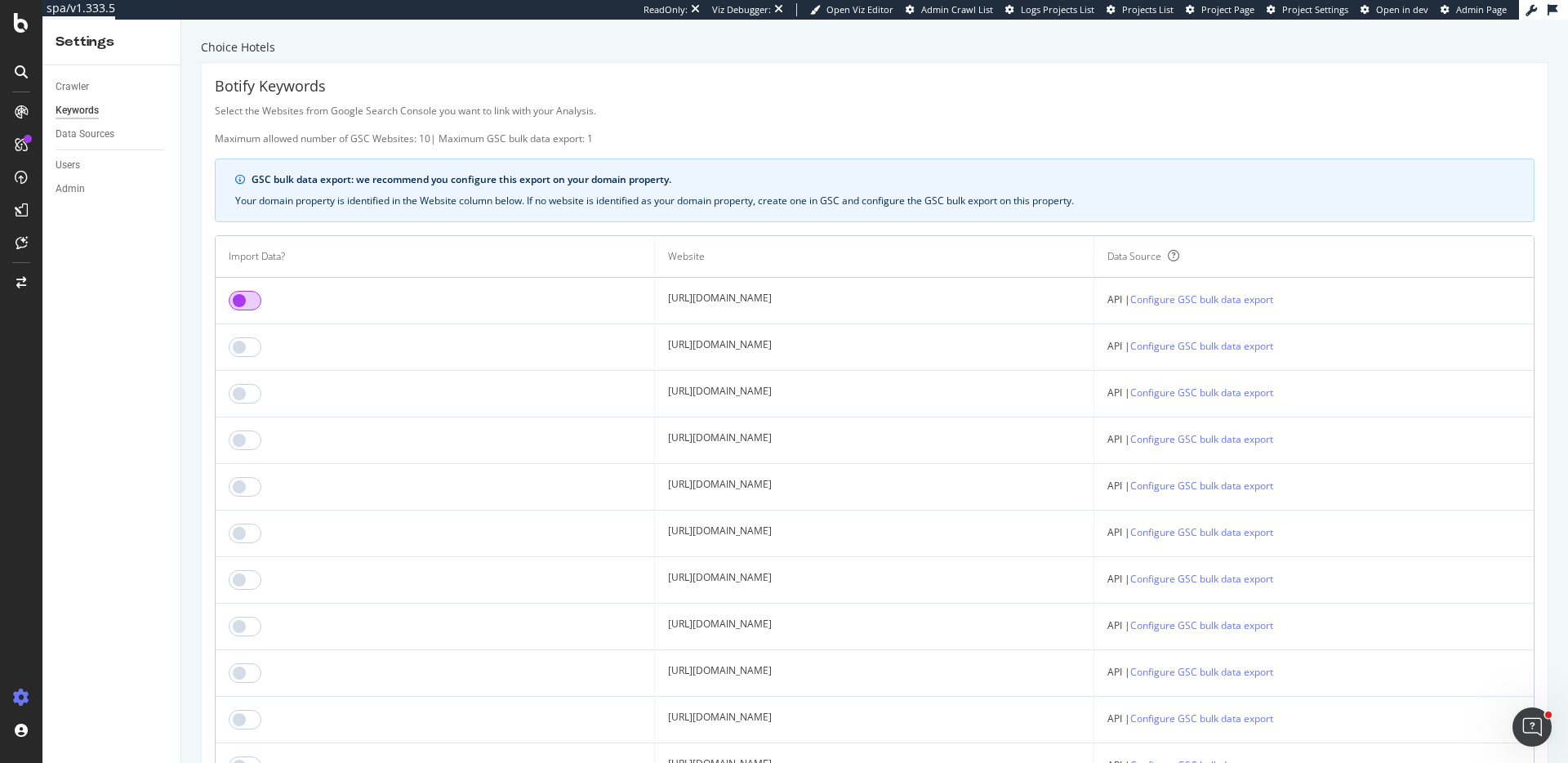 click at bounding box center (245, 301) 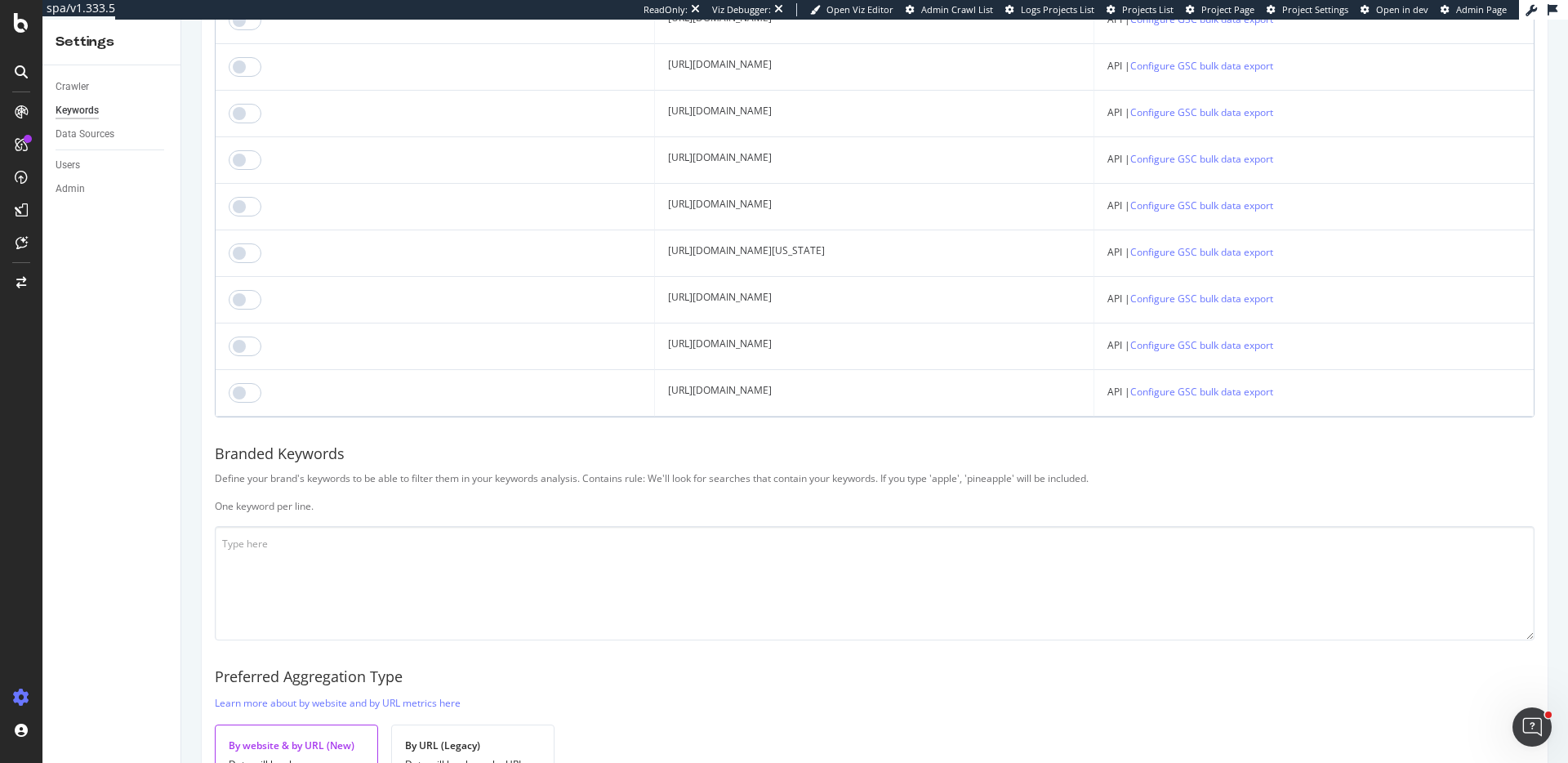 scroll, scrollTop: 781, scrollLeft: 0, axis: vertical 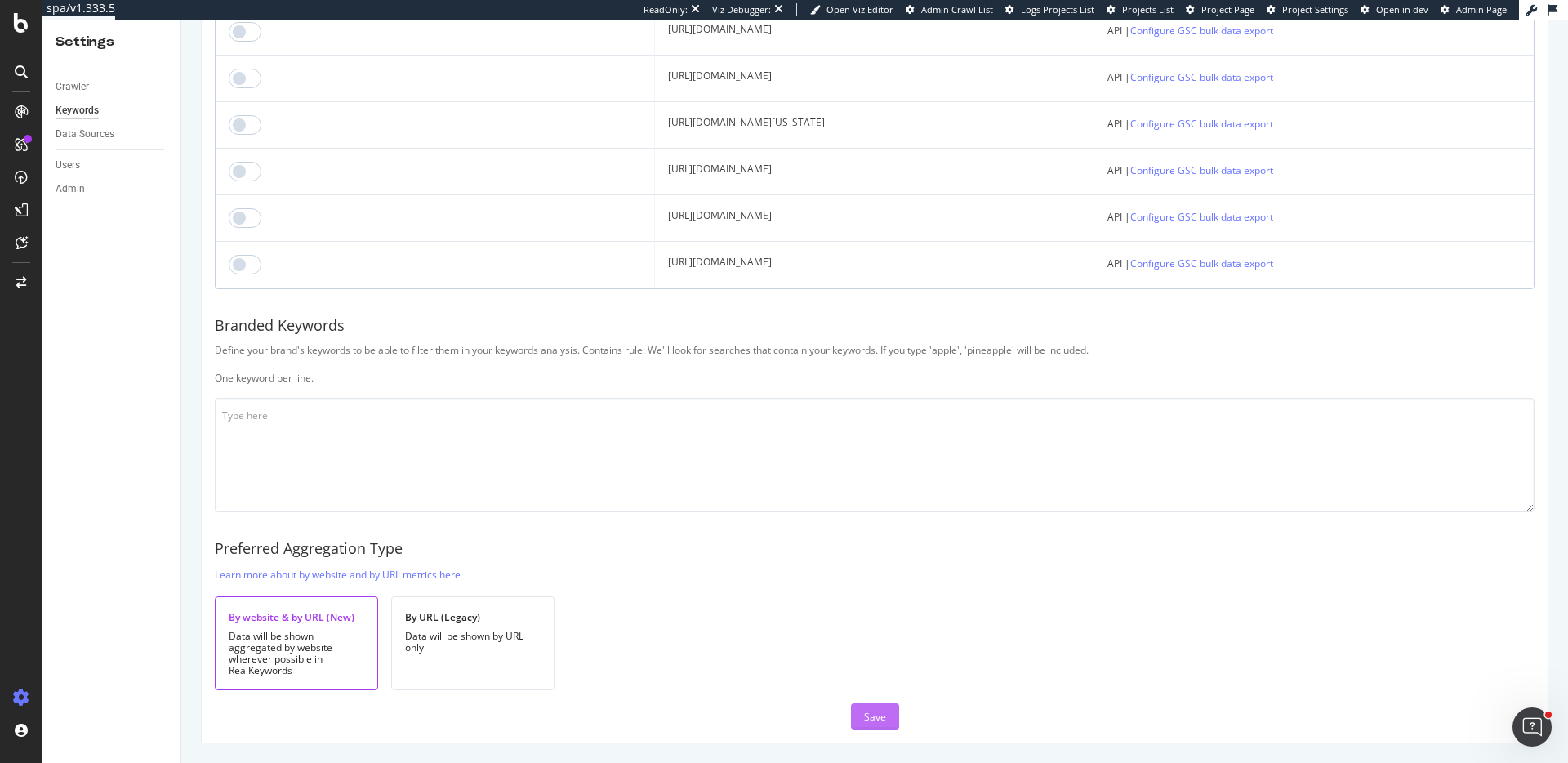 click on "Save" at bounding box center [875, 716] 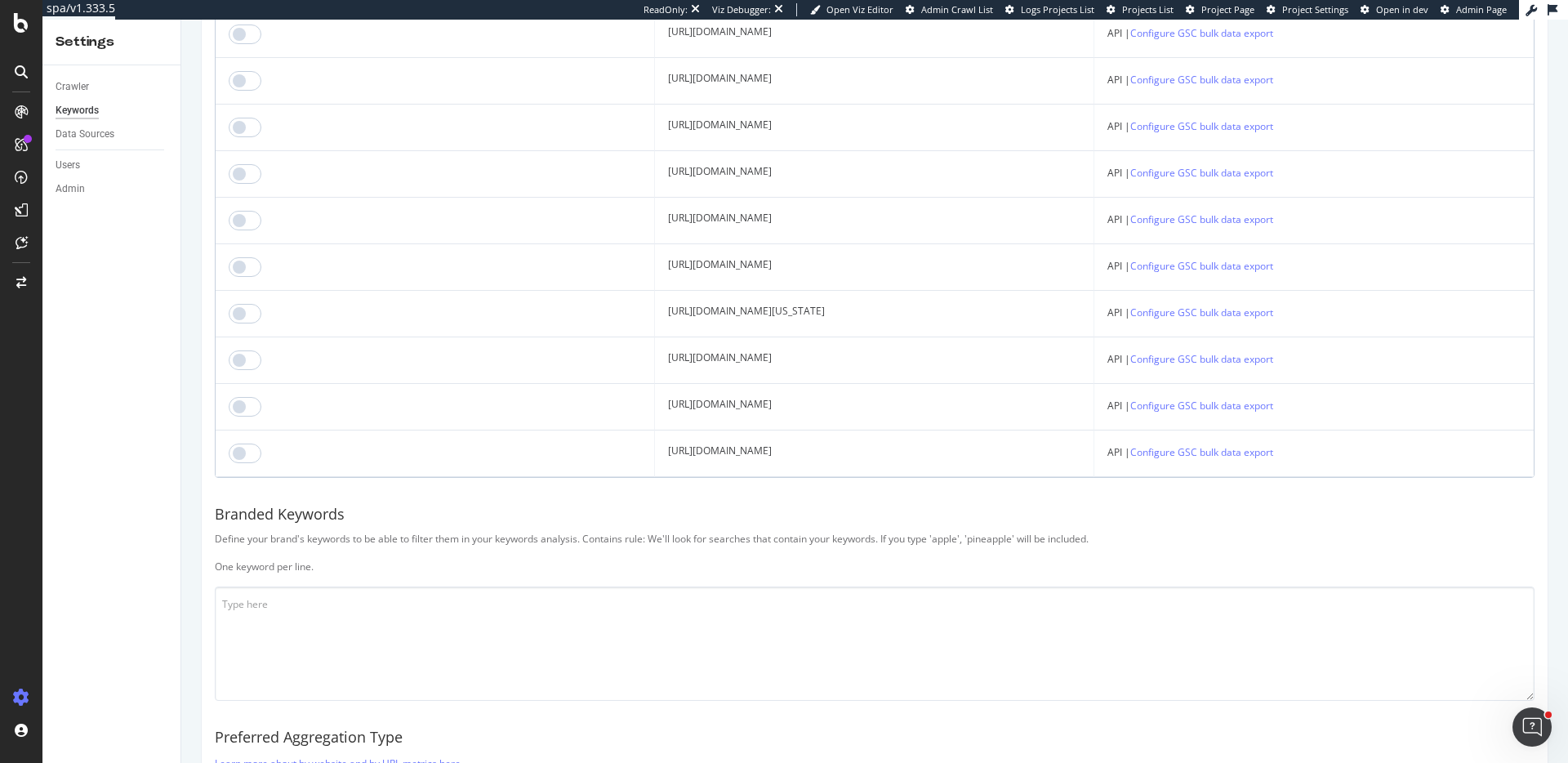 scroll, scrollTop: 781, scrollLeft: 0, axis: vertical 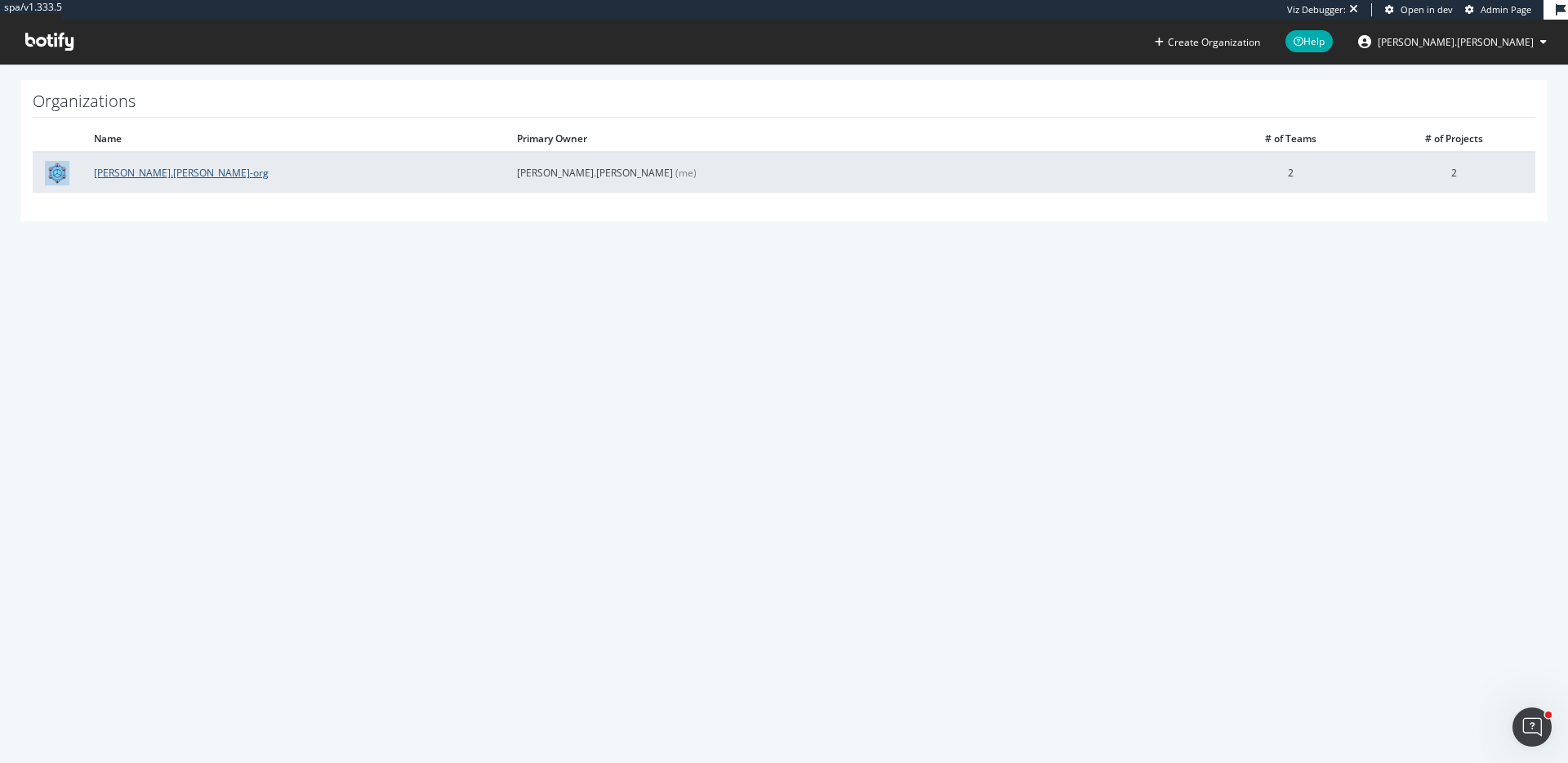 click on "tyler.cohen-org" at bounding box center (181, 172) 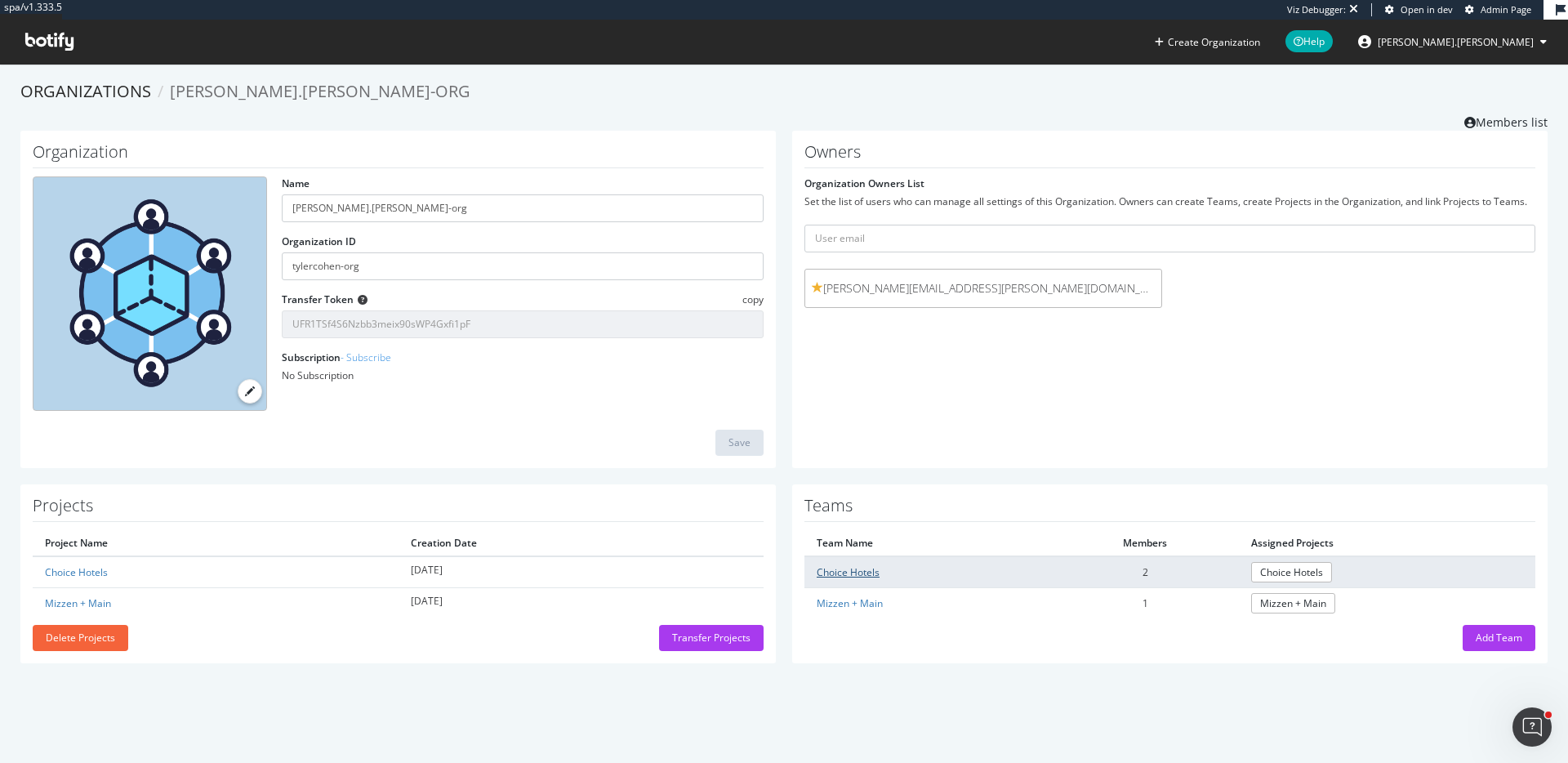 click on "Choice Hotels" at bounding box center (848, 572) 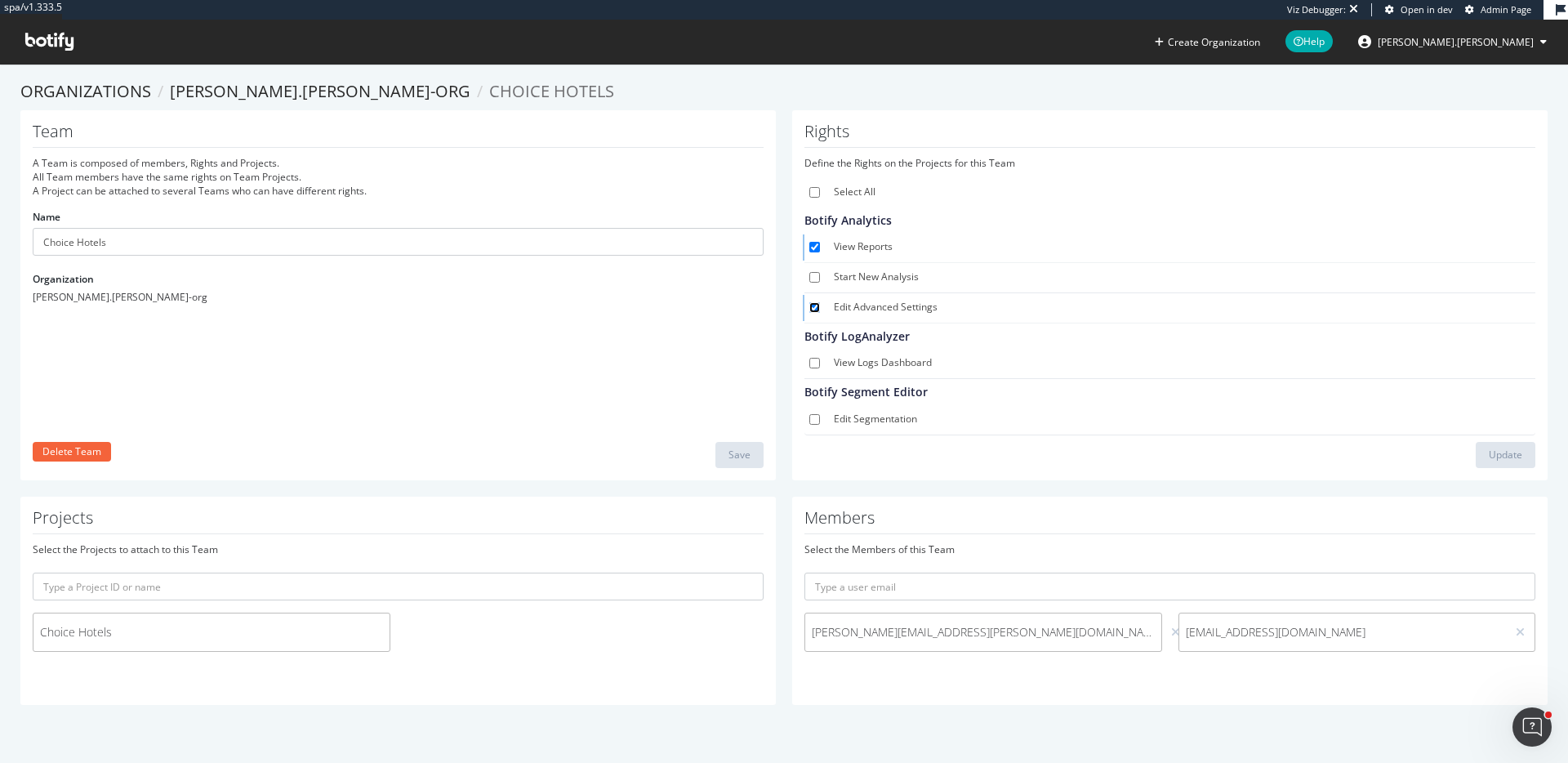 click on "Edit Advanced Settings" at bounding box center (814, 307) 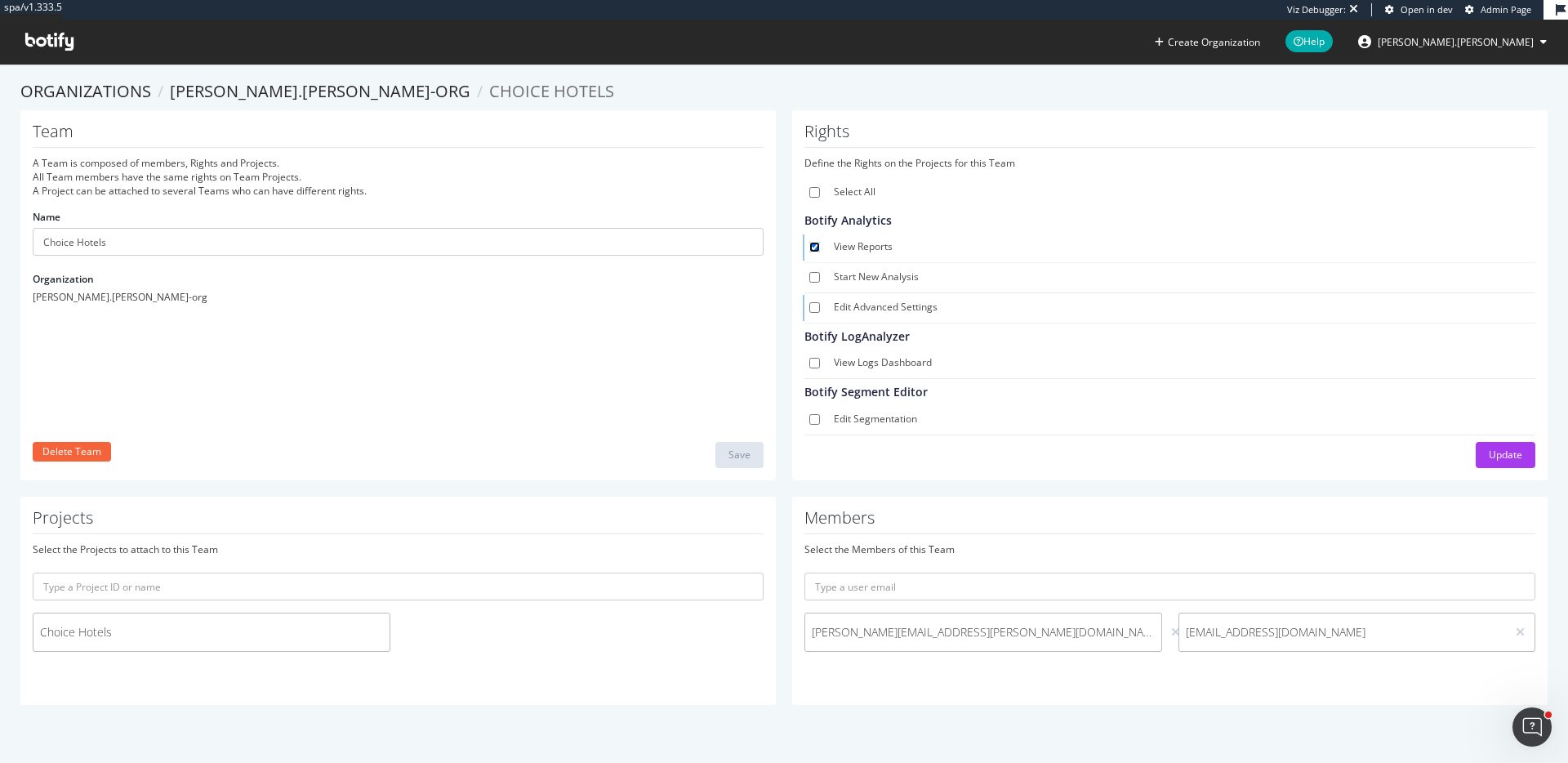 click on "View Reports" at bounding box center (814, 247) 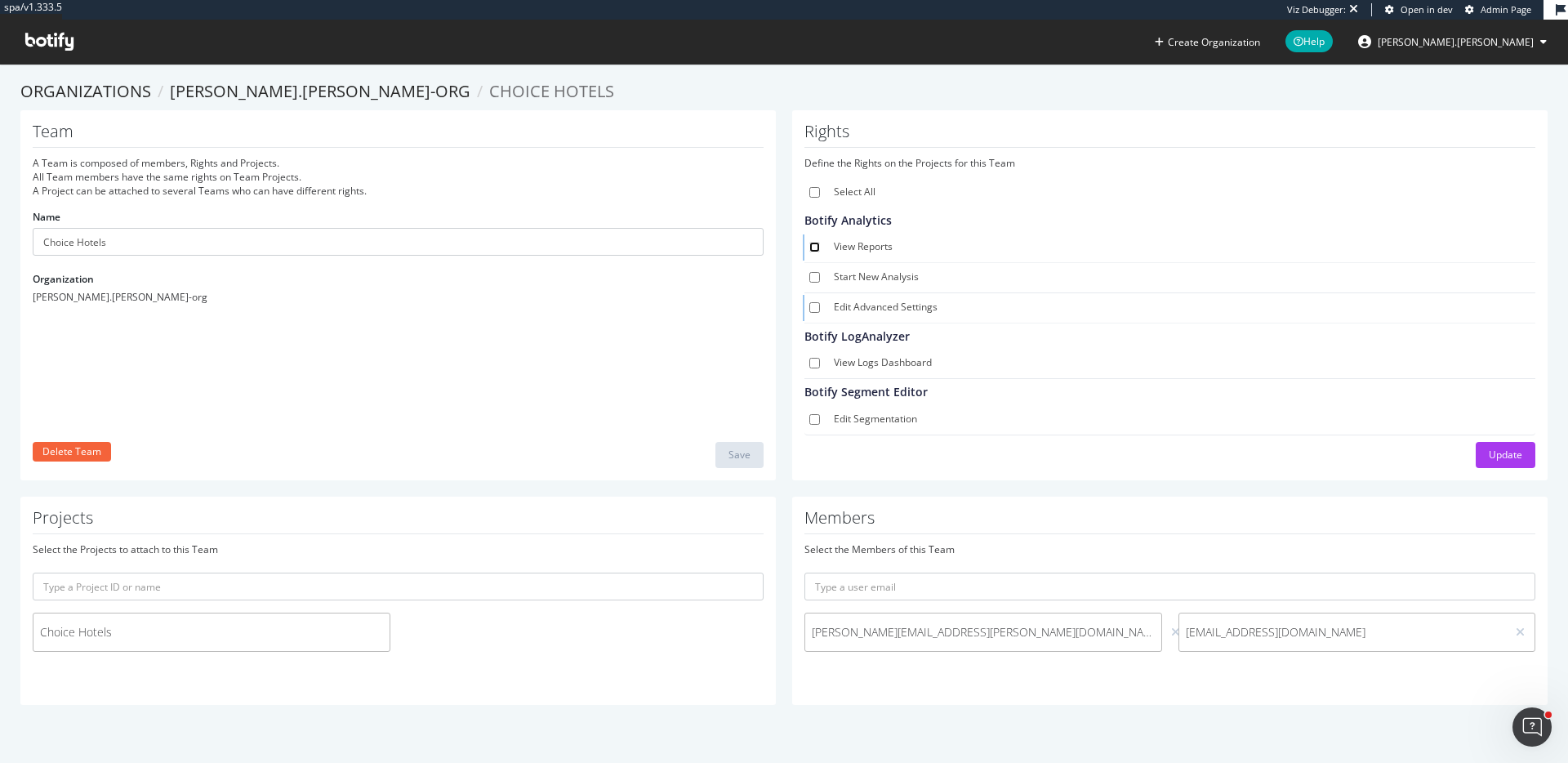 checkbox on "false" 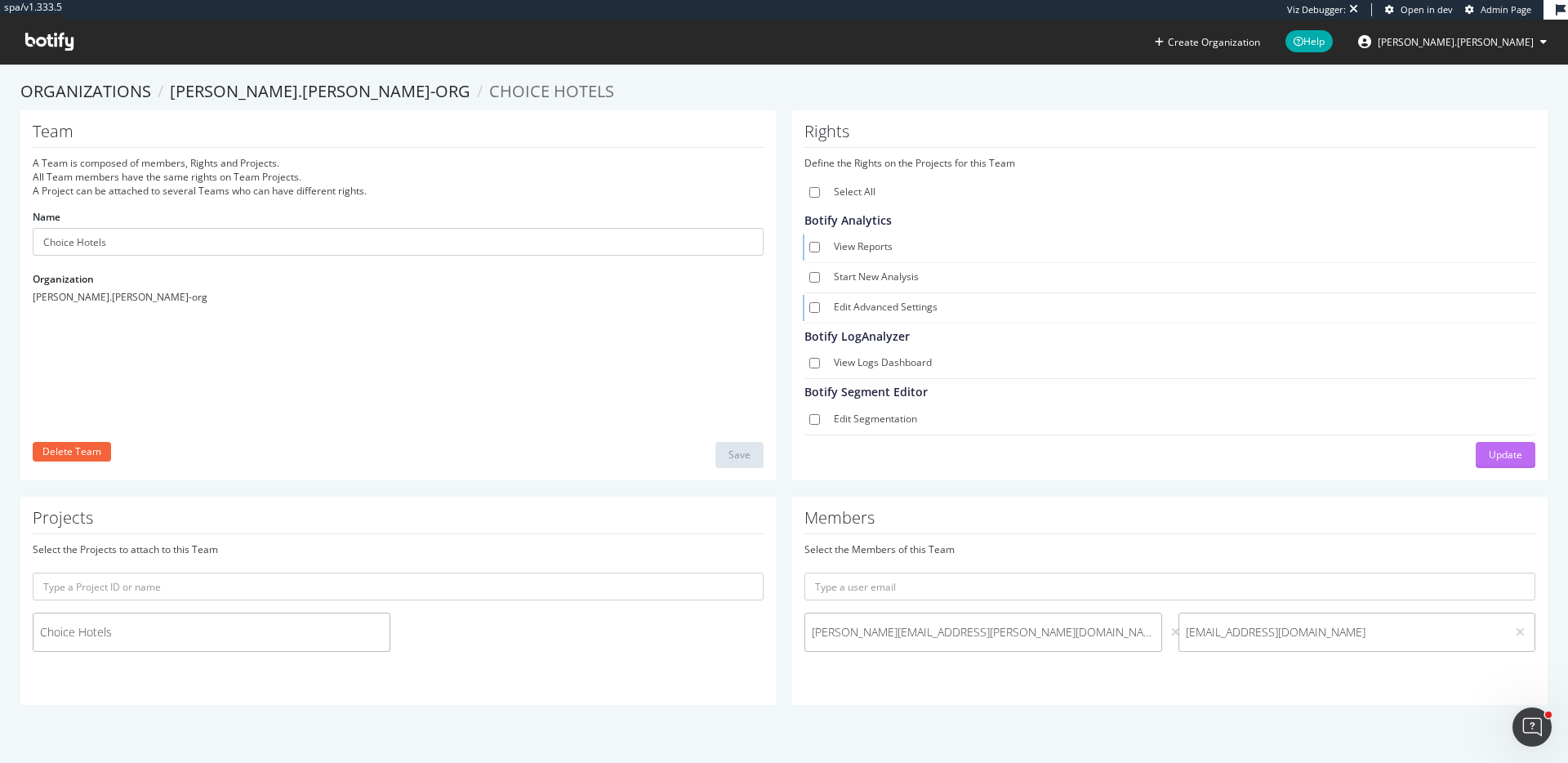 click on "Update" at bounding box center (1505, 454) 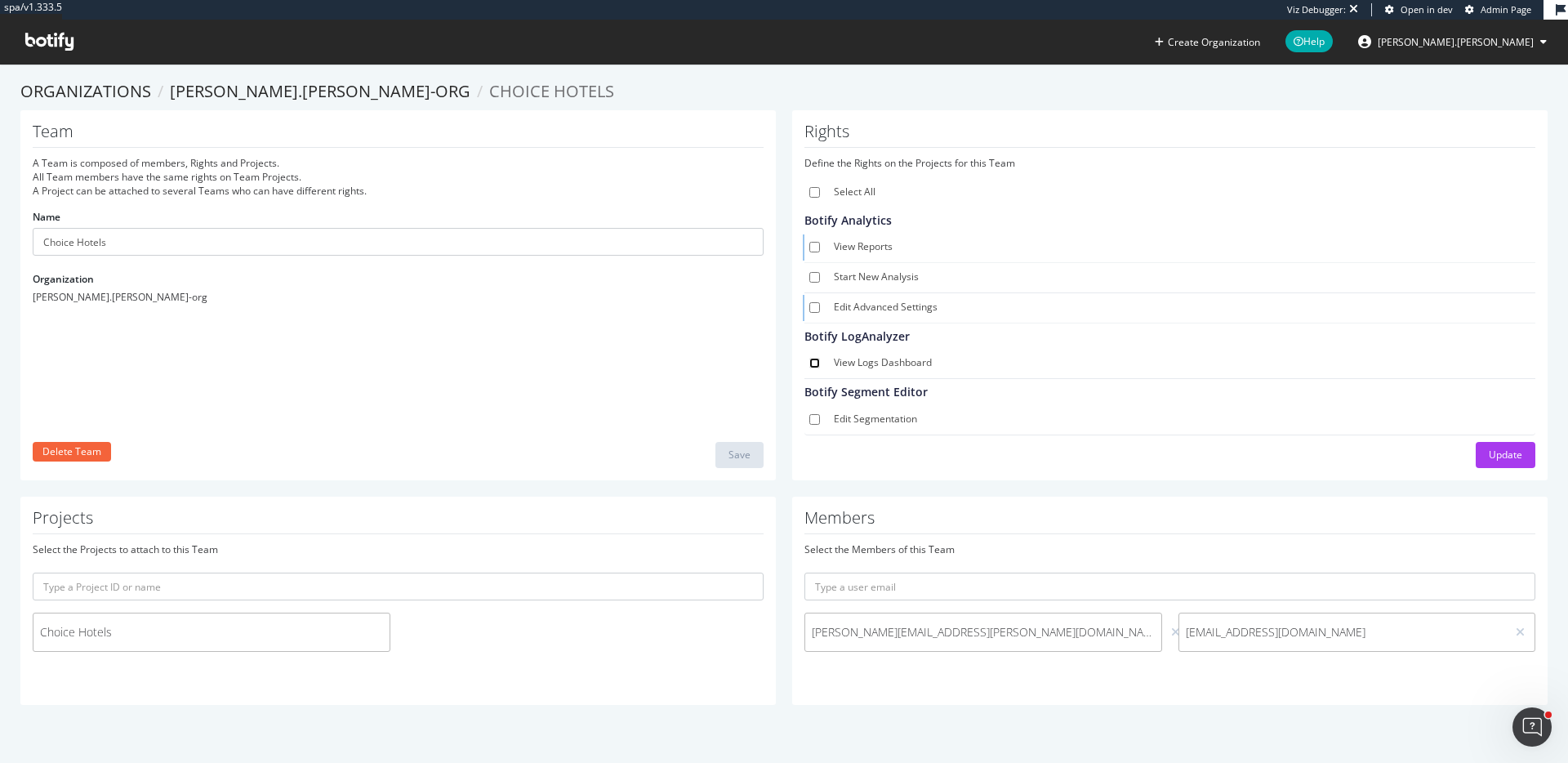 click on "View Logs Dashboard" at bounding box center (814, 363) 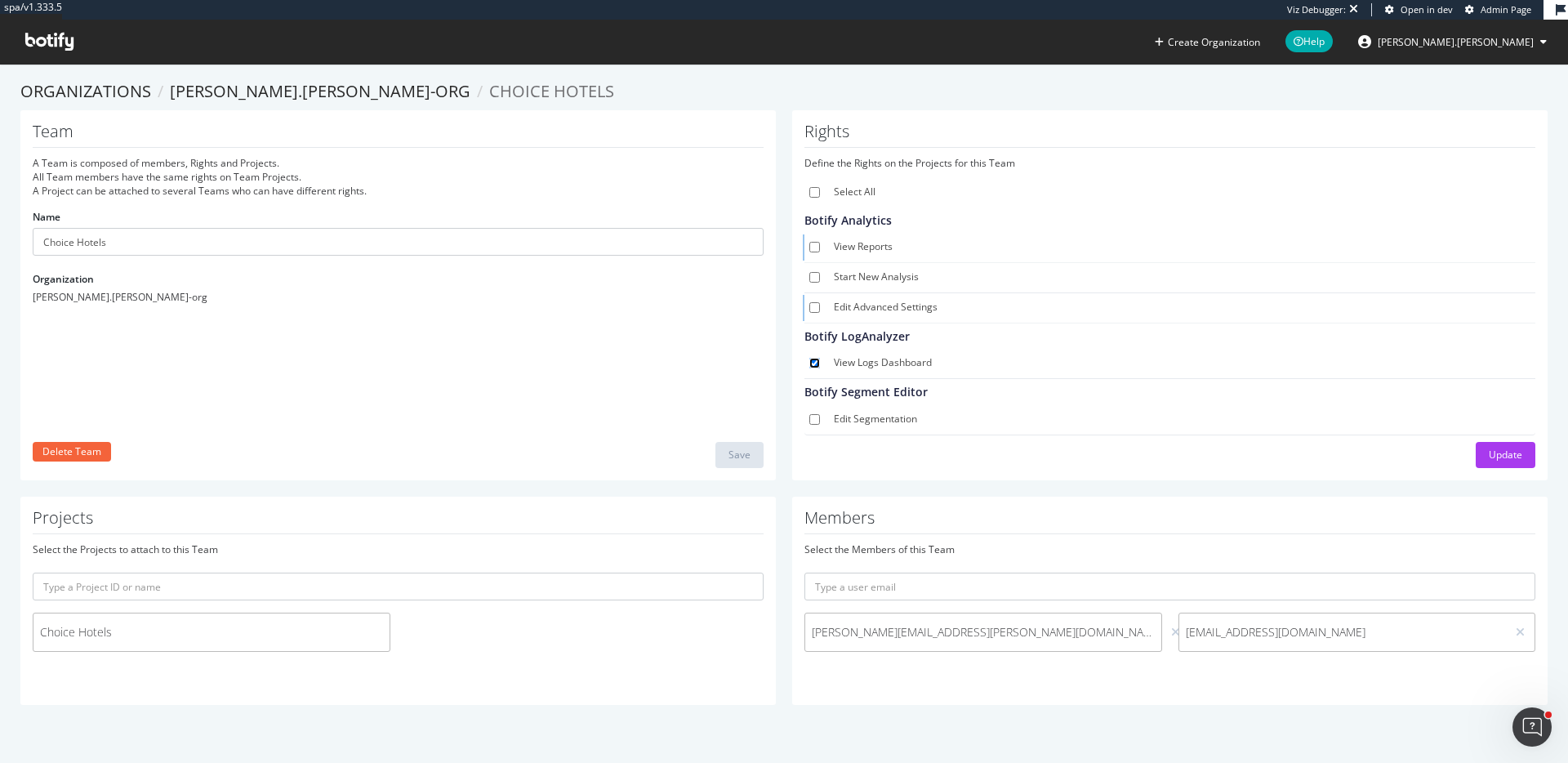 checkbox on "true" 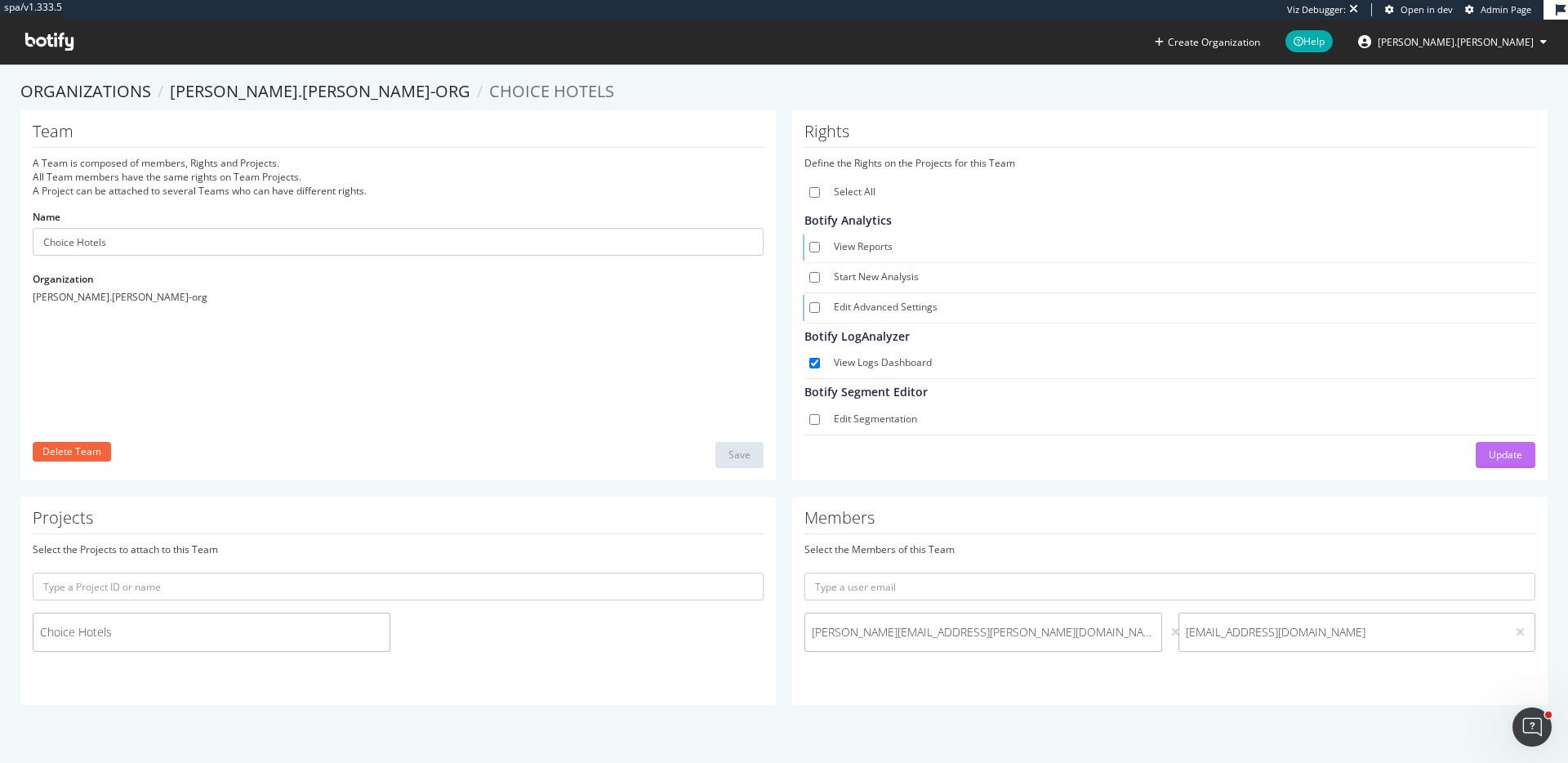 click on "Update" at bounding box center (1505, 454) 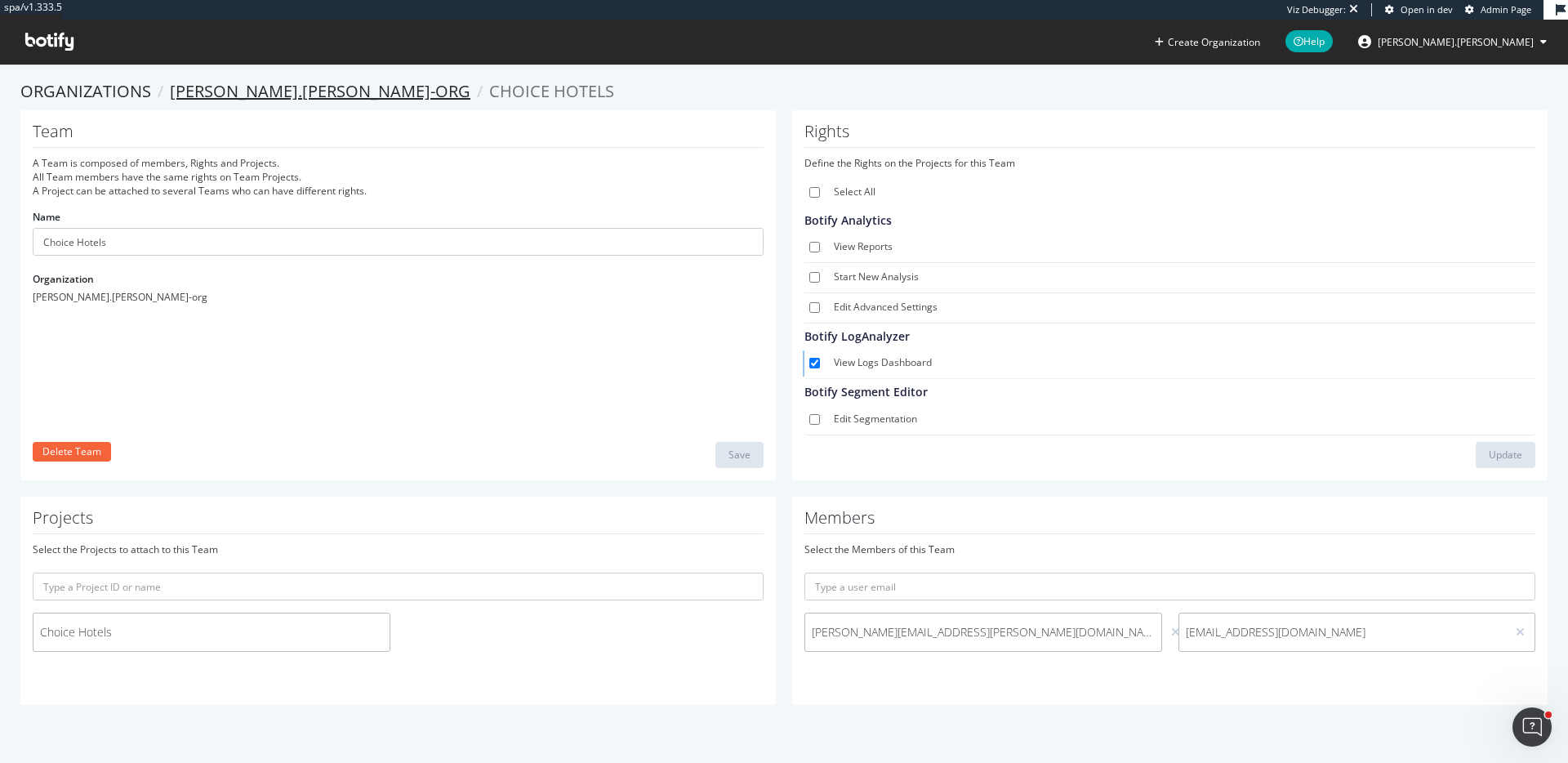 click on "tyler.cohen-org" at bounding box center [320, 91] 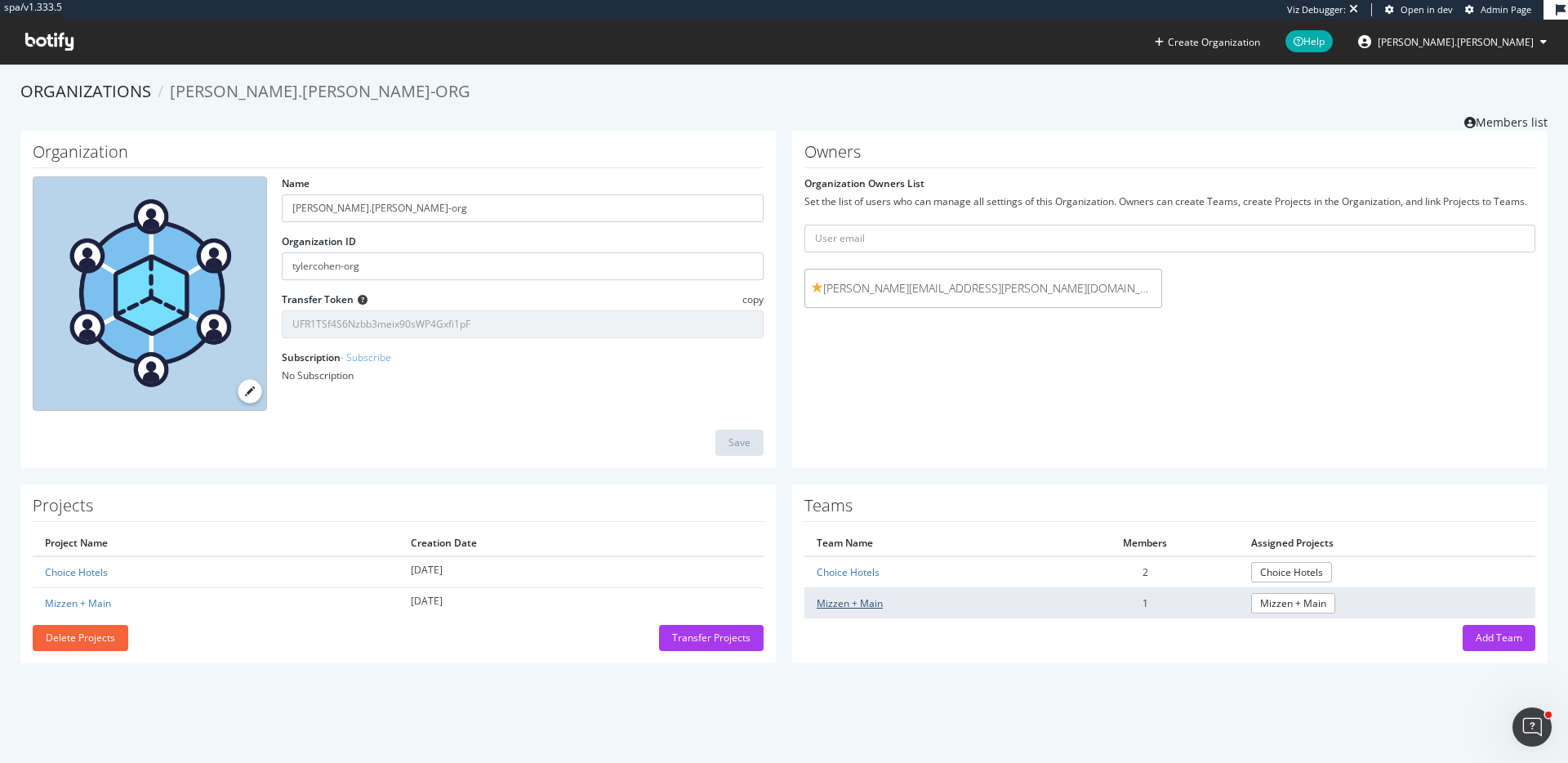 click on "Mizzen + Main" at bounding box center [849, 603] 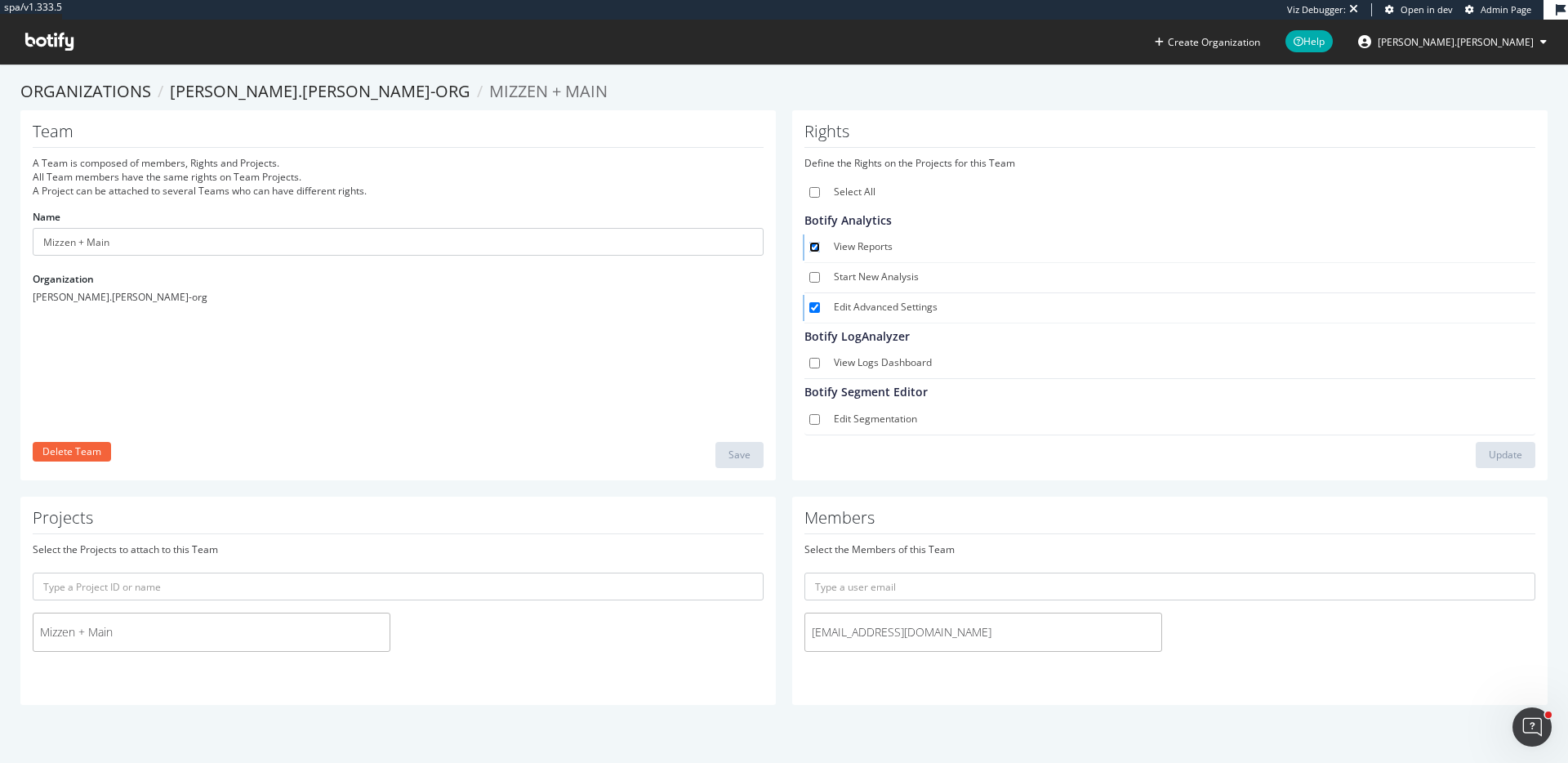 click on "View Reports" at bounding box center [814, 247] 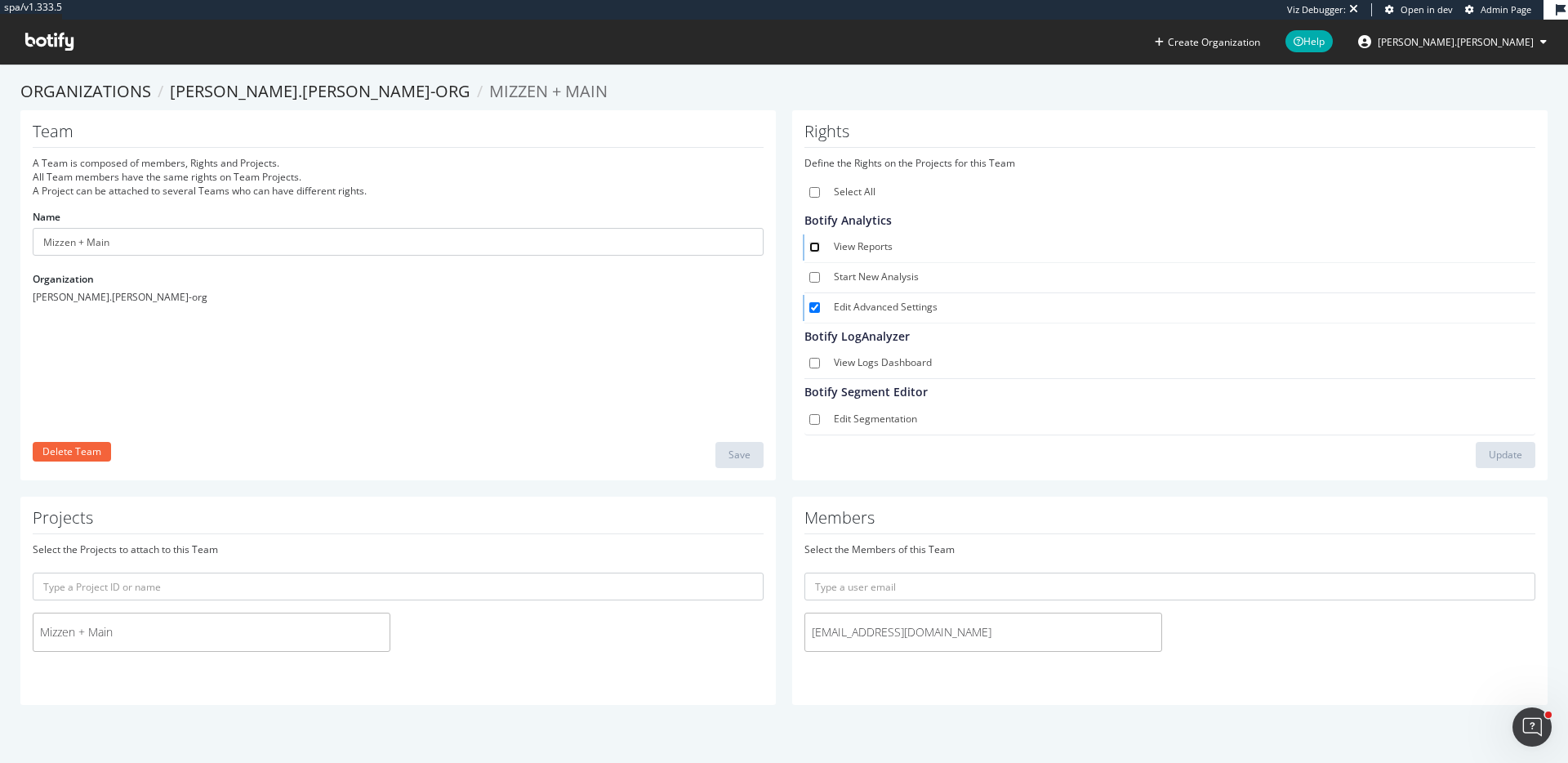 checkbox on "false" 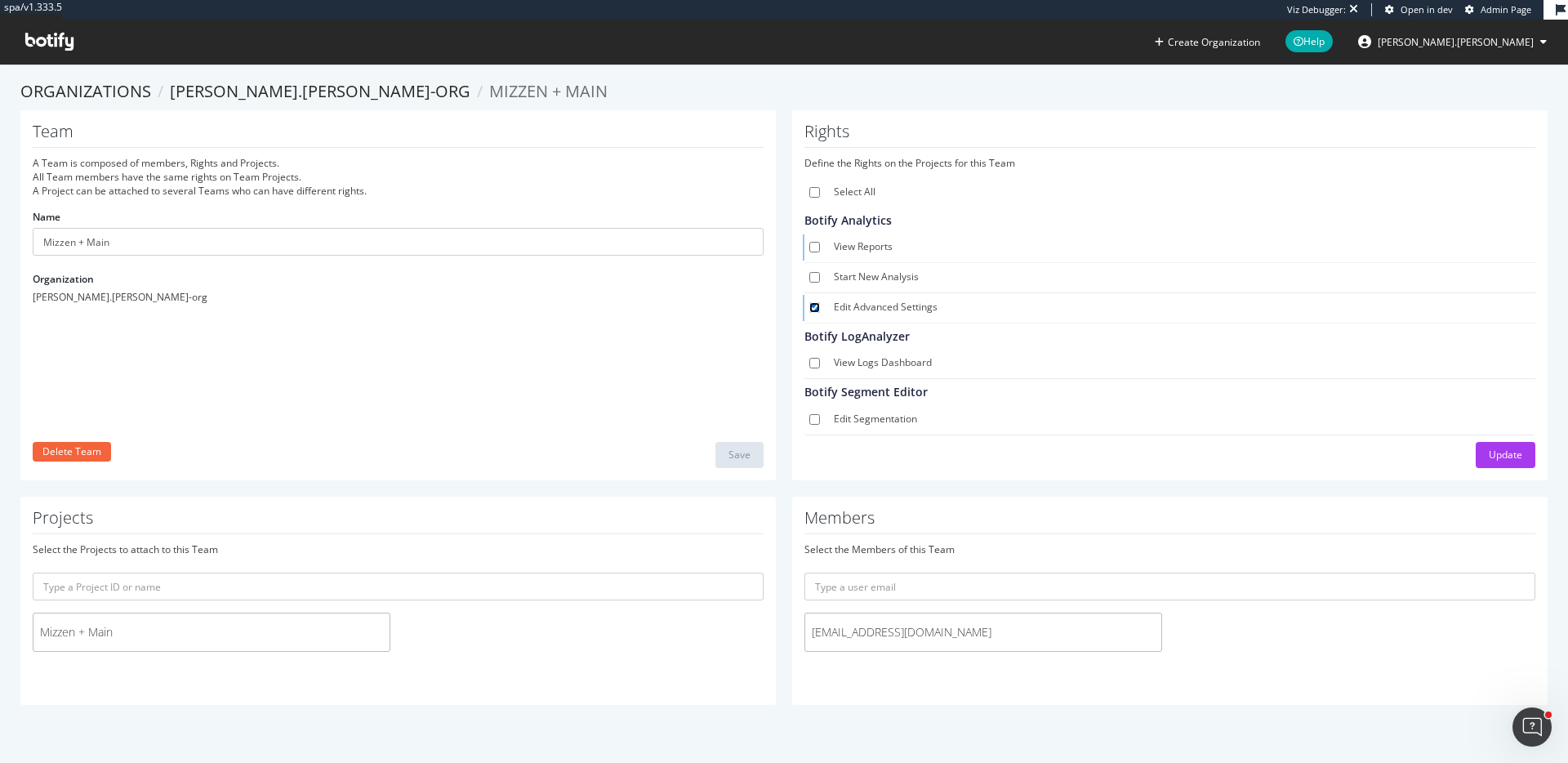 click on "Edit Advanced Settings" at bounding box center (814, 307) 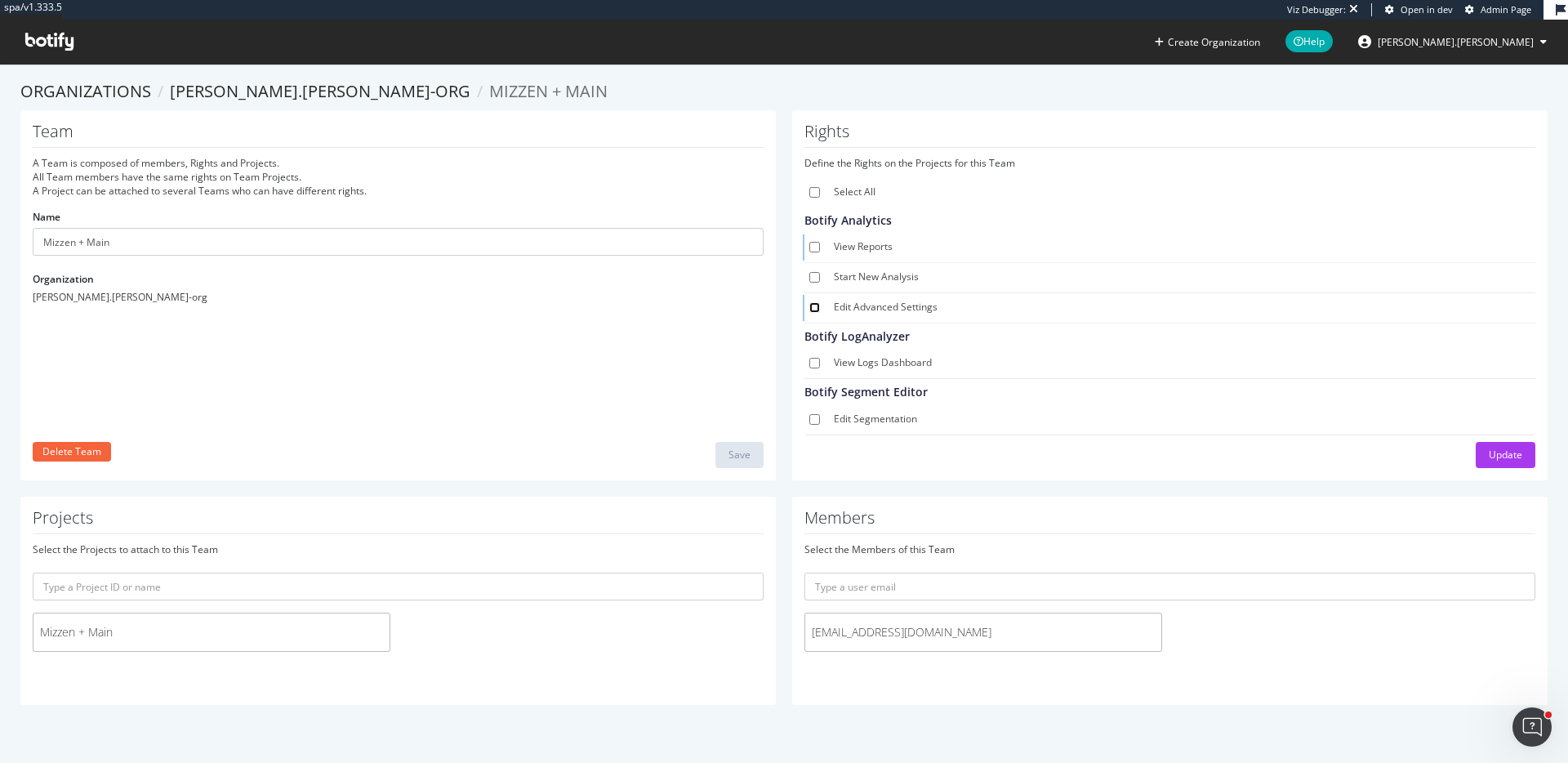 checkbox on "false" 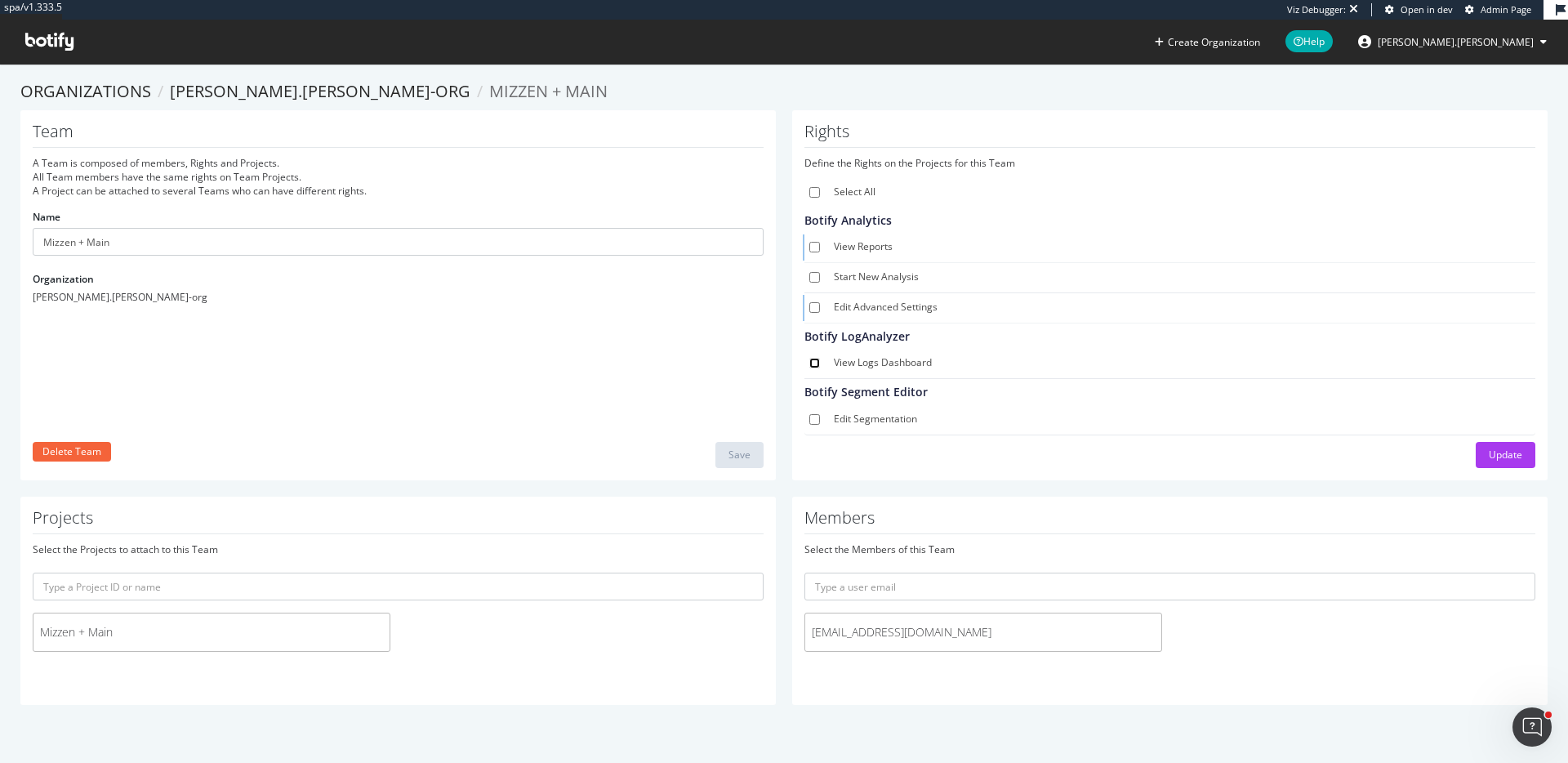 click on "View Logs Dashboard" at bounding box center [814, 363] 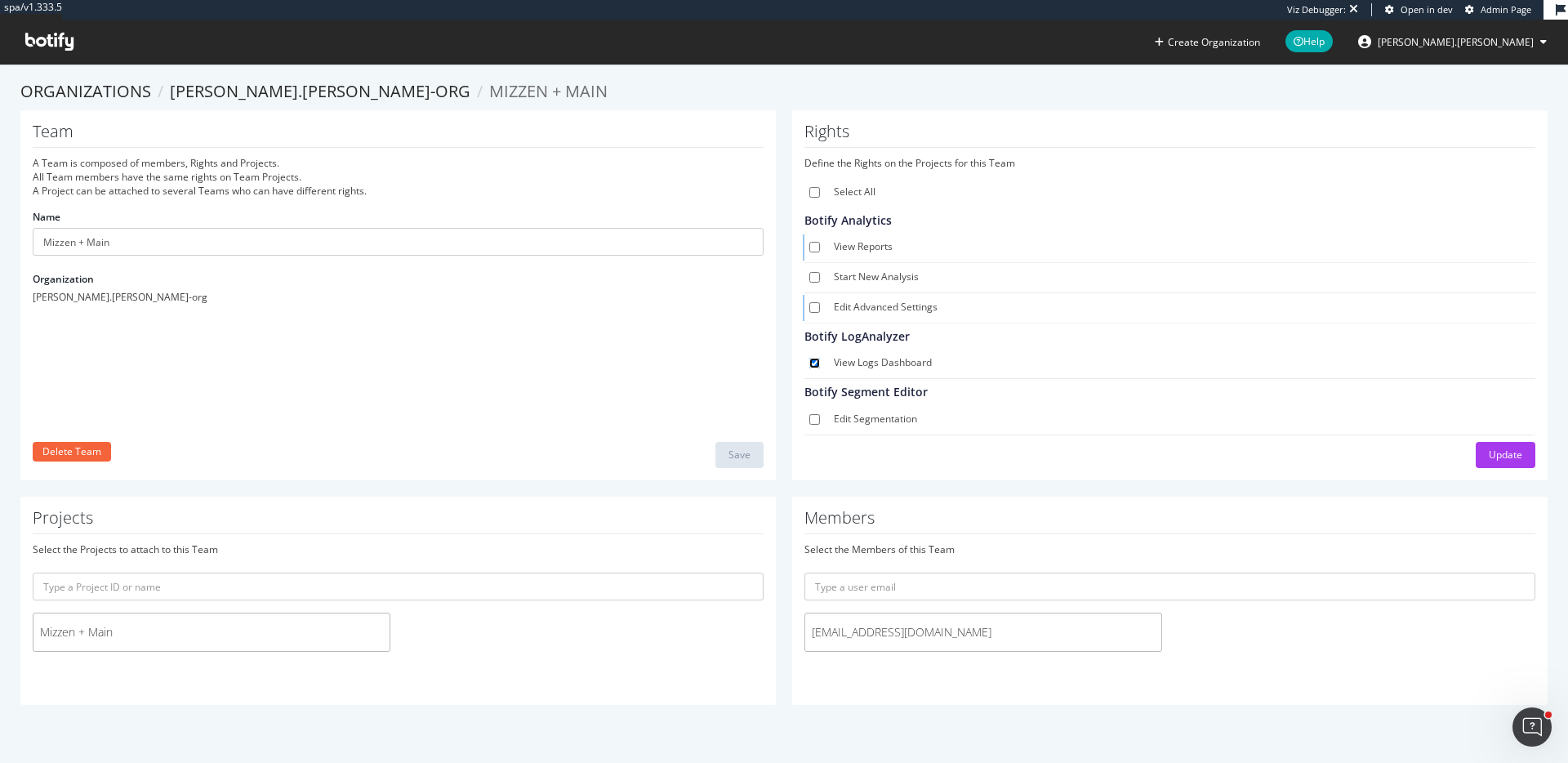 checkbox on "true" 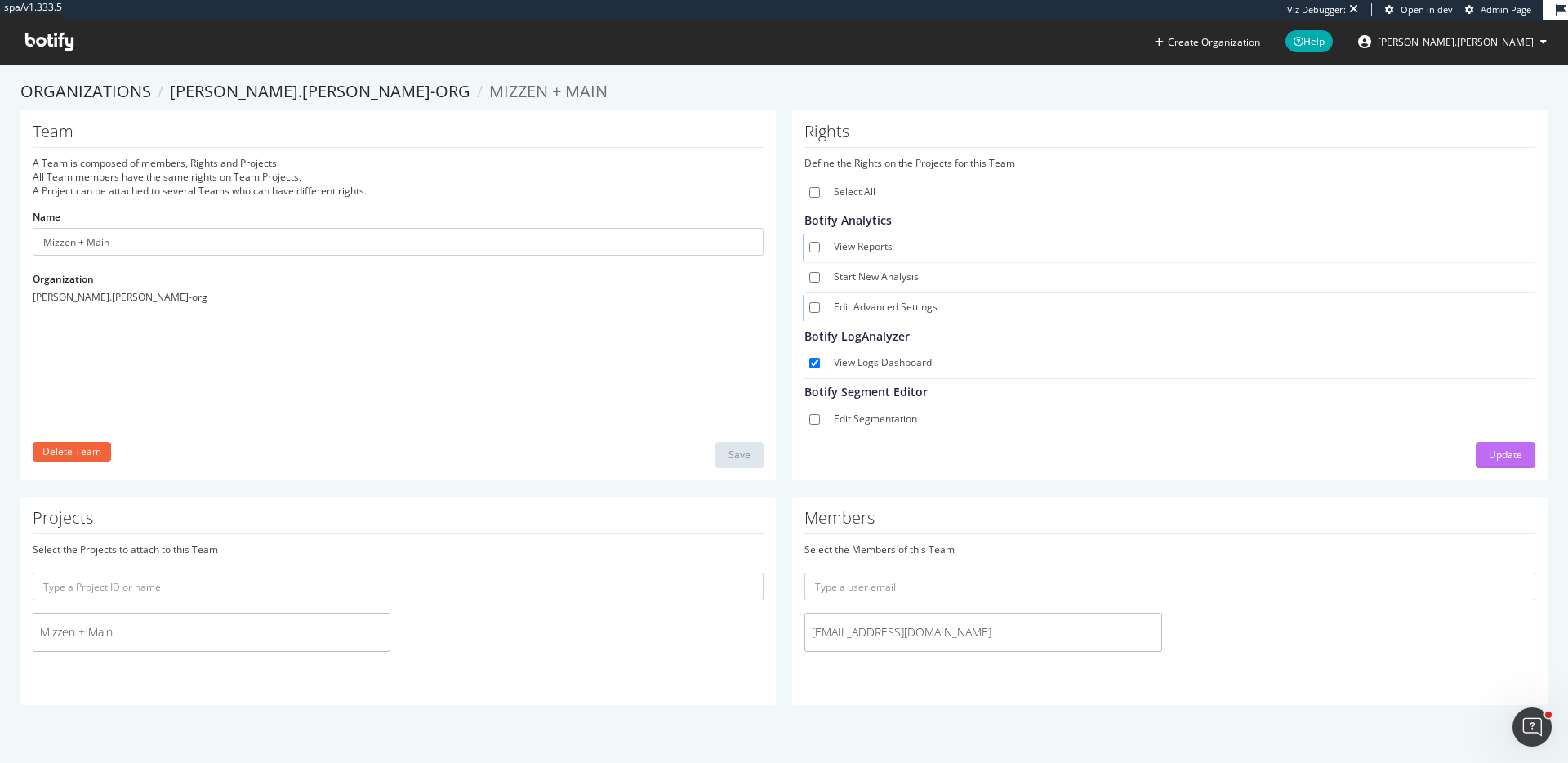click on "Update" at bounding box center [1505, 455] 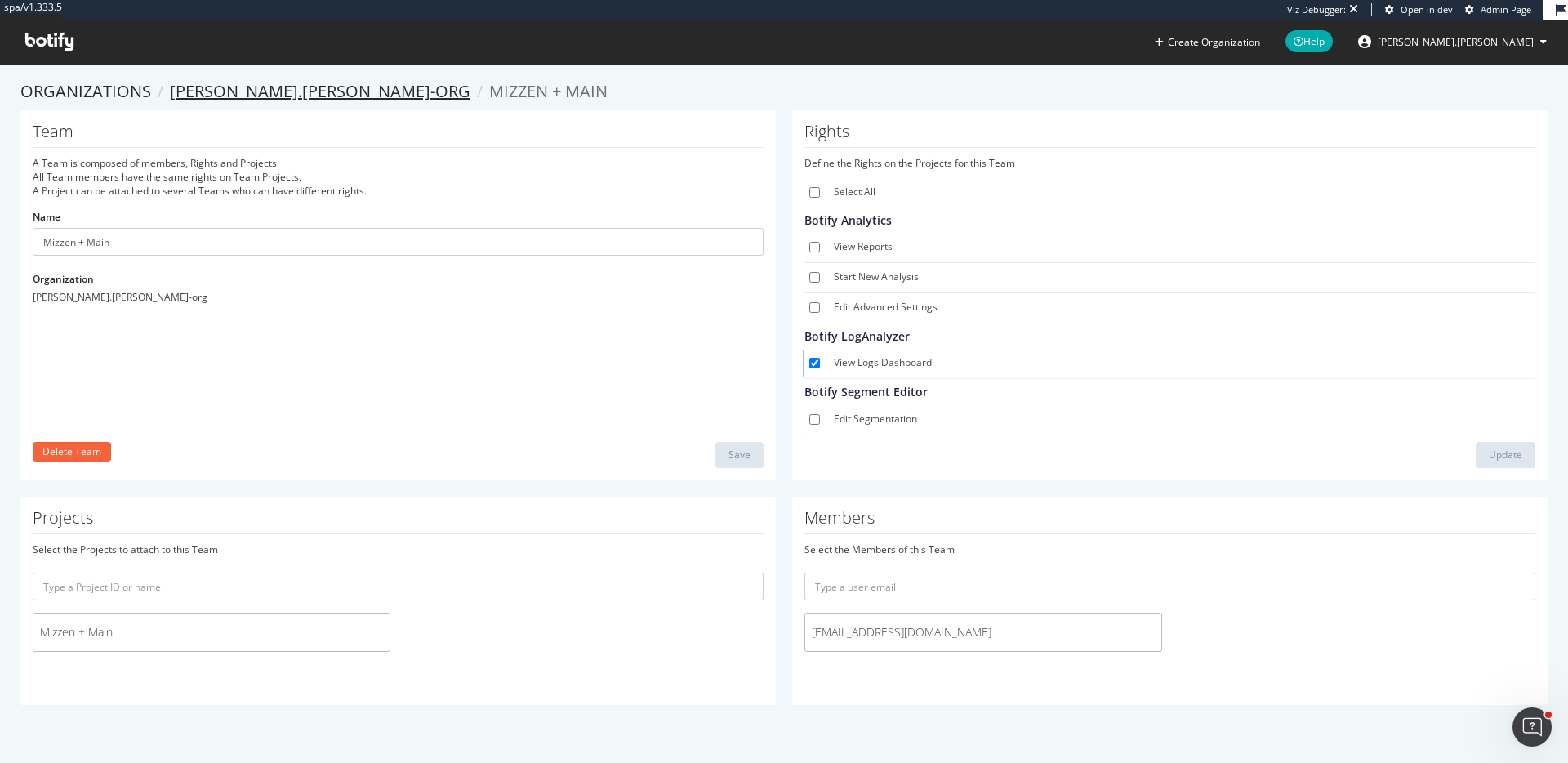 click on "[PERSON_NAME].[PERSON_NAME]-org" at bounding box center [320, 91] 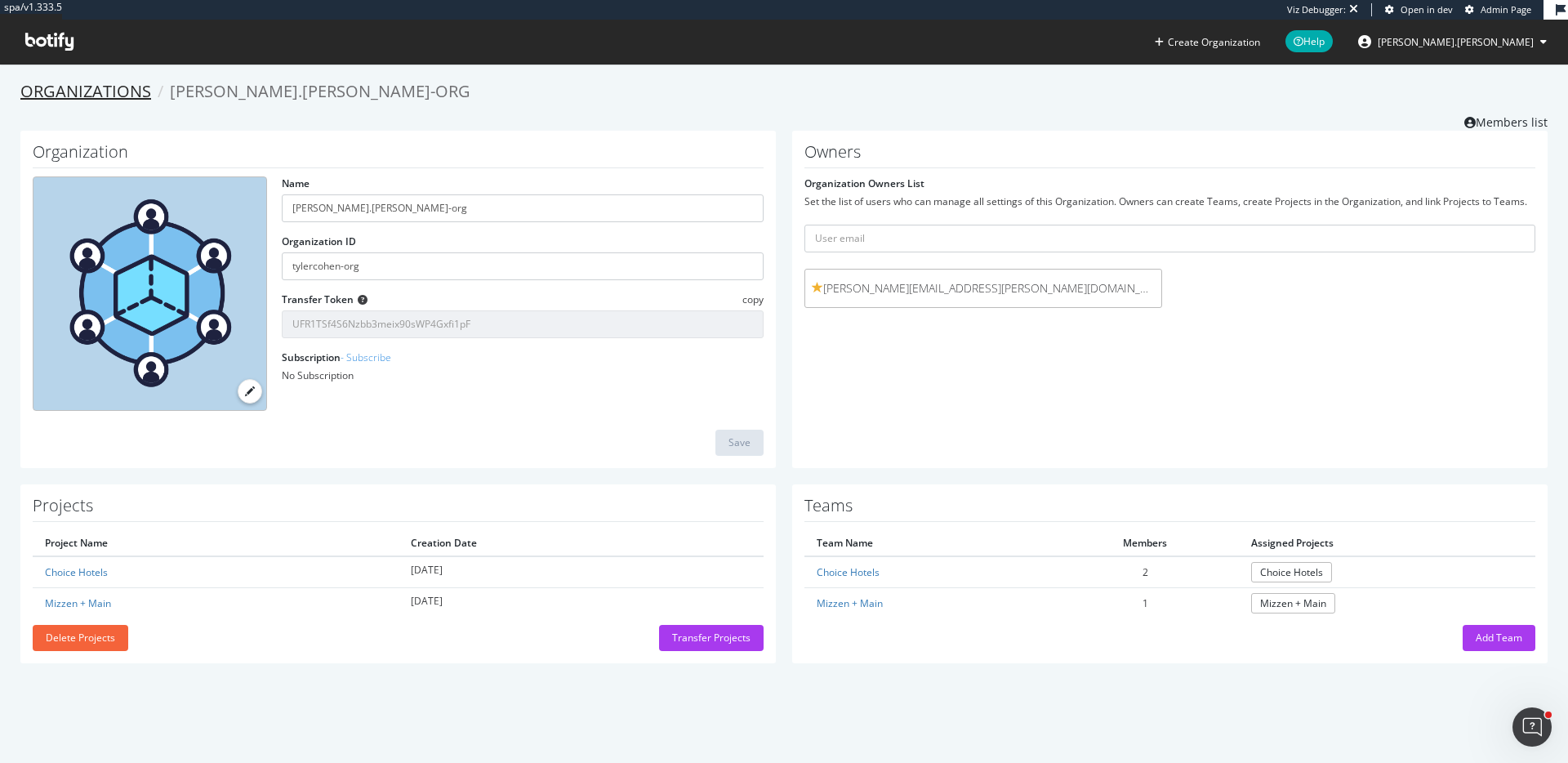 click on "Organizations" at bounding box center [86, 91] 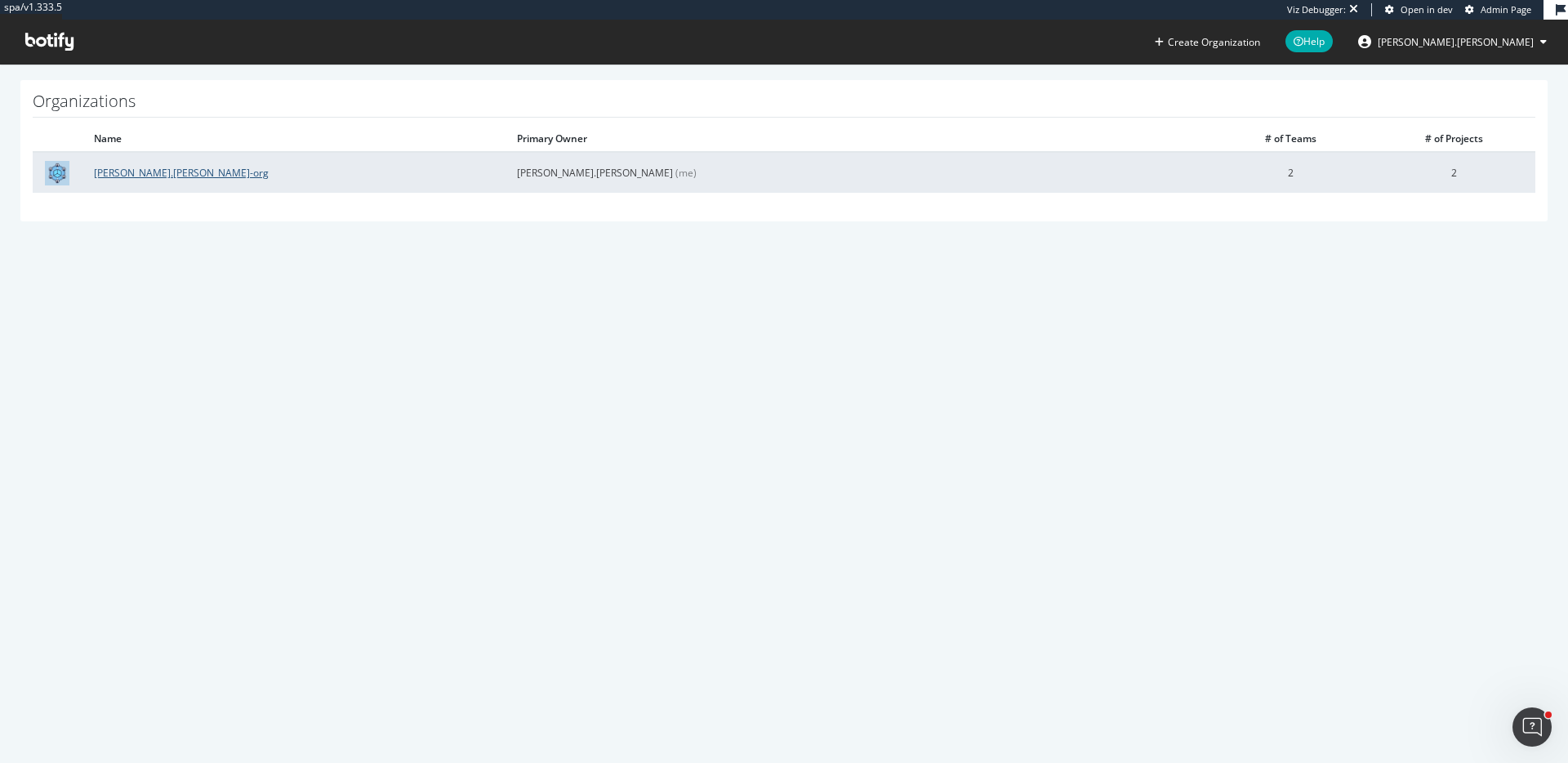 click on "tyler.cohen-org" at bounding box center [181, 172] 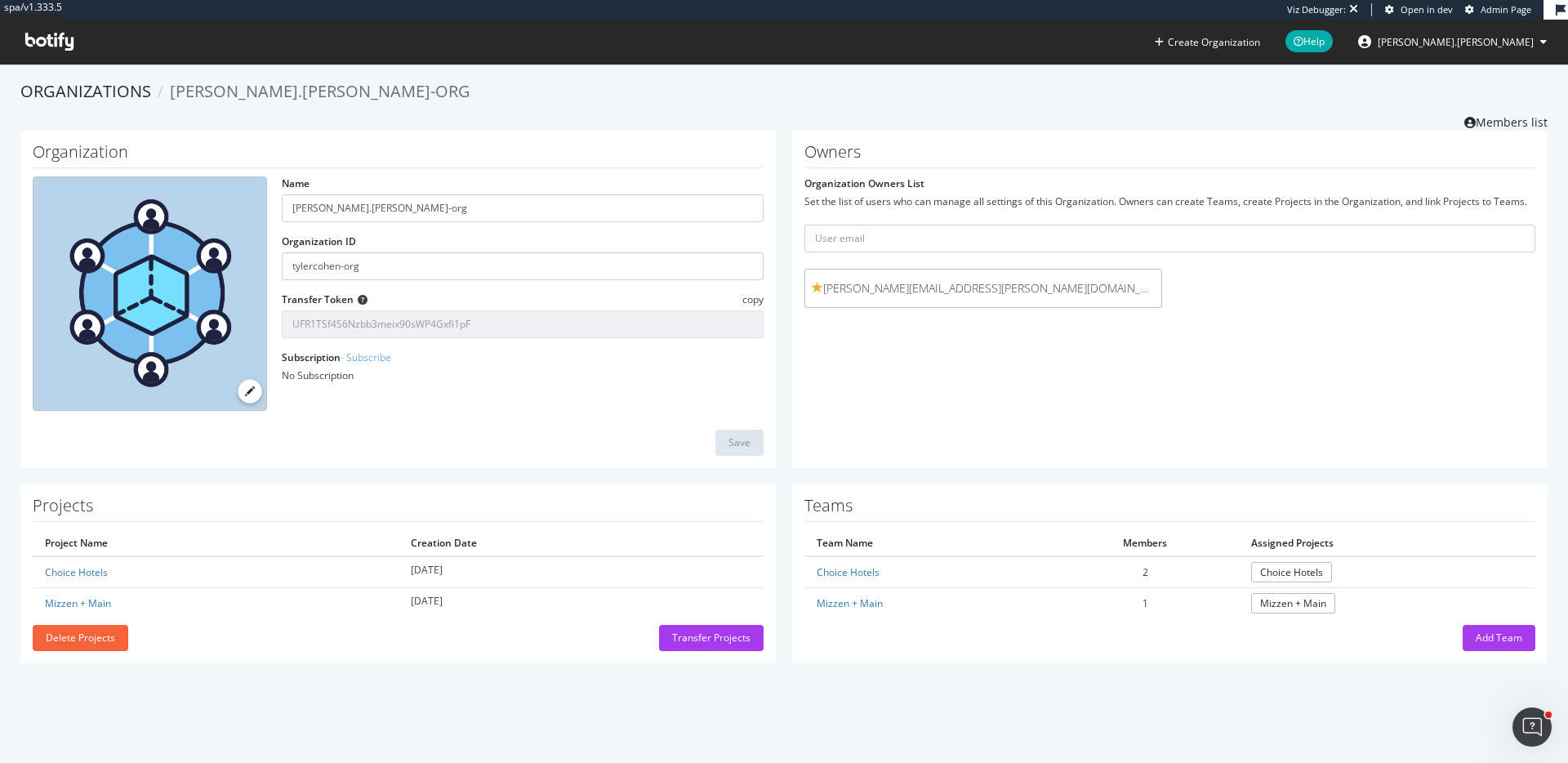 click at bounding box center (49, 42) 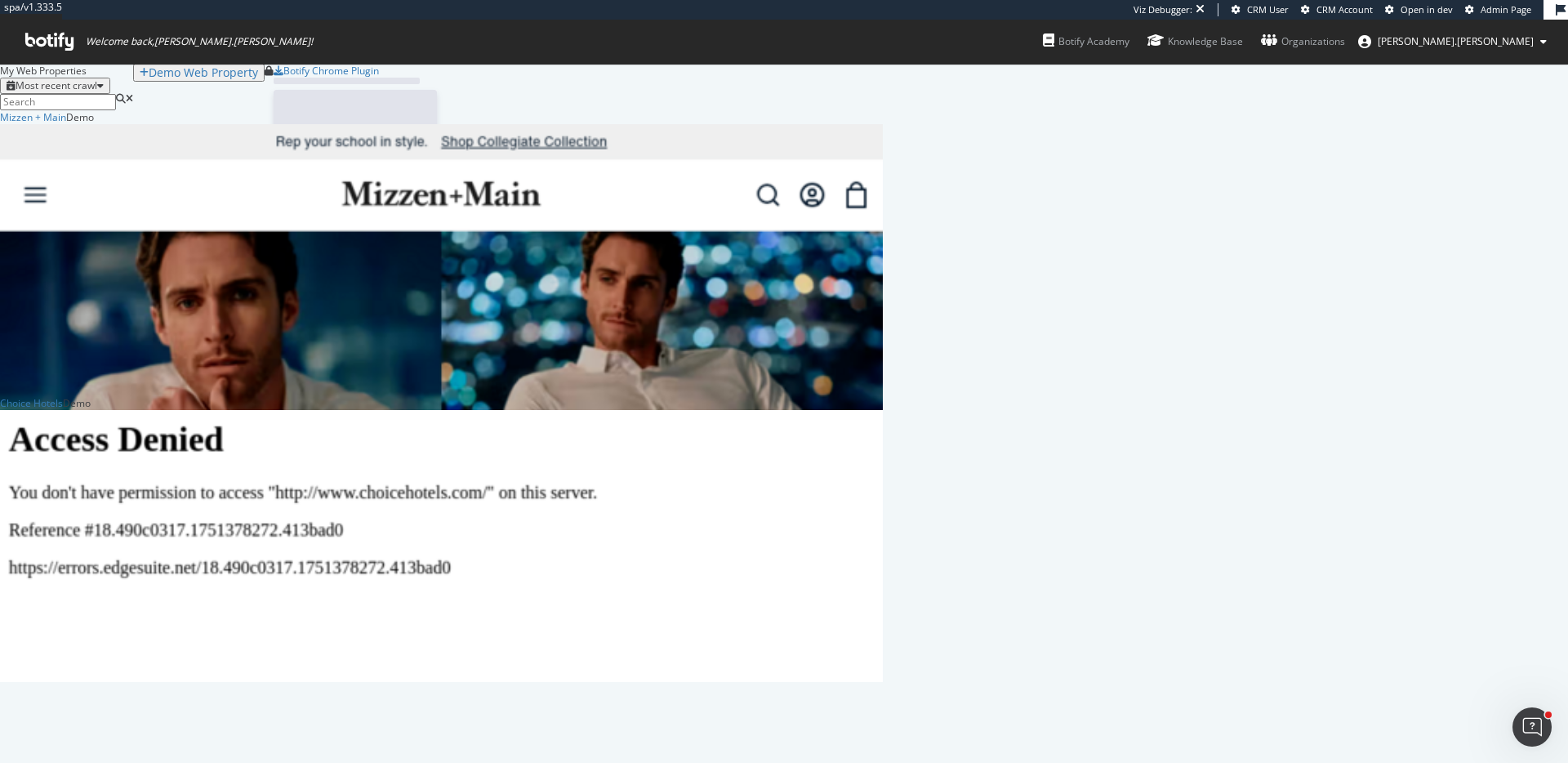 scroll, scrollTop: 1, scrollLeft: 1, axis: both 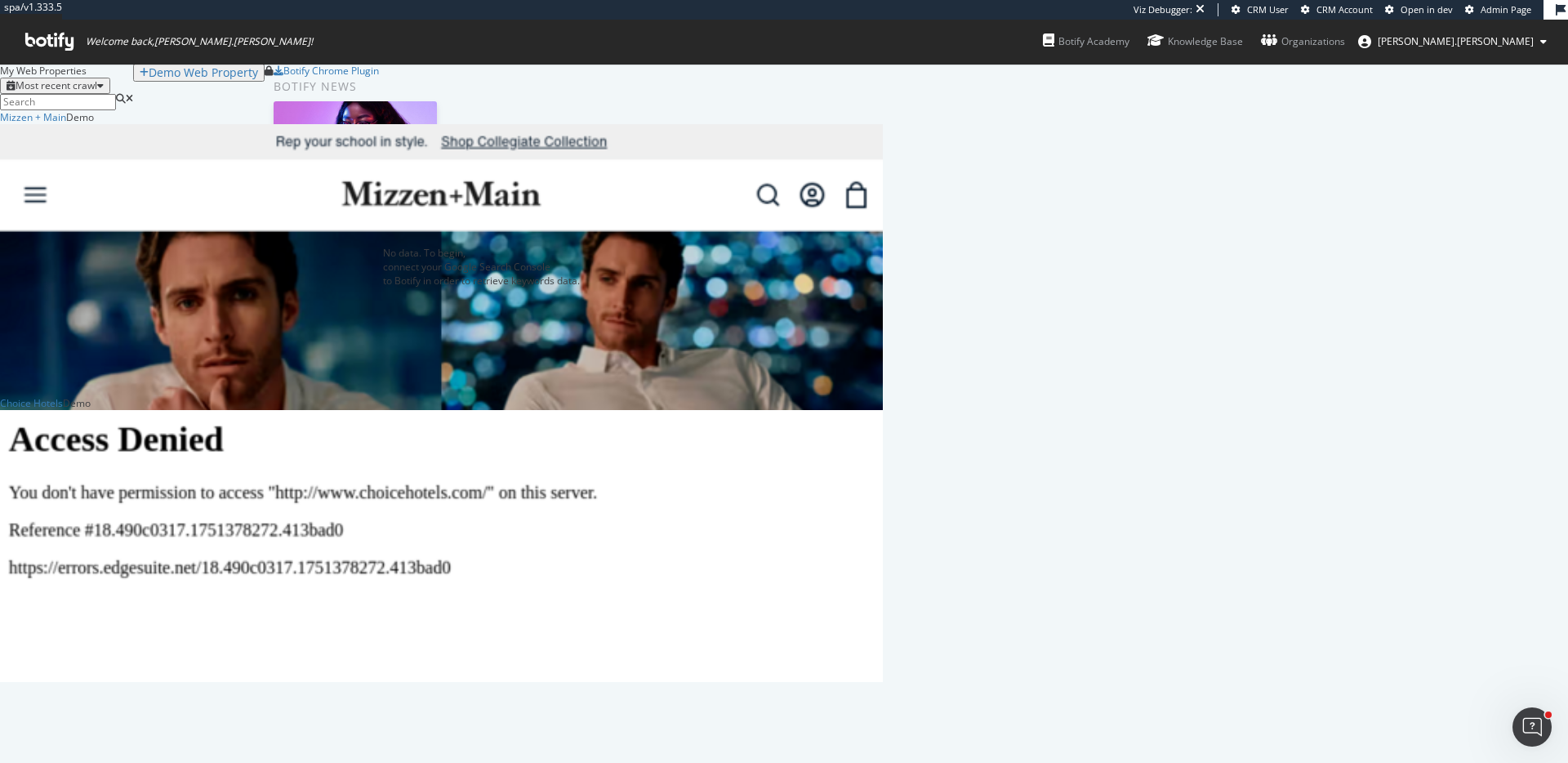 click on "RealKeywords" at bounding box center [89, 986] 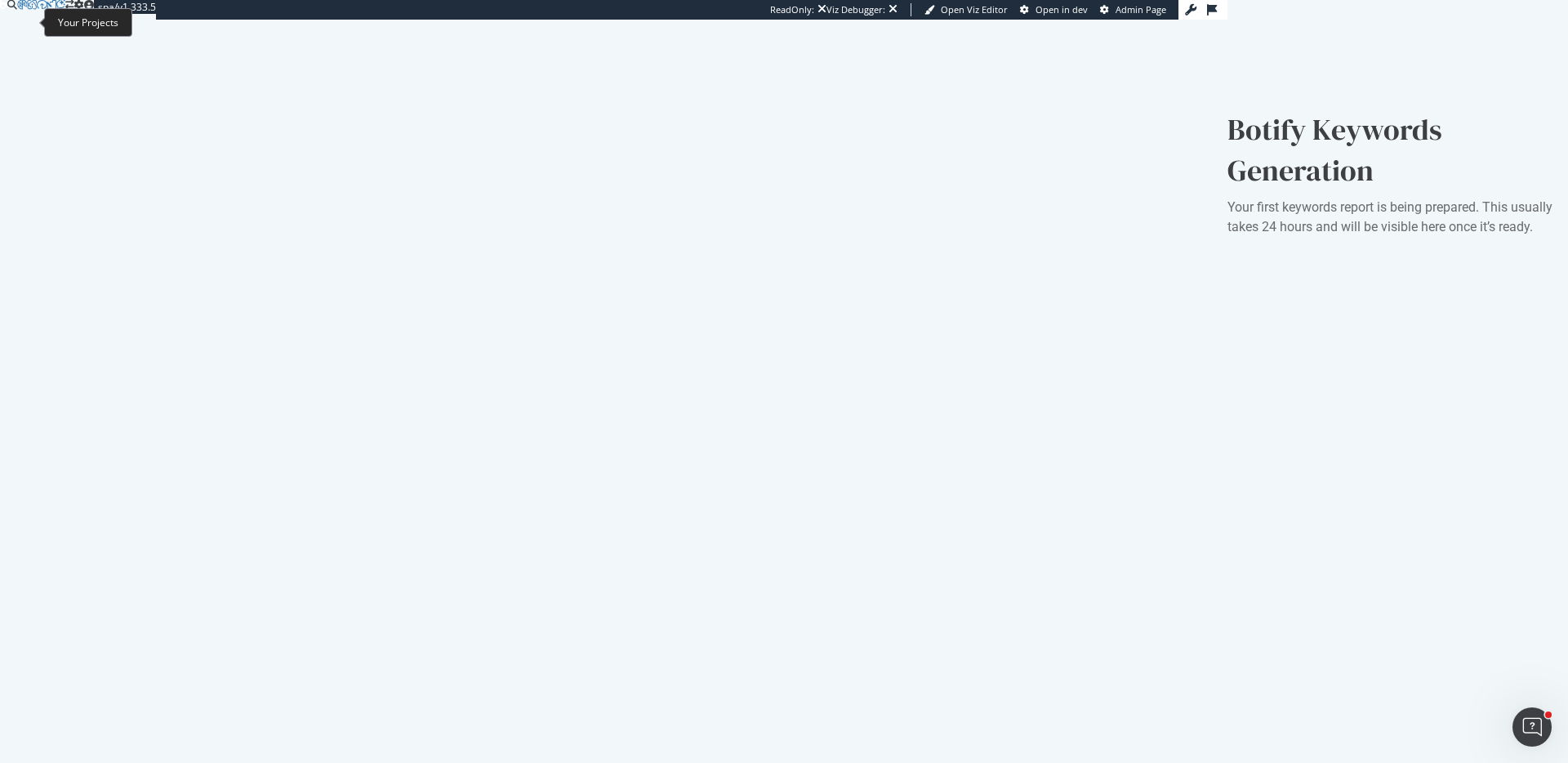 click at bounding box center (3, 5) 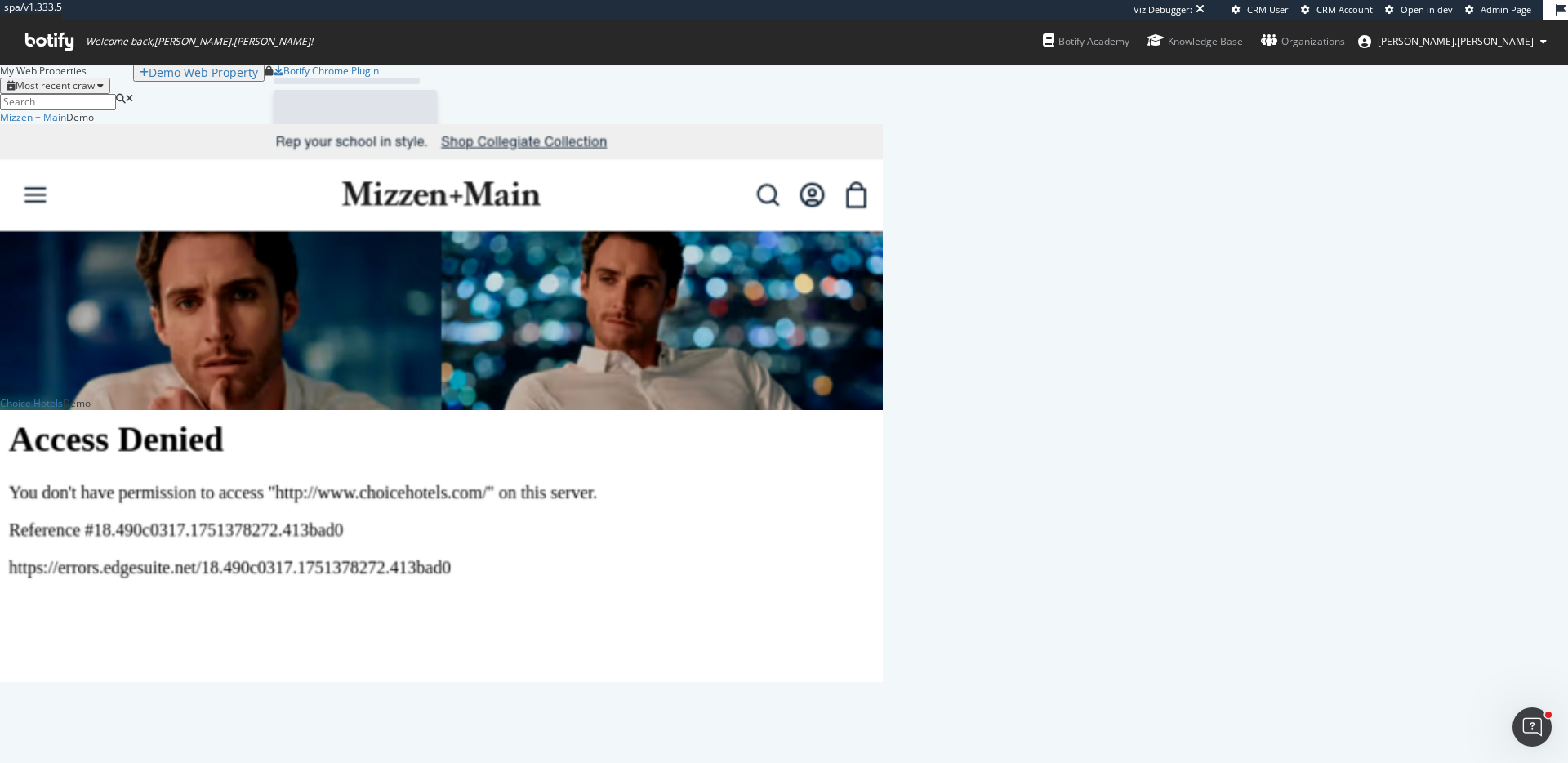 scroll, scrollTop: 1, scrollLeft: 1, axis: both 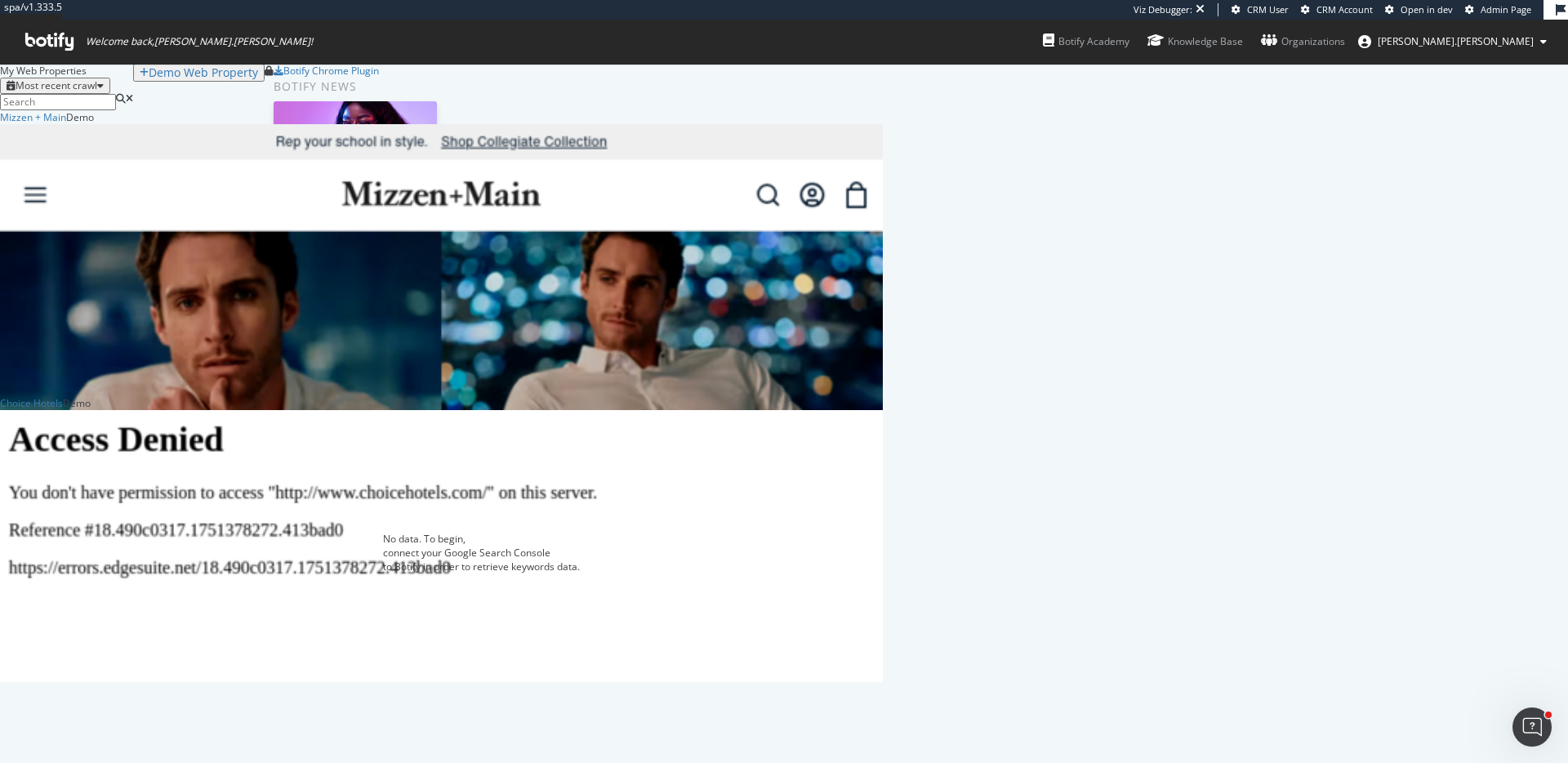 click on "RealKeywords" at bounding box center (89, 1272) 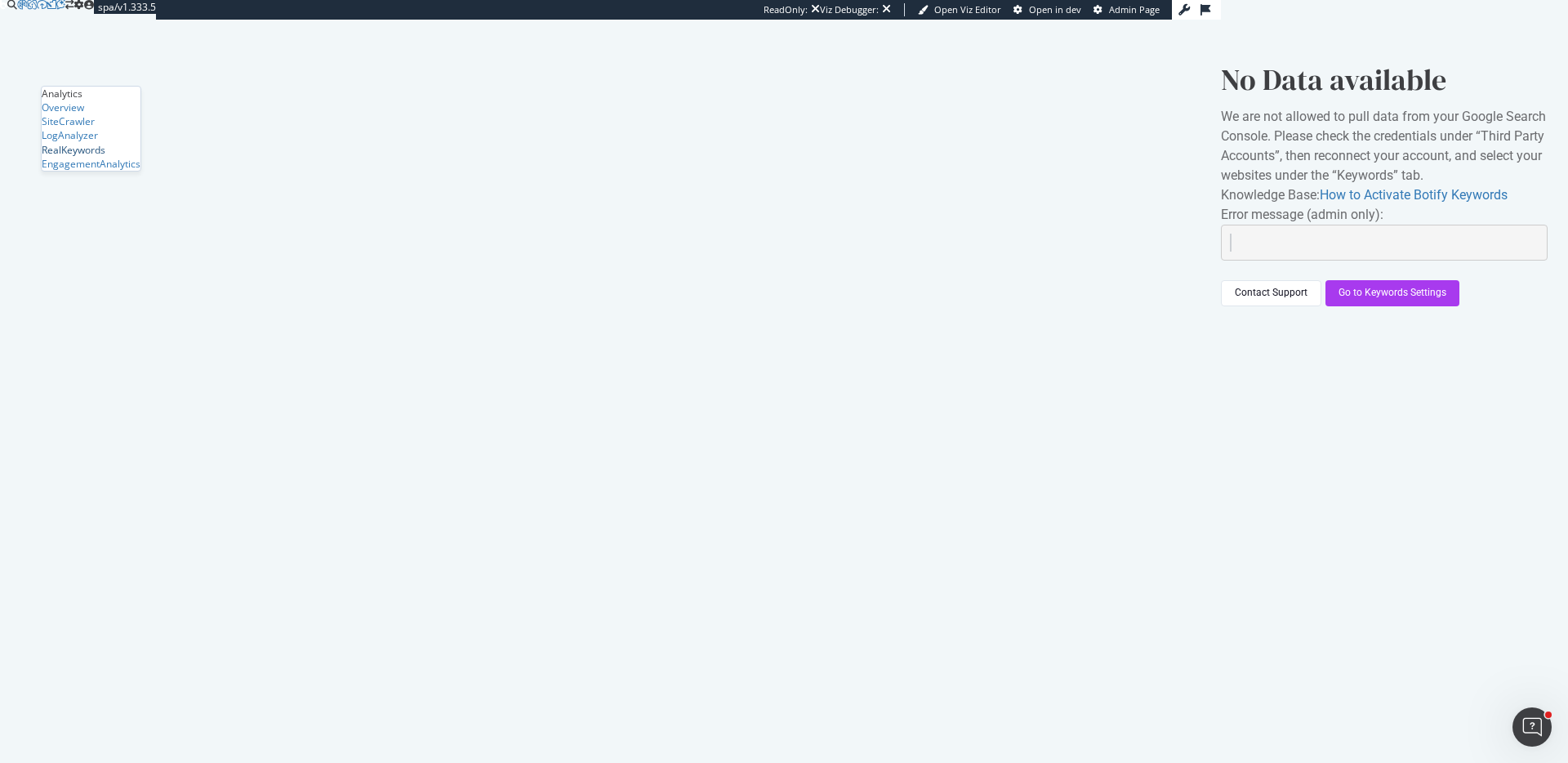 click on "RealKeywords" at bounding box center (74, 149) 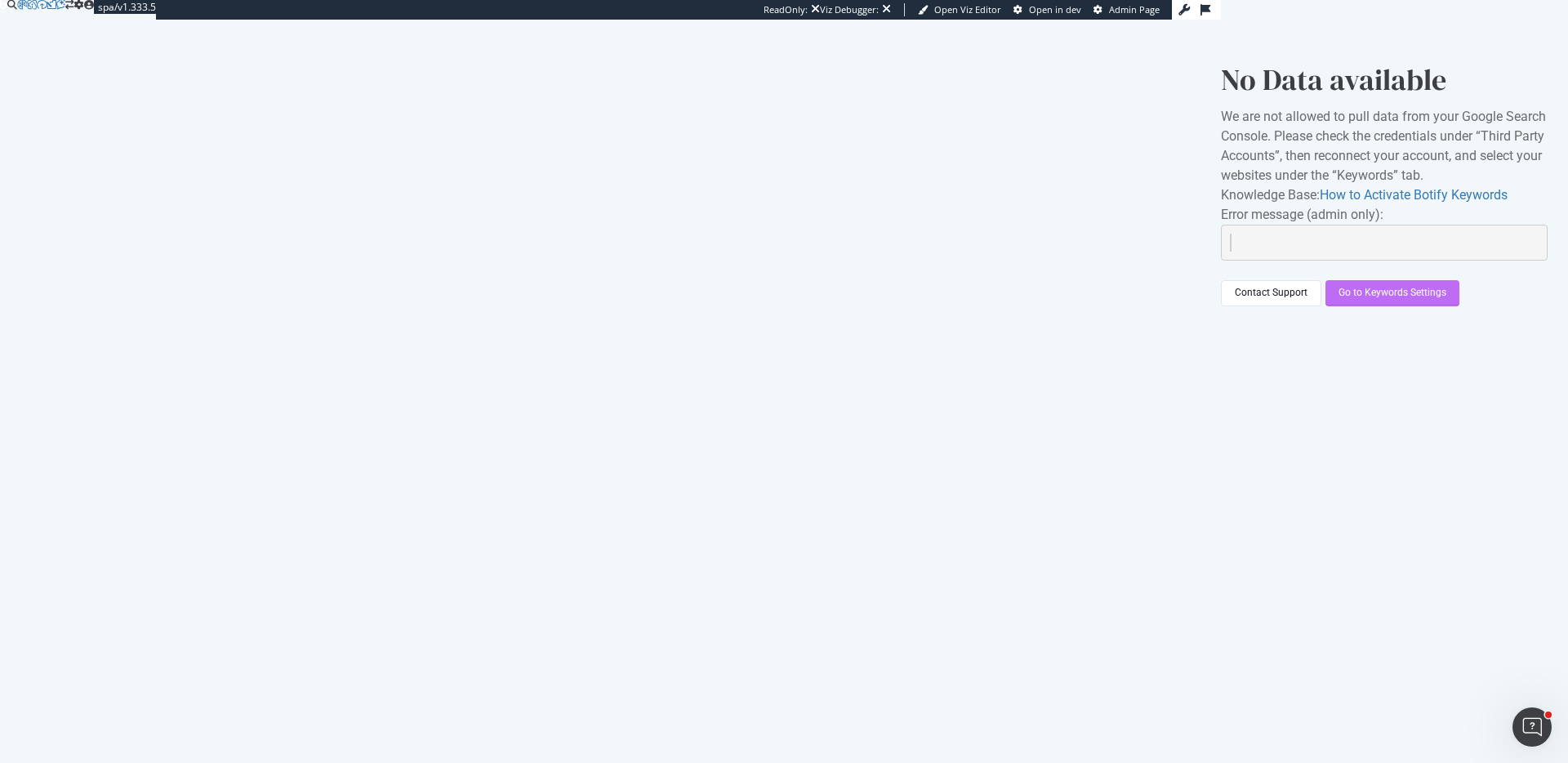 click on "Go to Keywords Settings" at bounding box center (1392, 292) 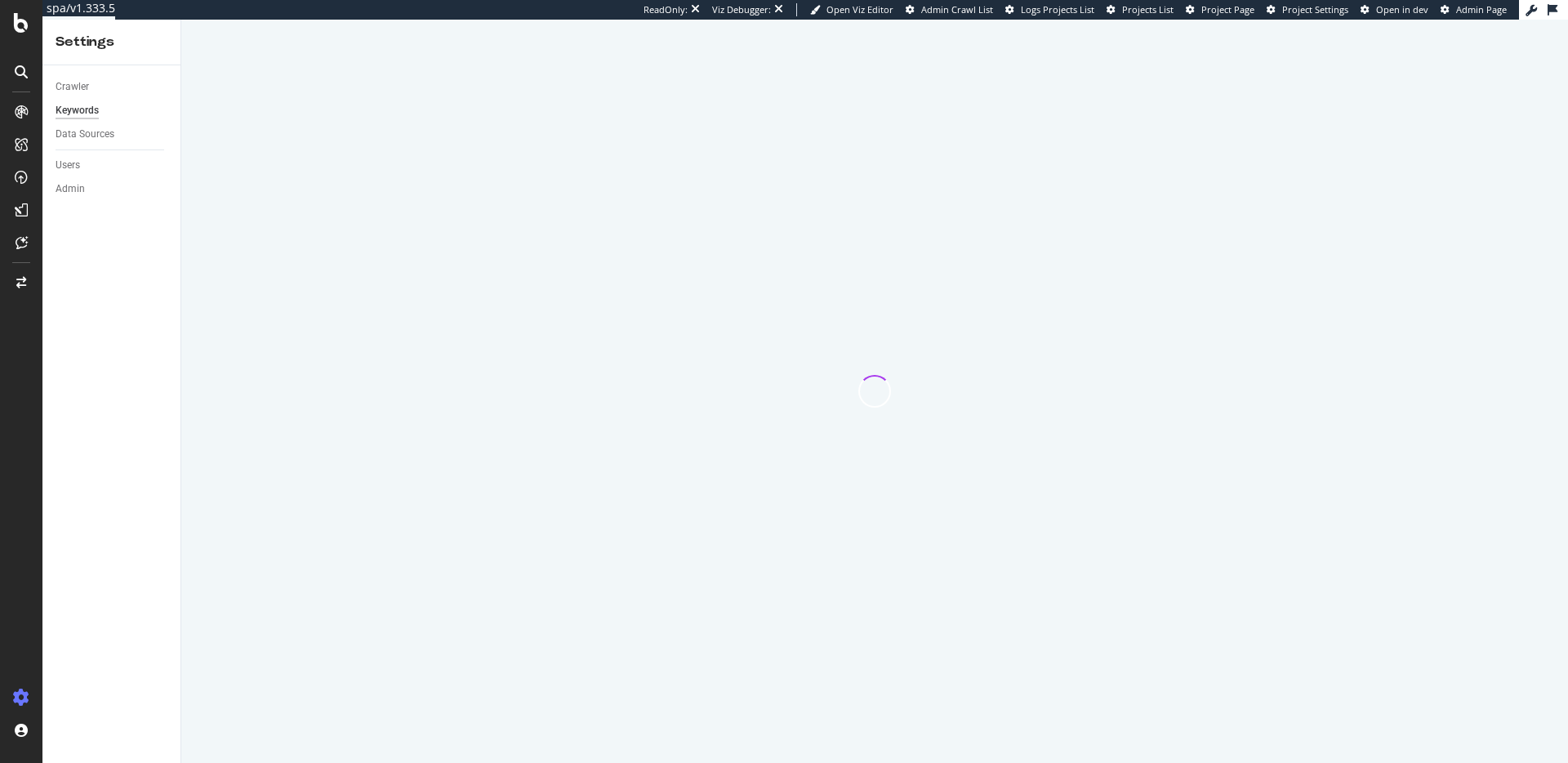 scroll, scrollTop: 0, scrollLeft: 0, axis: both 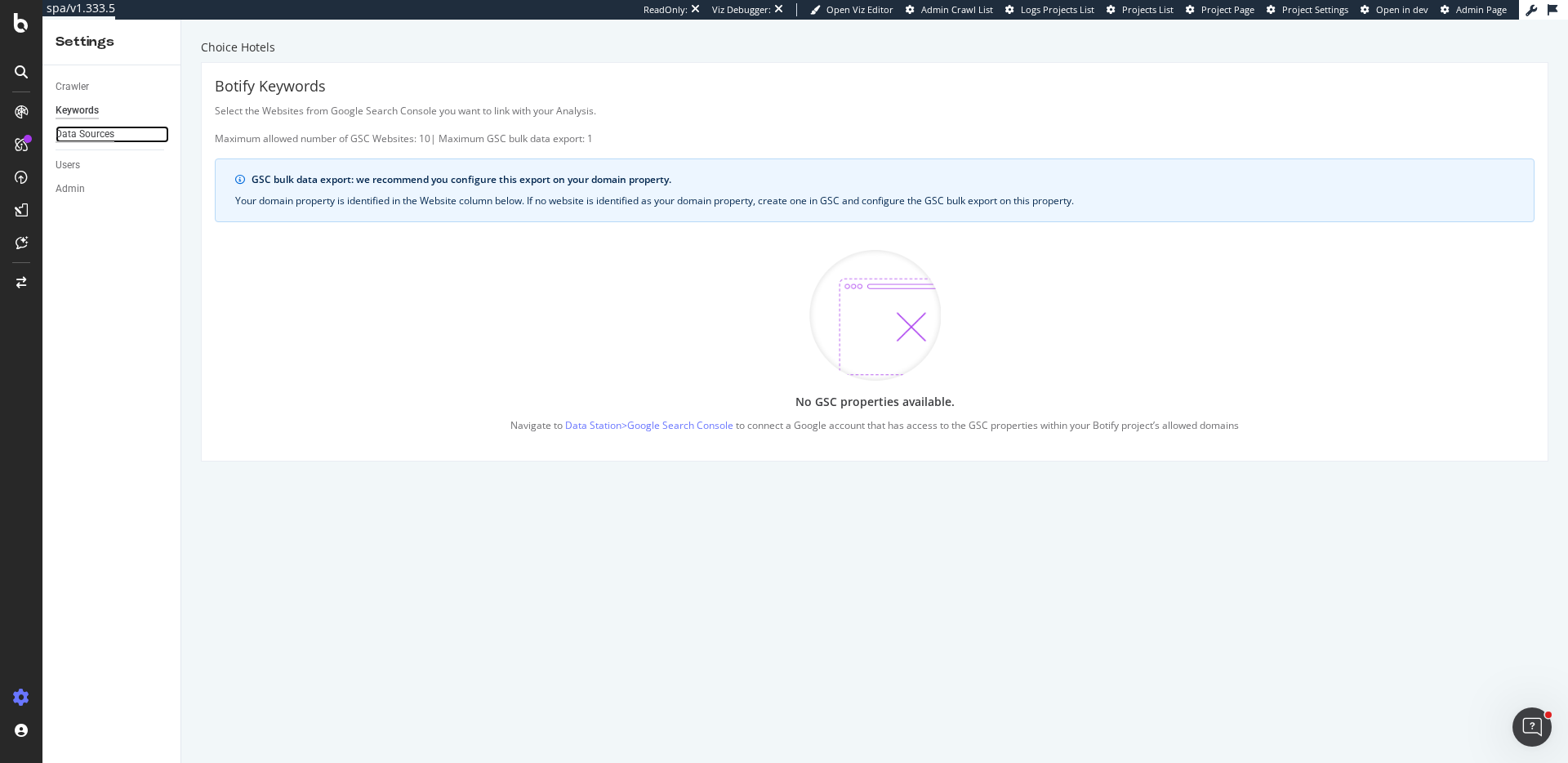click on "Data Sources" at bounding box center [85, 134] 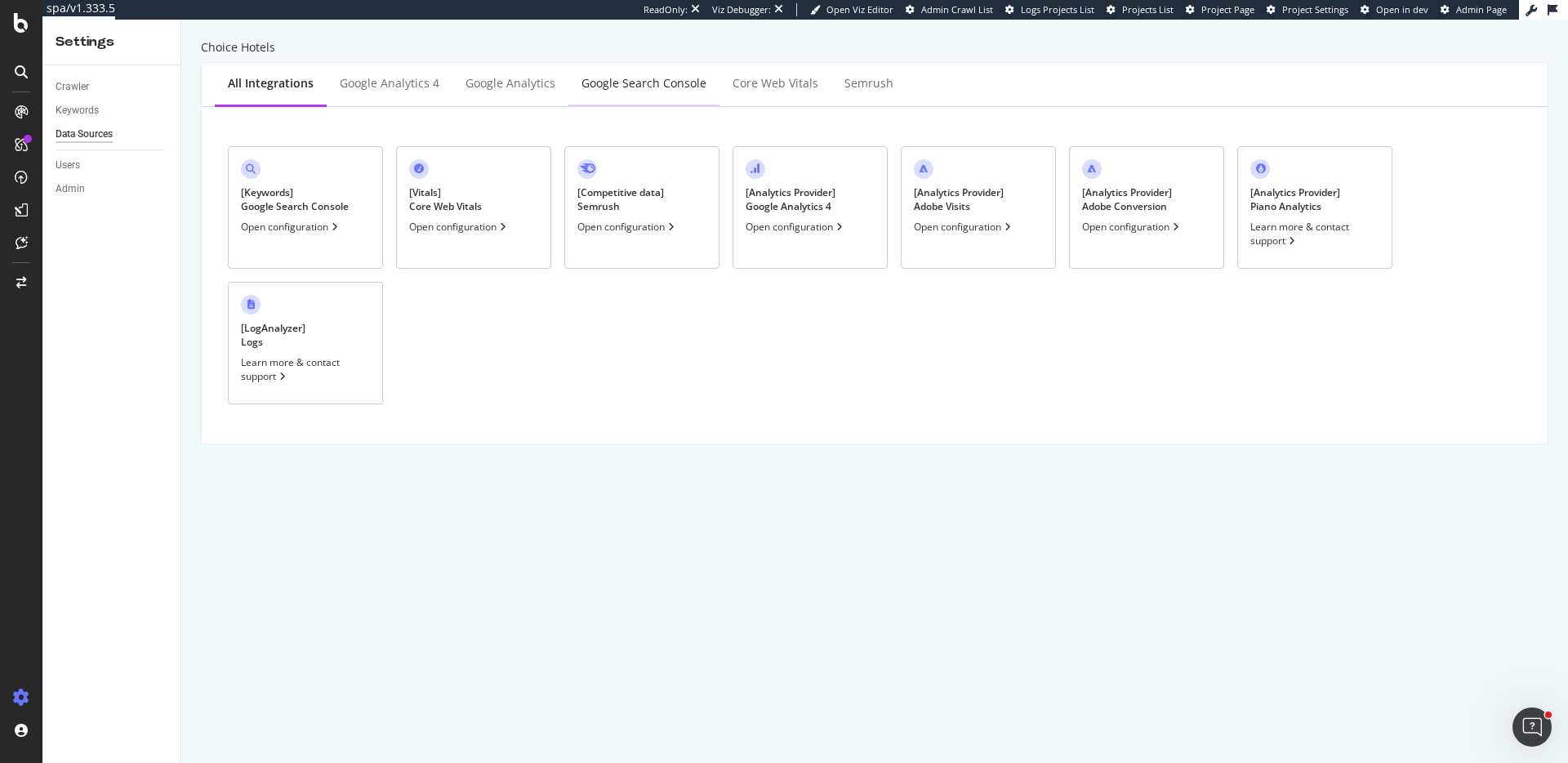 click on "Google Search Console" at bounding box center [644, 83] 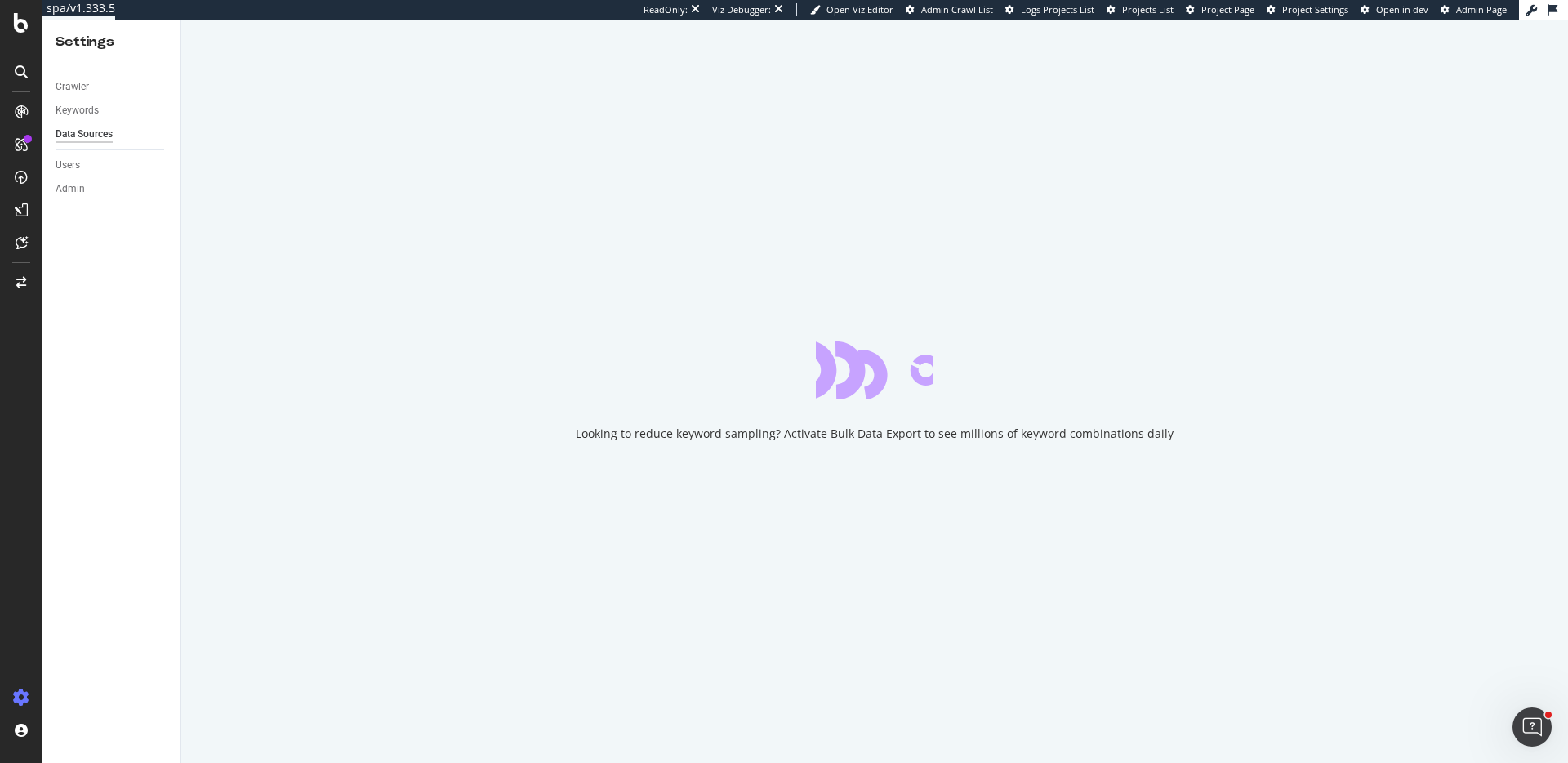 scroll, scrollTop: 0, scrollLeft: 0, axis: both 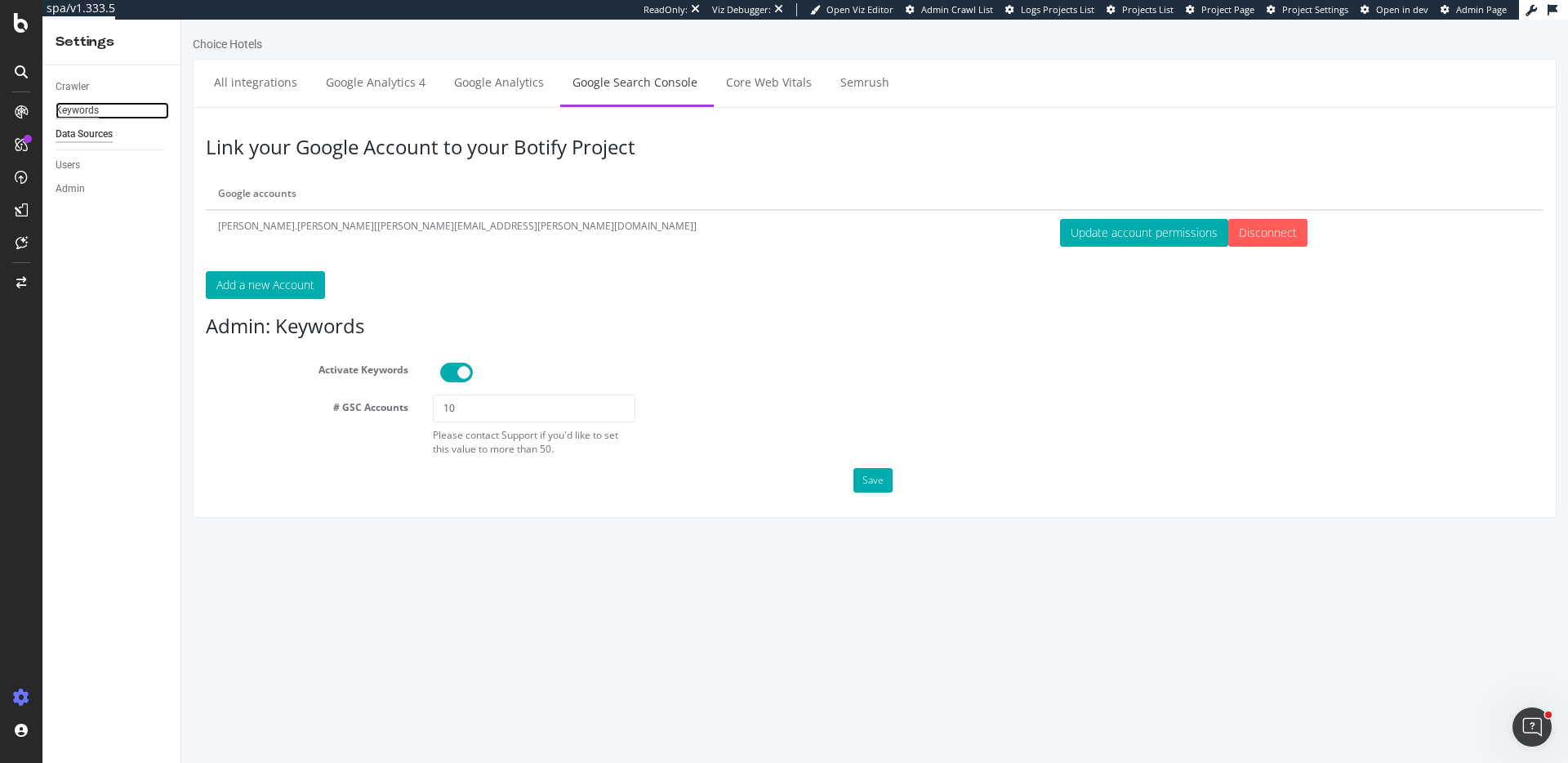 click on "Keywords" at bounding box center (77, 110) 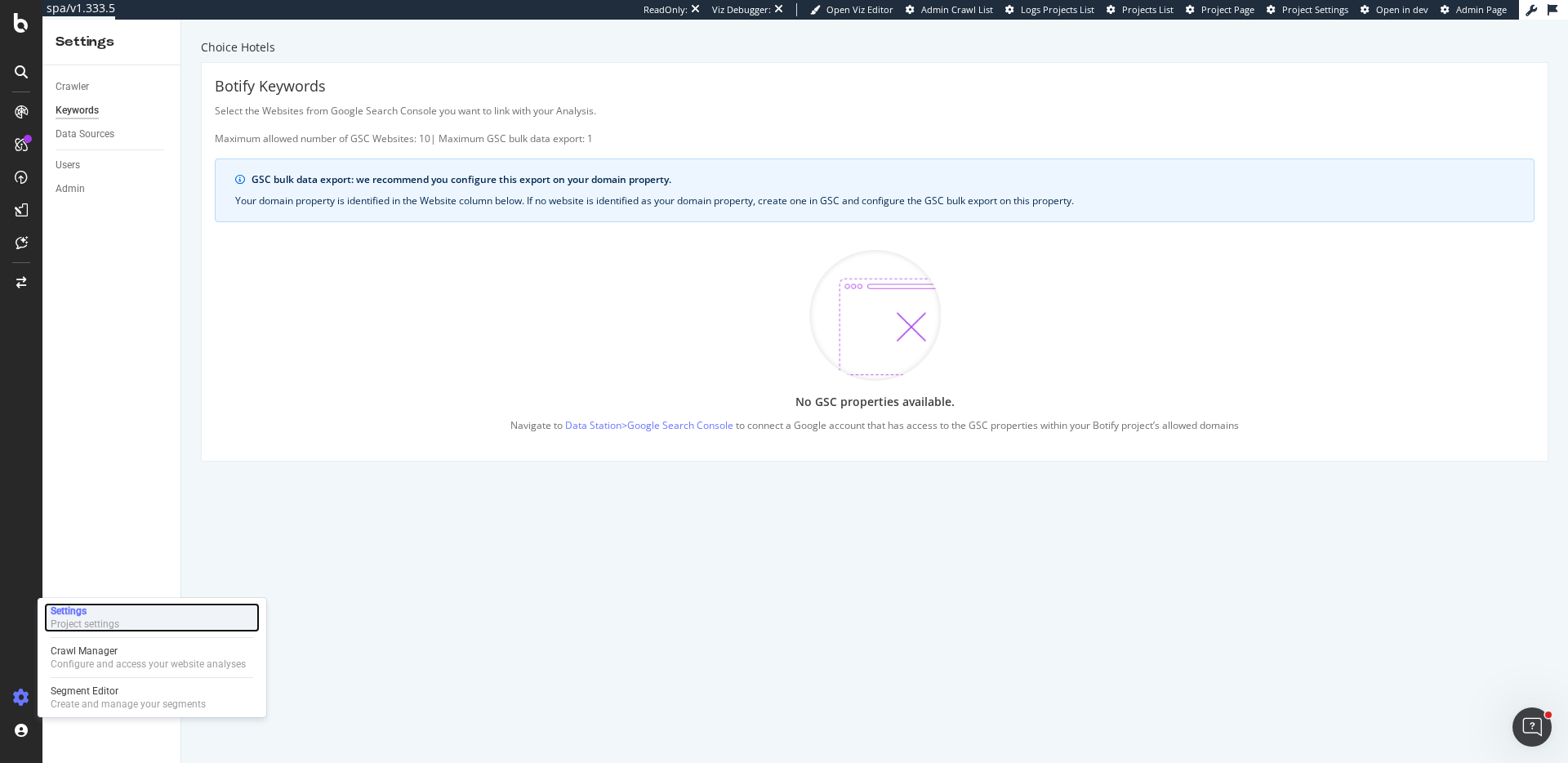 click on "Project settings" at bounding box center (85, 624) 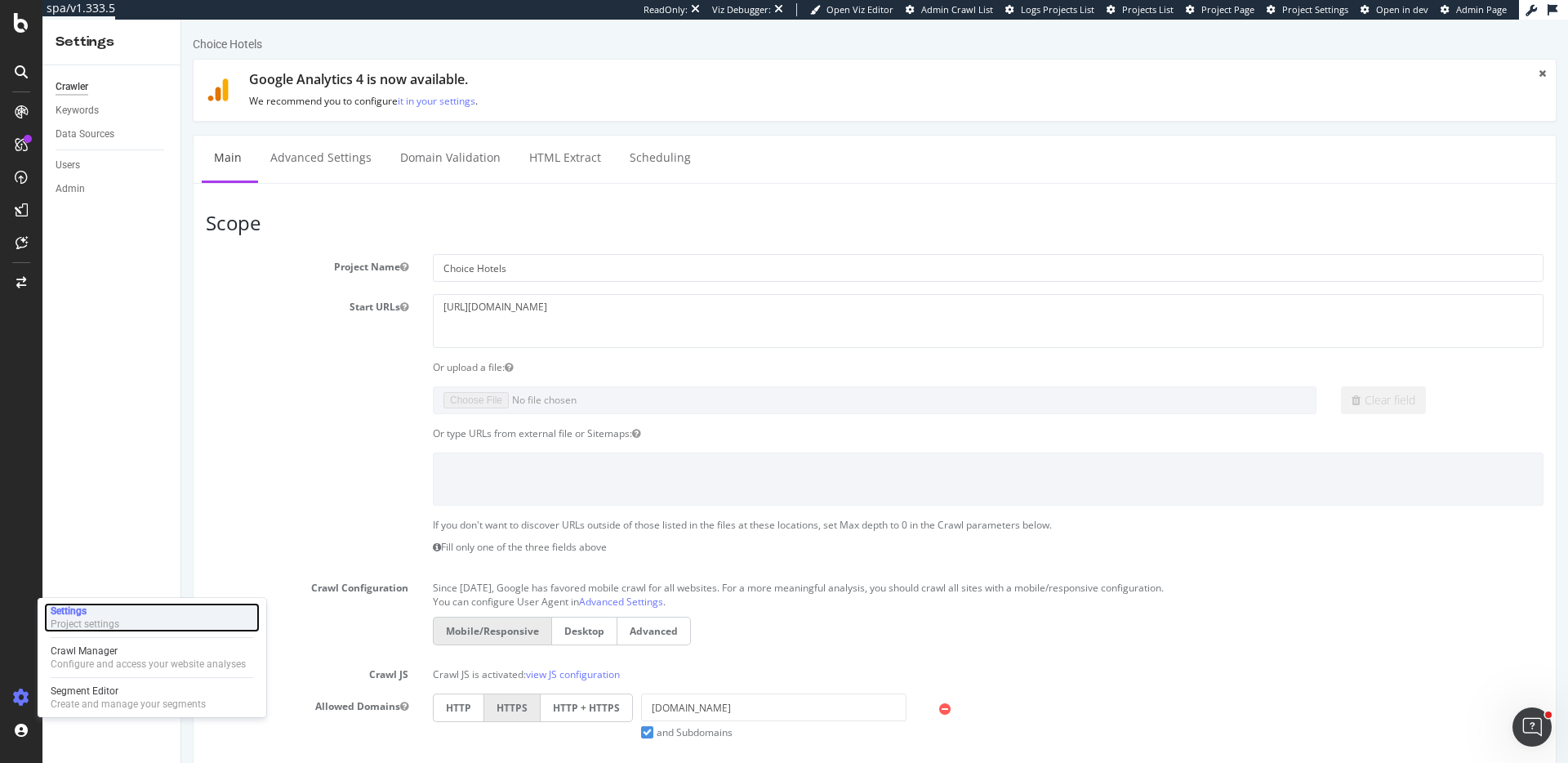 scroll, scrollTop: 0, scrollLeft: 0, axis: both 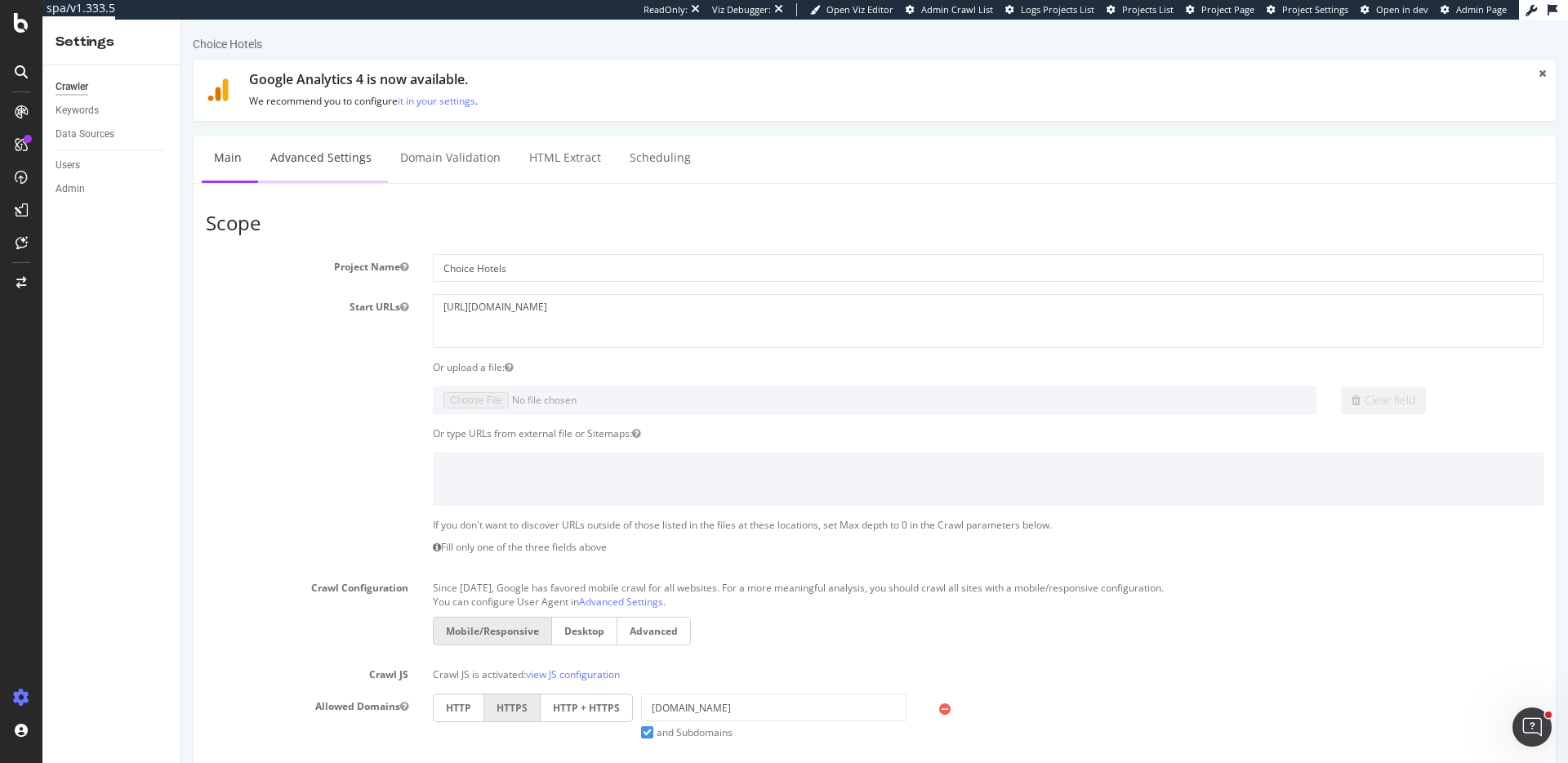 click on "Advanced Settings" at bounding box center [321, 158] 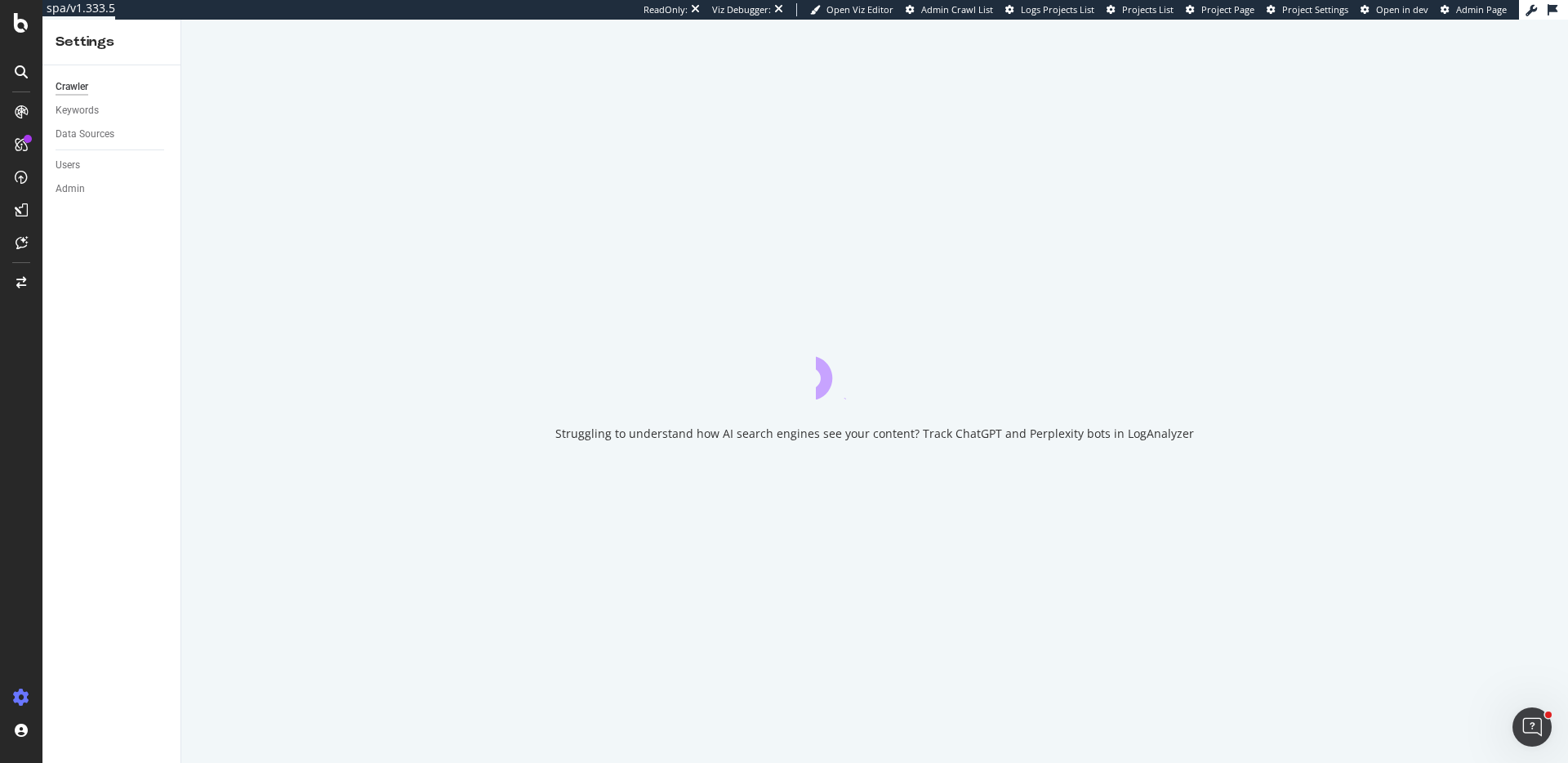 scroll, scrollTop: 0, scrollLeft: 0, axis: both 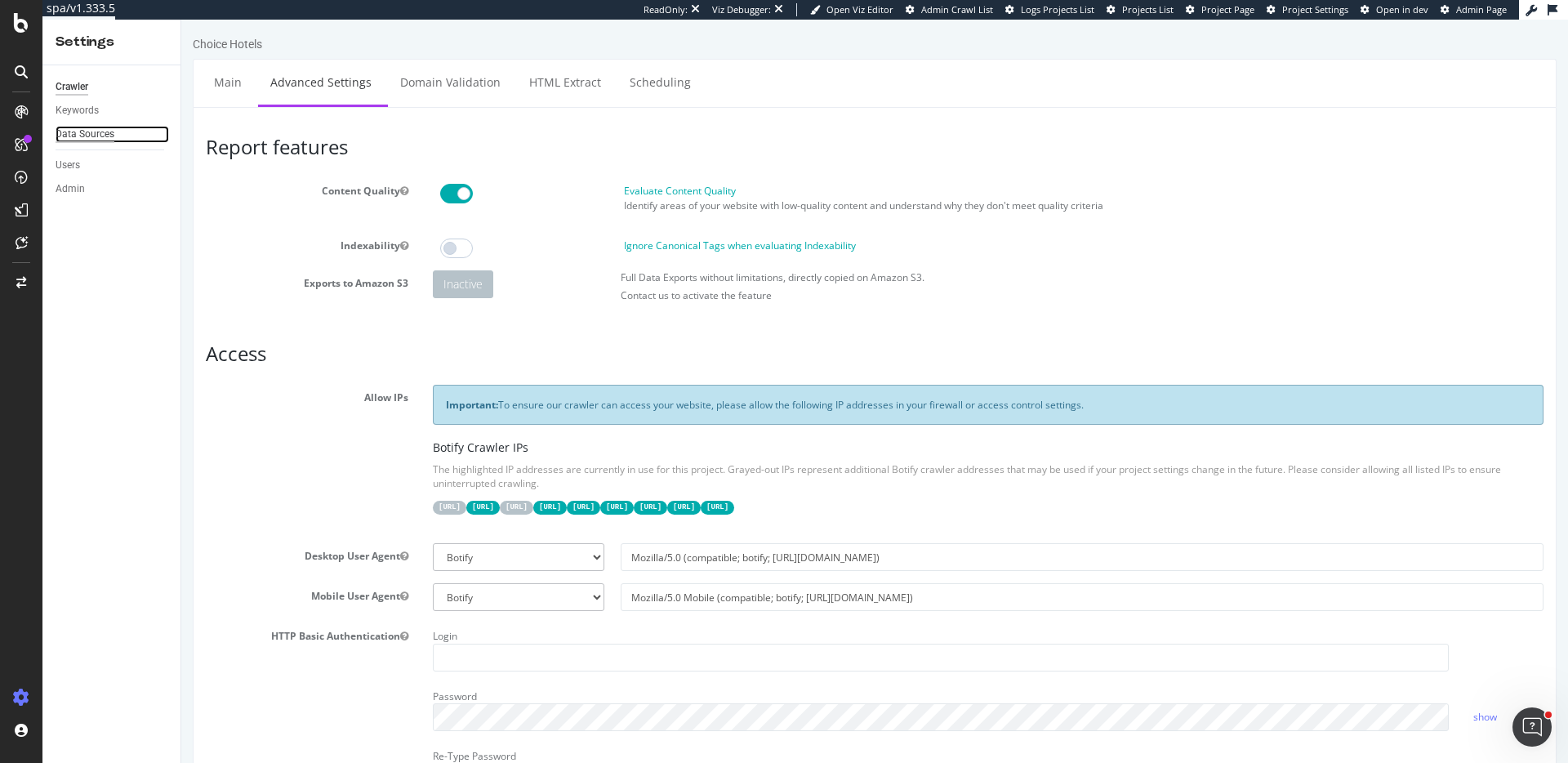 click on "Data Sources" at bounding box center (85, 134) 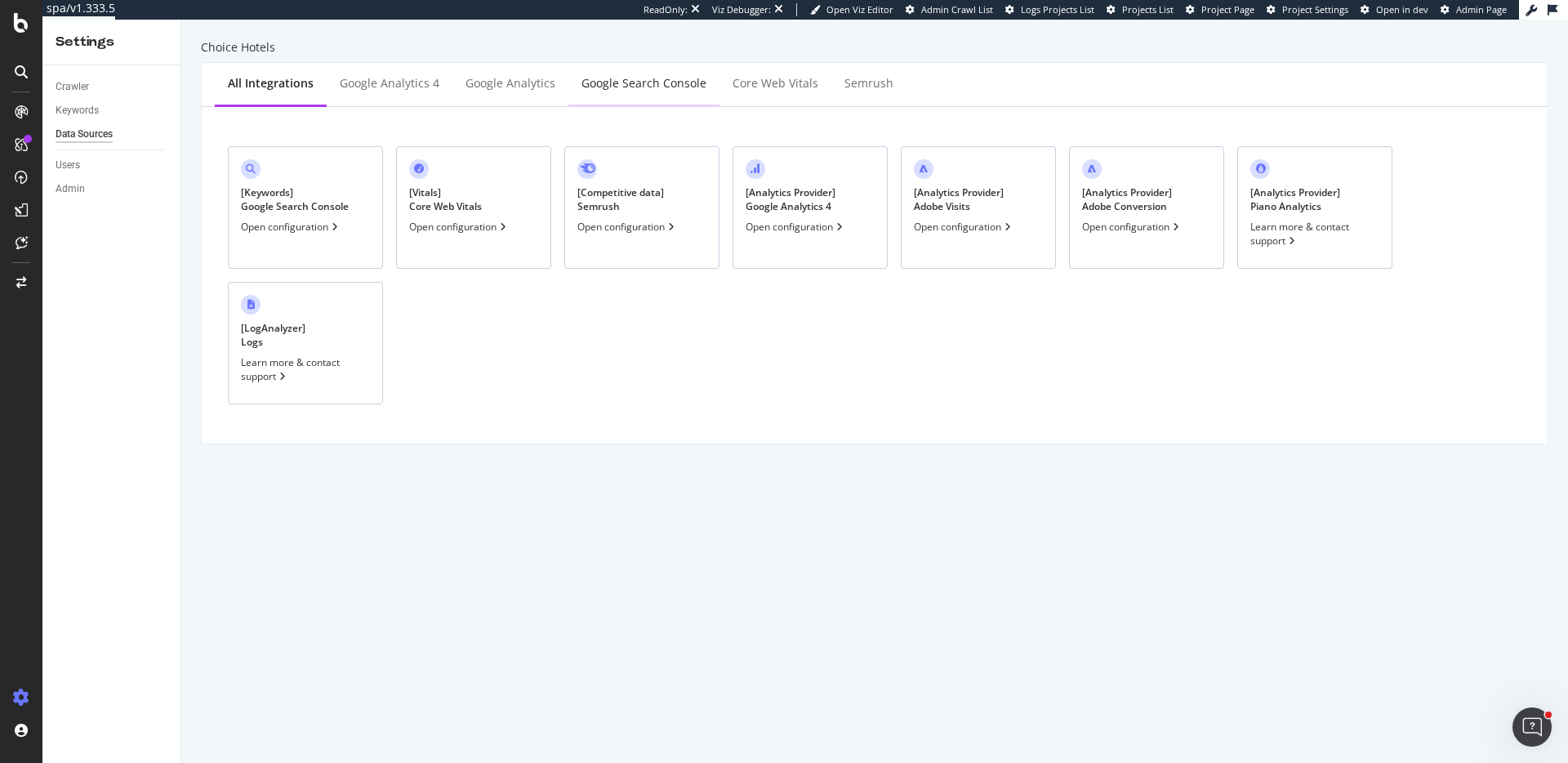 click on "Google Search Console" at bounding box center (644, 84) 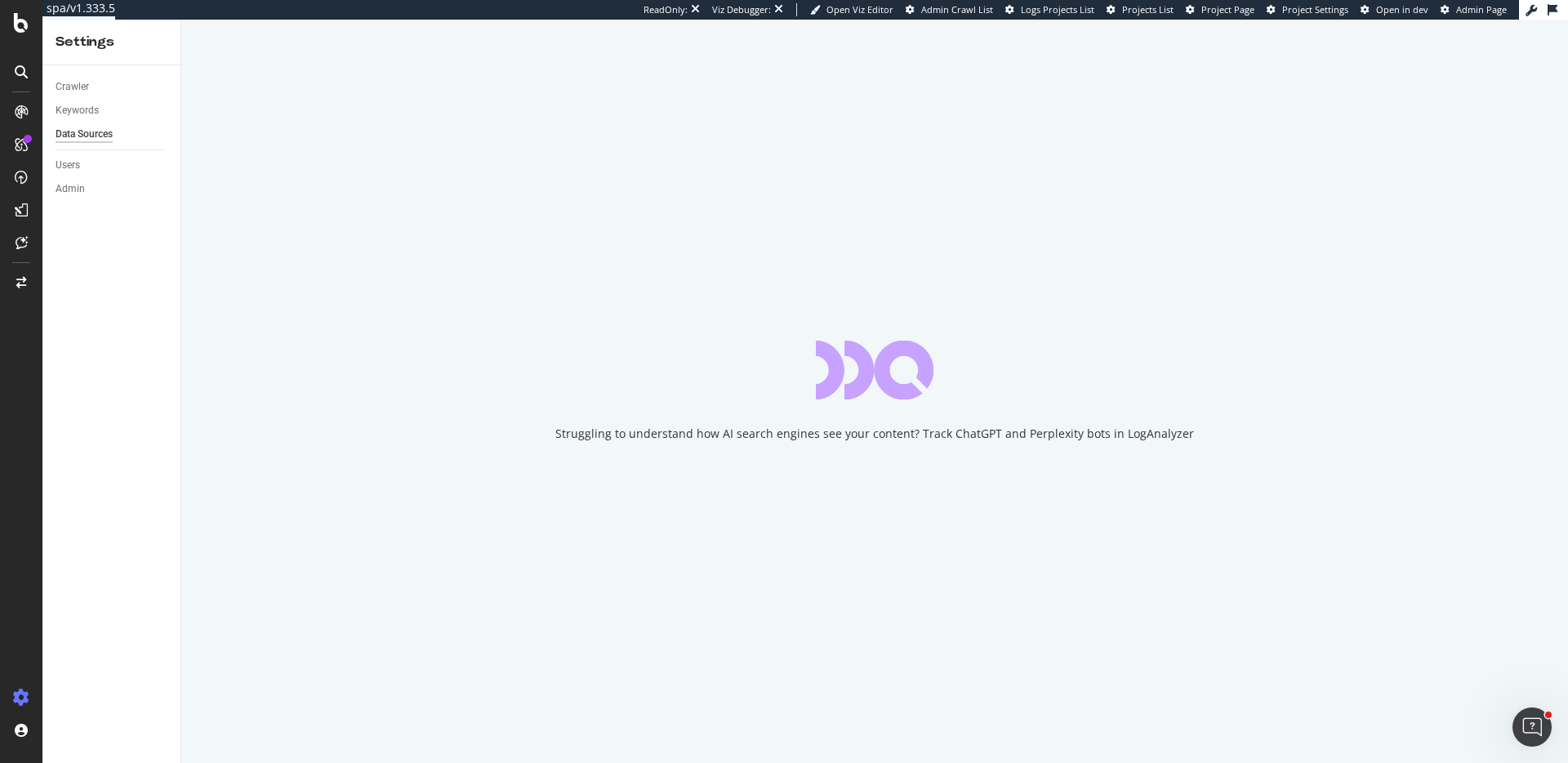 scroll, scrollTop: 0, scrollLeft: 0, axis: both 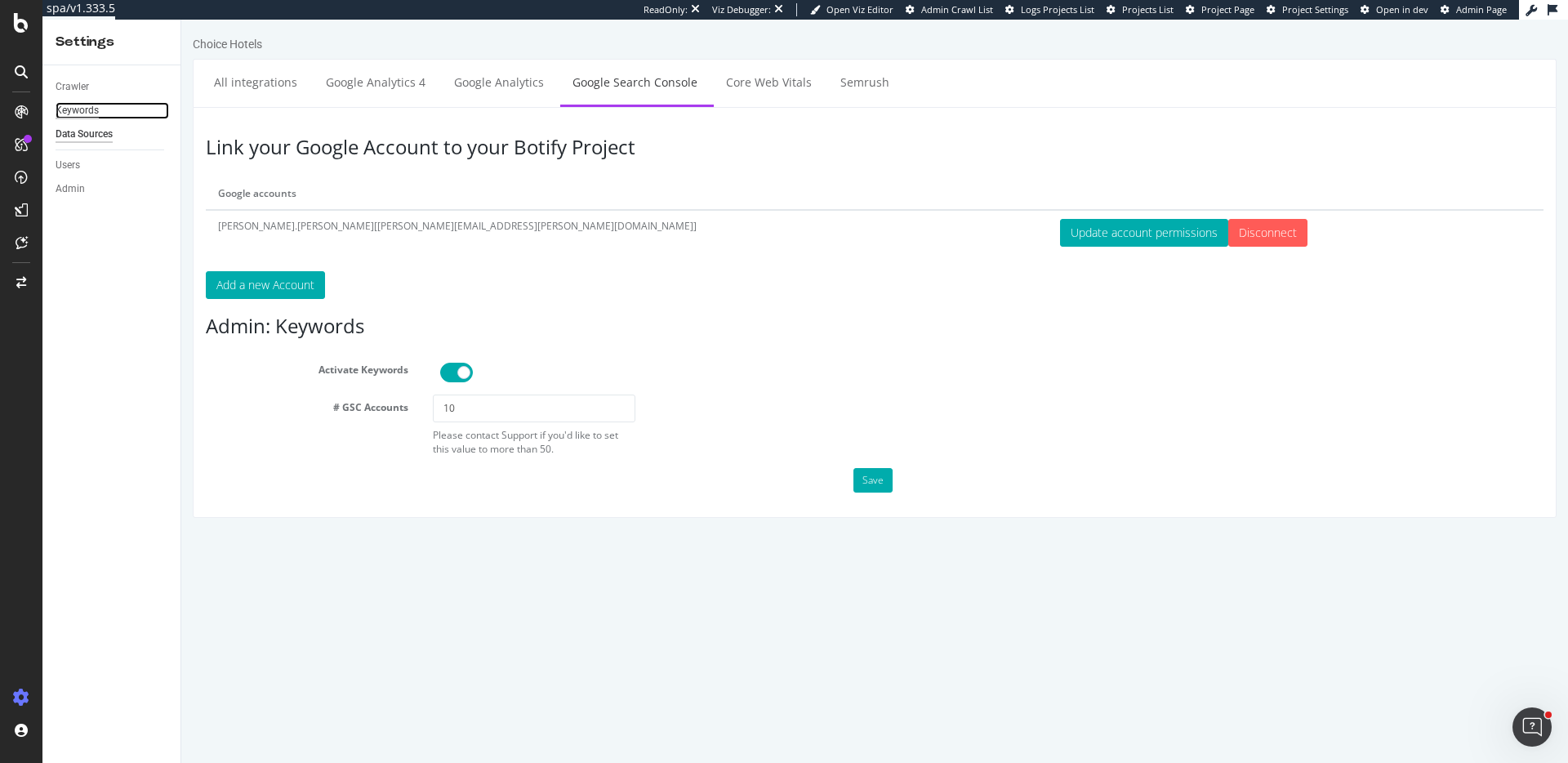 click on "Keywords" at bounding box center [77, 110] 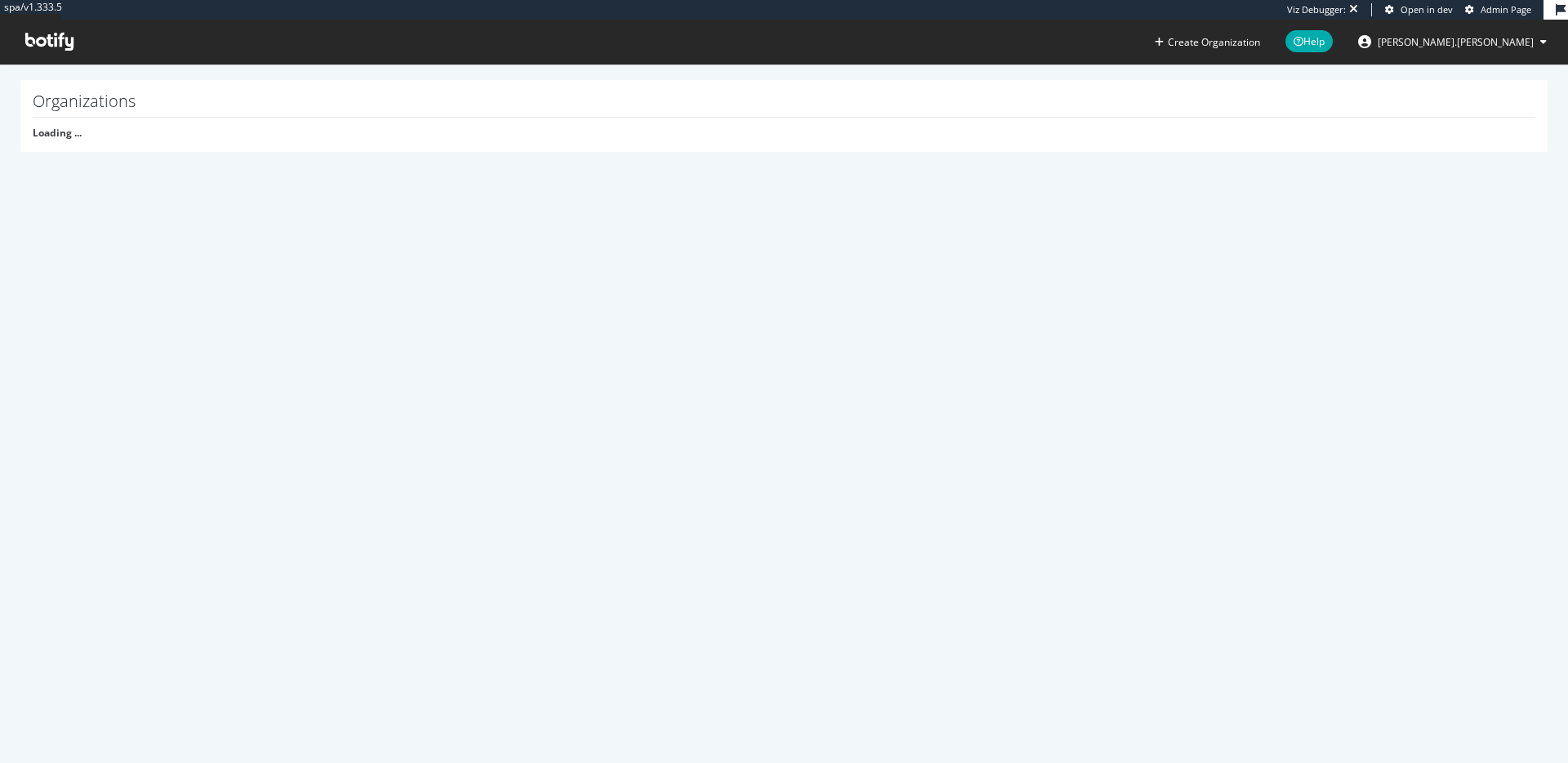 scroll, scrollTop: 0, scrollLeft: 0, axis: both 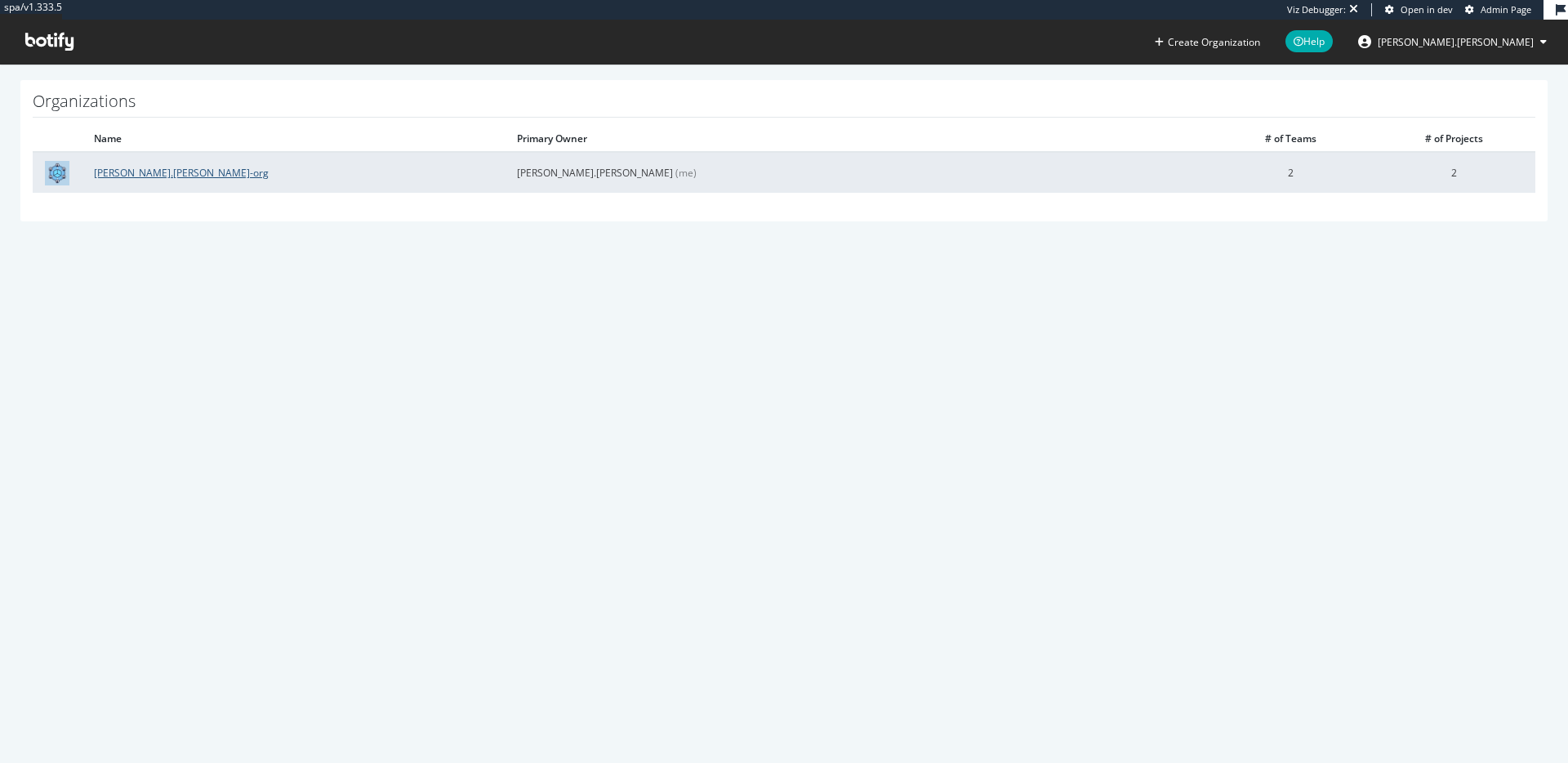 click on "tyler.cohen-org" at bounding box center [181, 172] 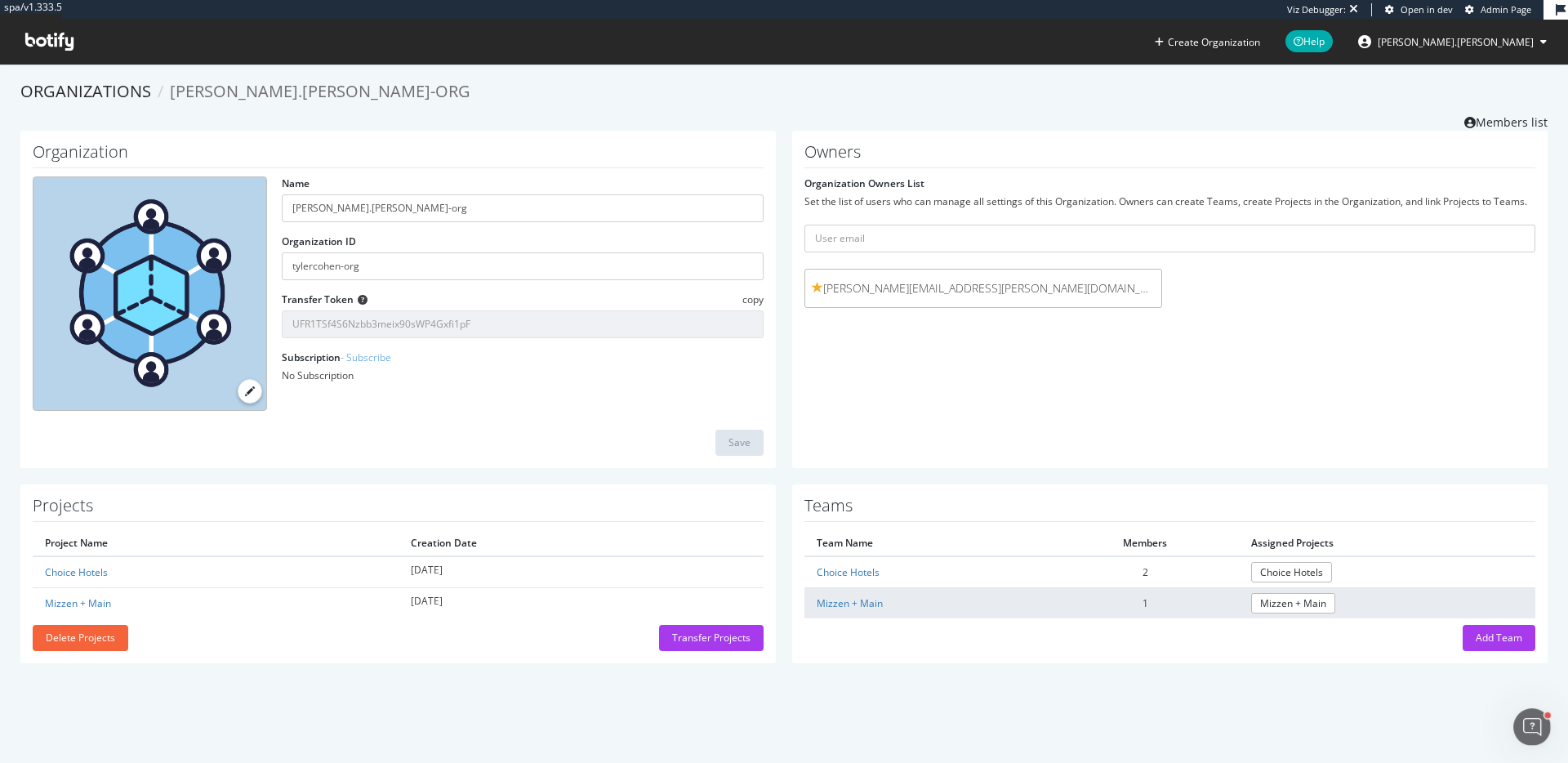 scroll, scrollTop: 0, scrollLeft: 0, axis: both 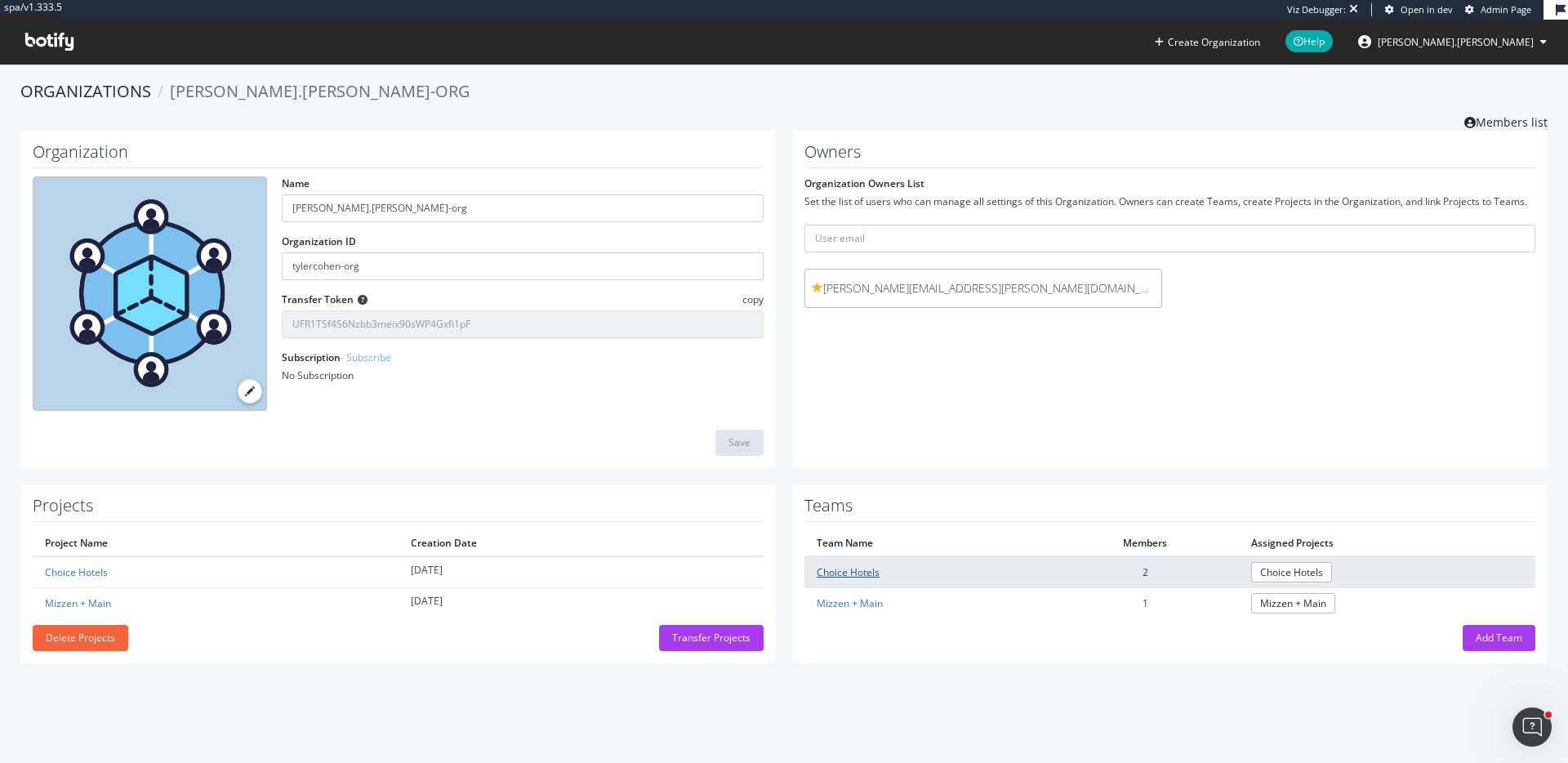 click on "Choice Hotels" at bounding box center [848, 572] 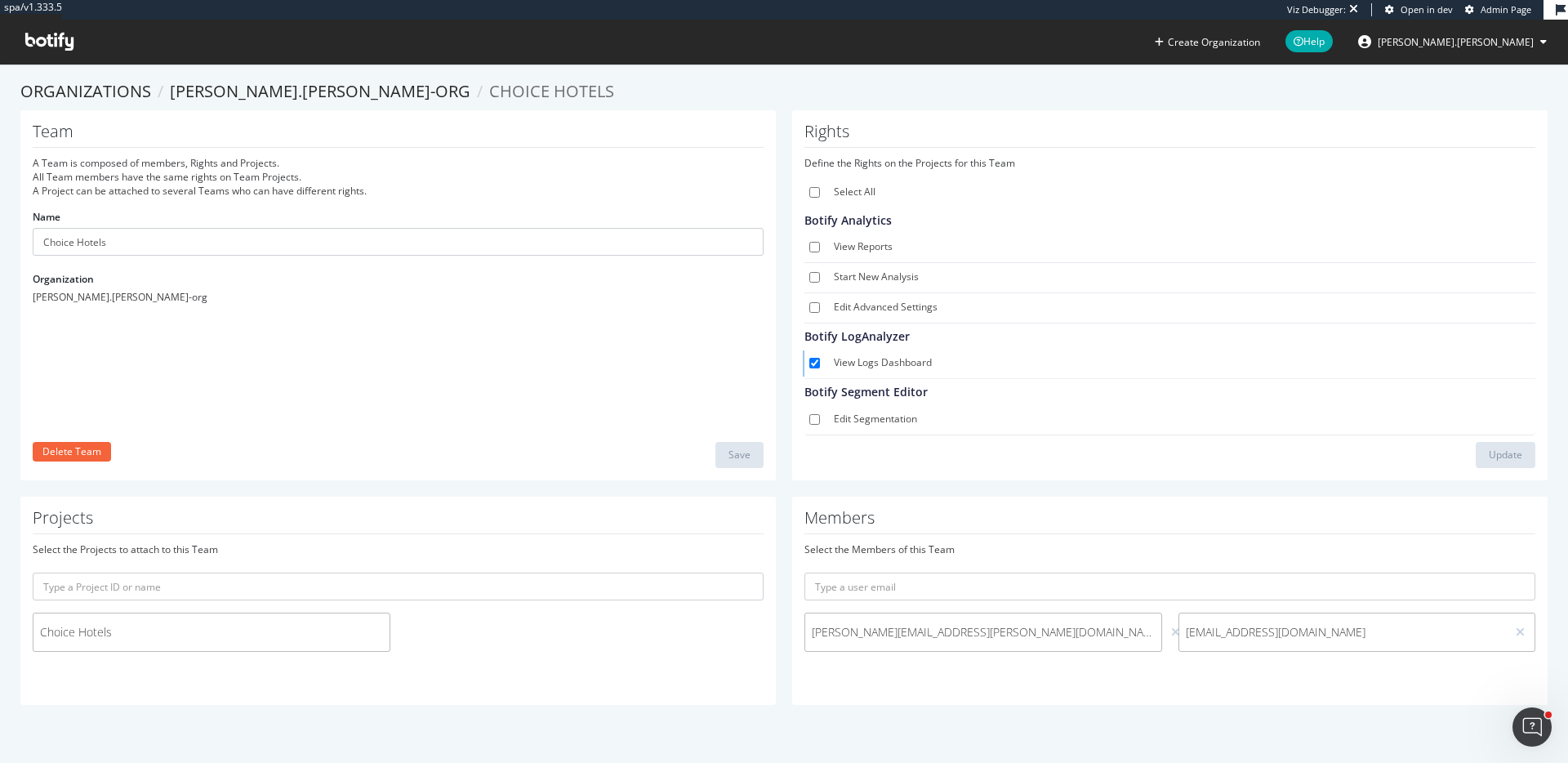 click on "Edit Advanced Settings" at bounding box center (1173, 308) 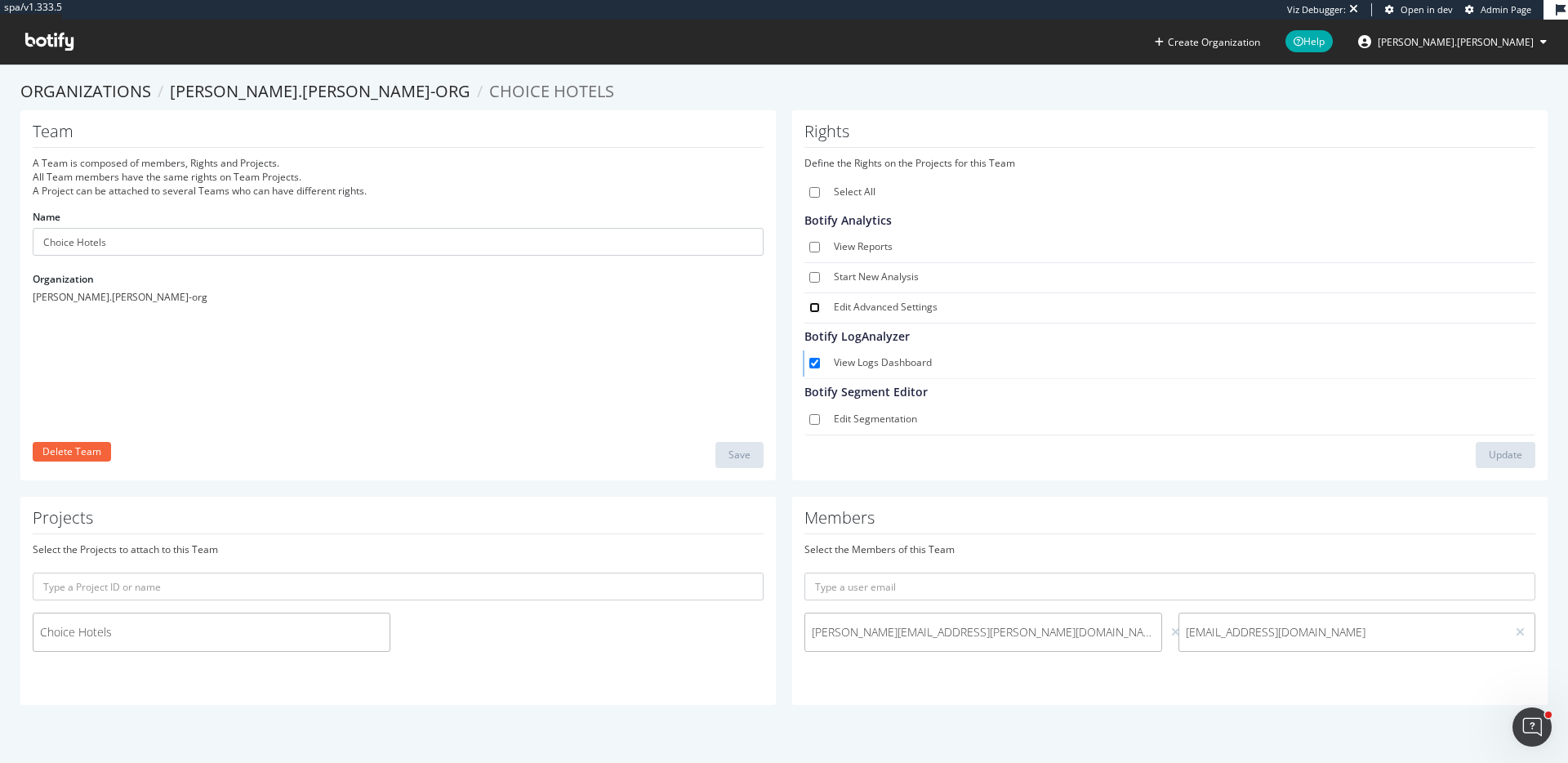 click on "Edit Advanced Settings" at bounding box center [814, 307] 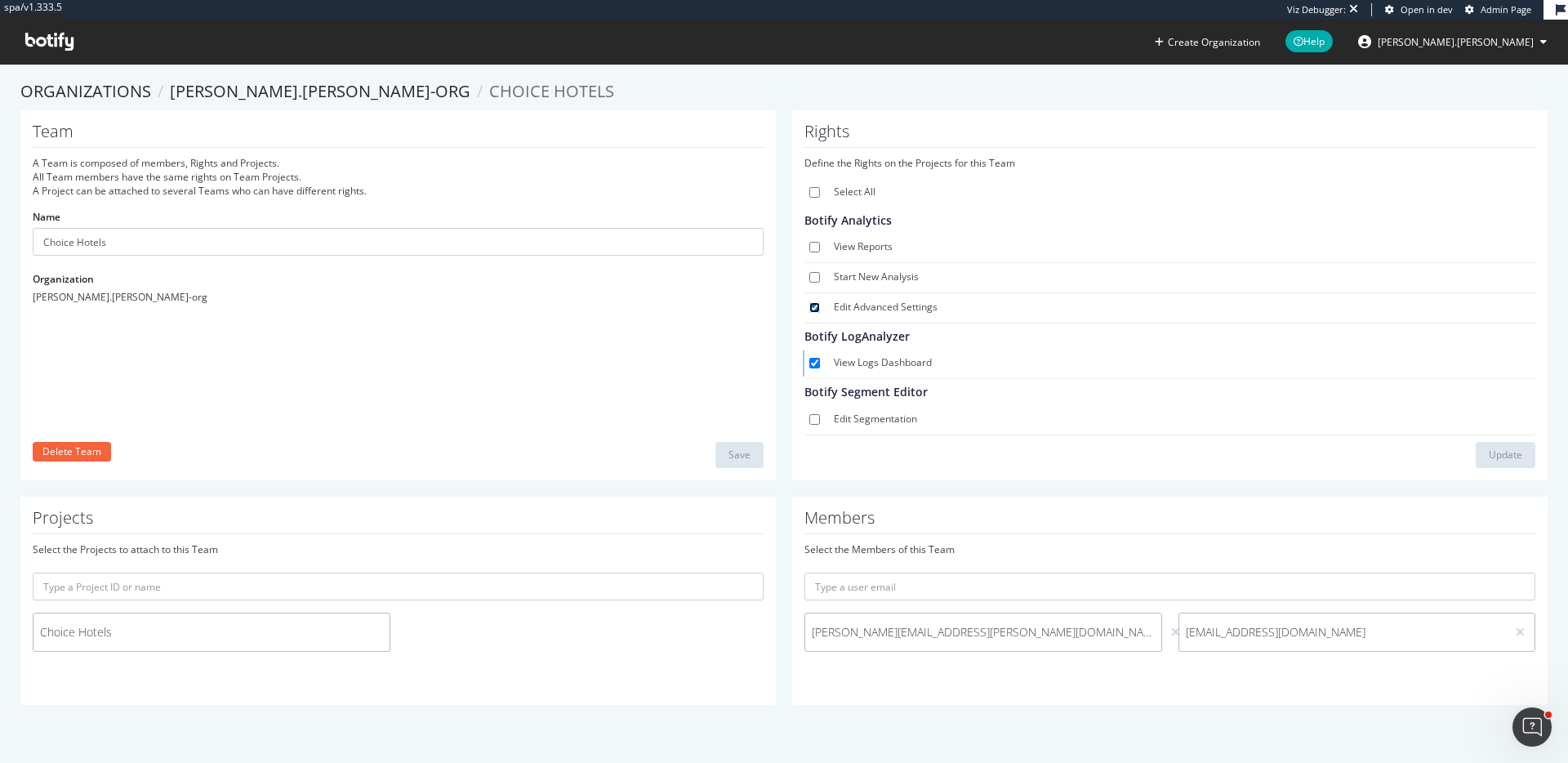 checkbox on "true" 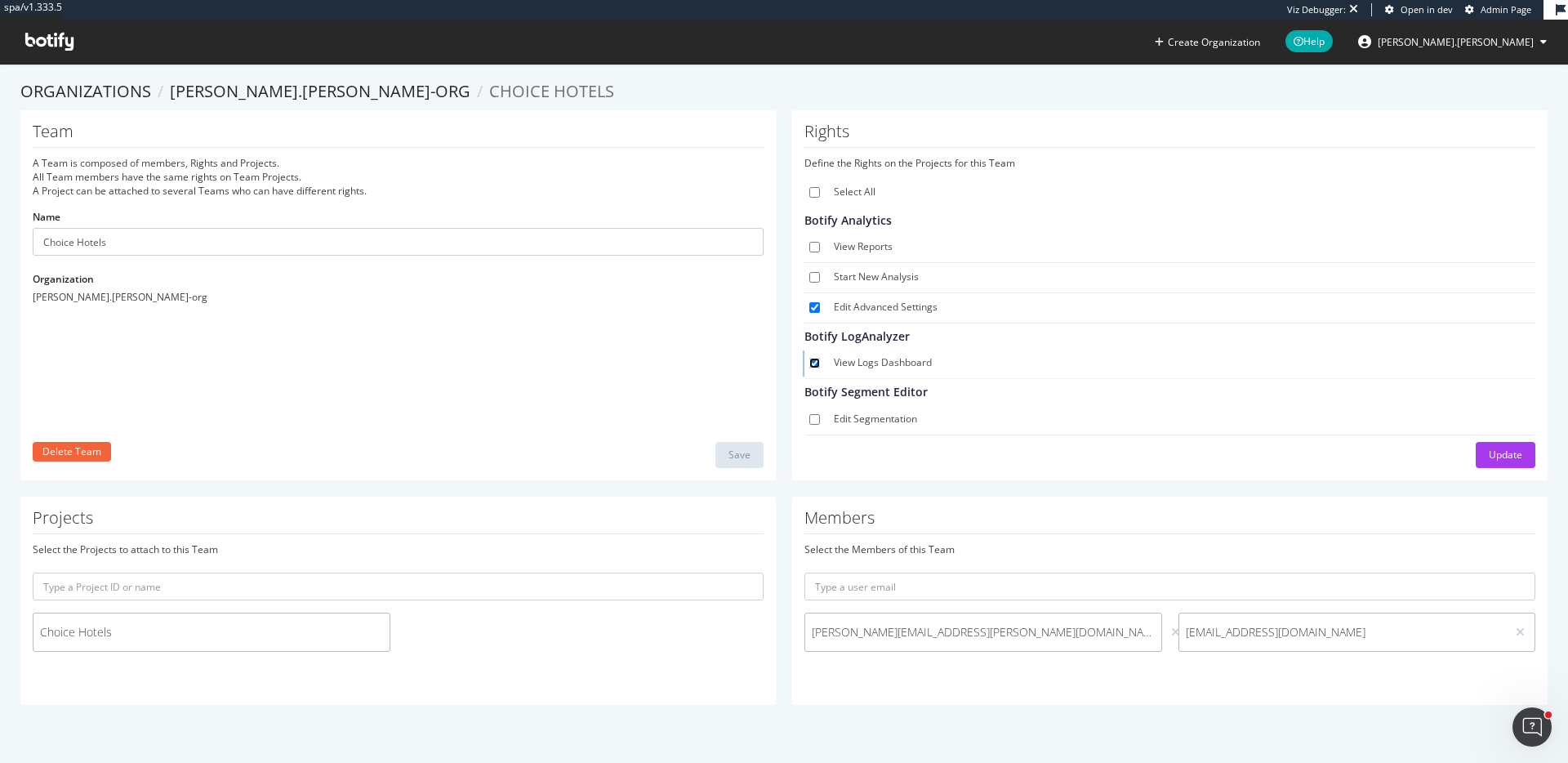 click on "View Logs Dashboard" at bounding box center (814, 363) 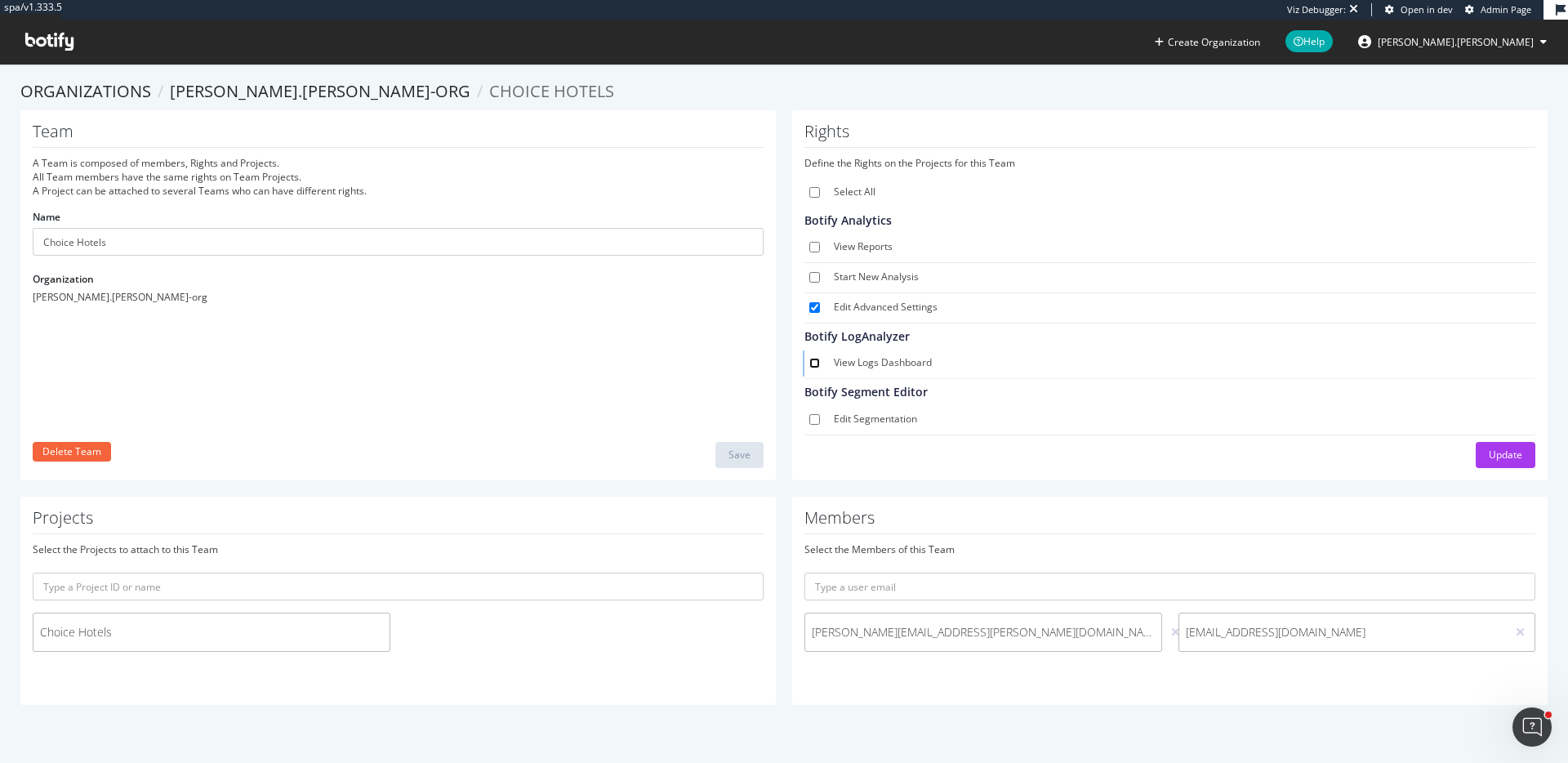 checkbox on "false" 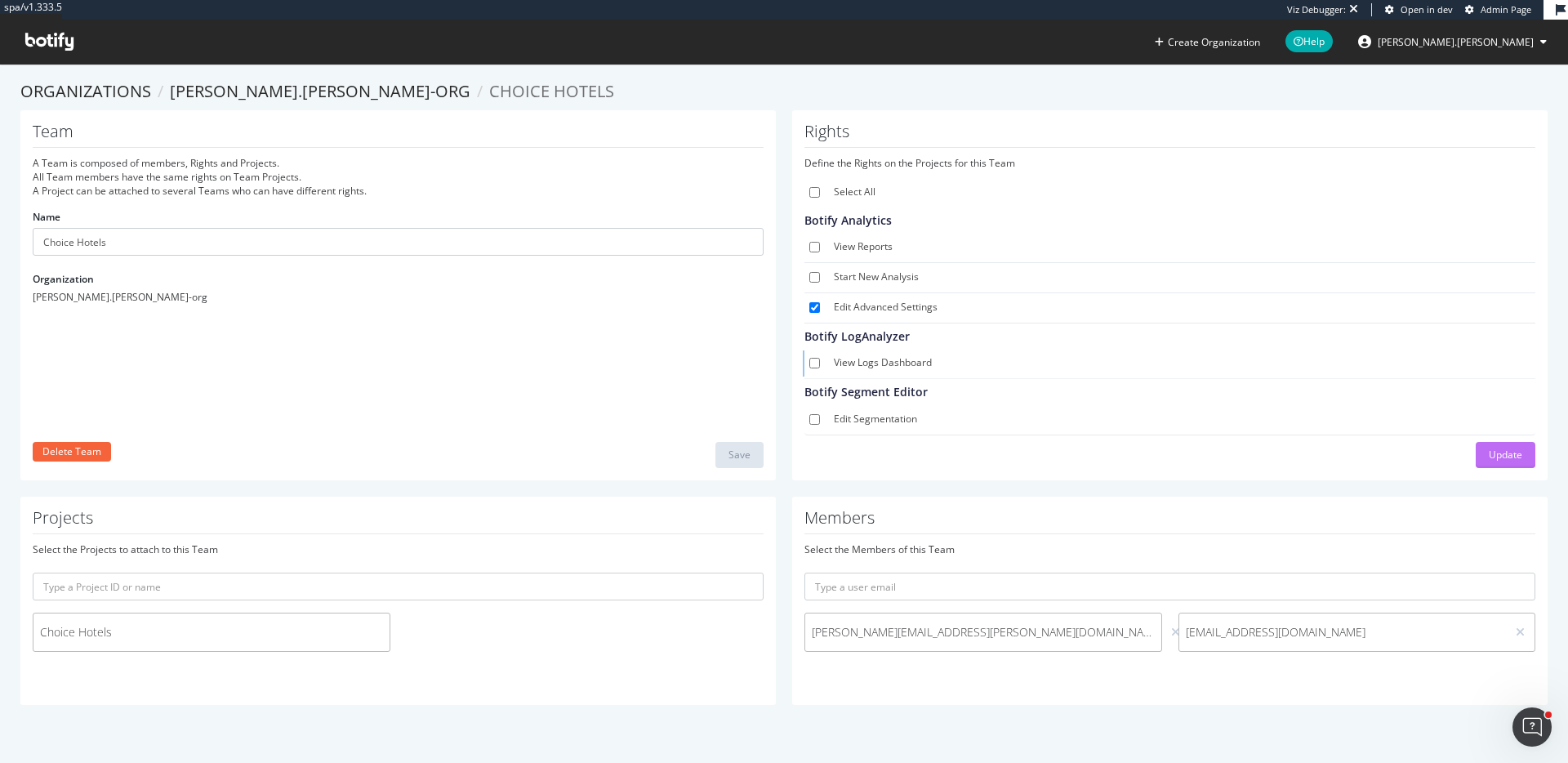 click on "Update" at bounding box center (1505, 454) 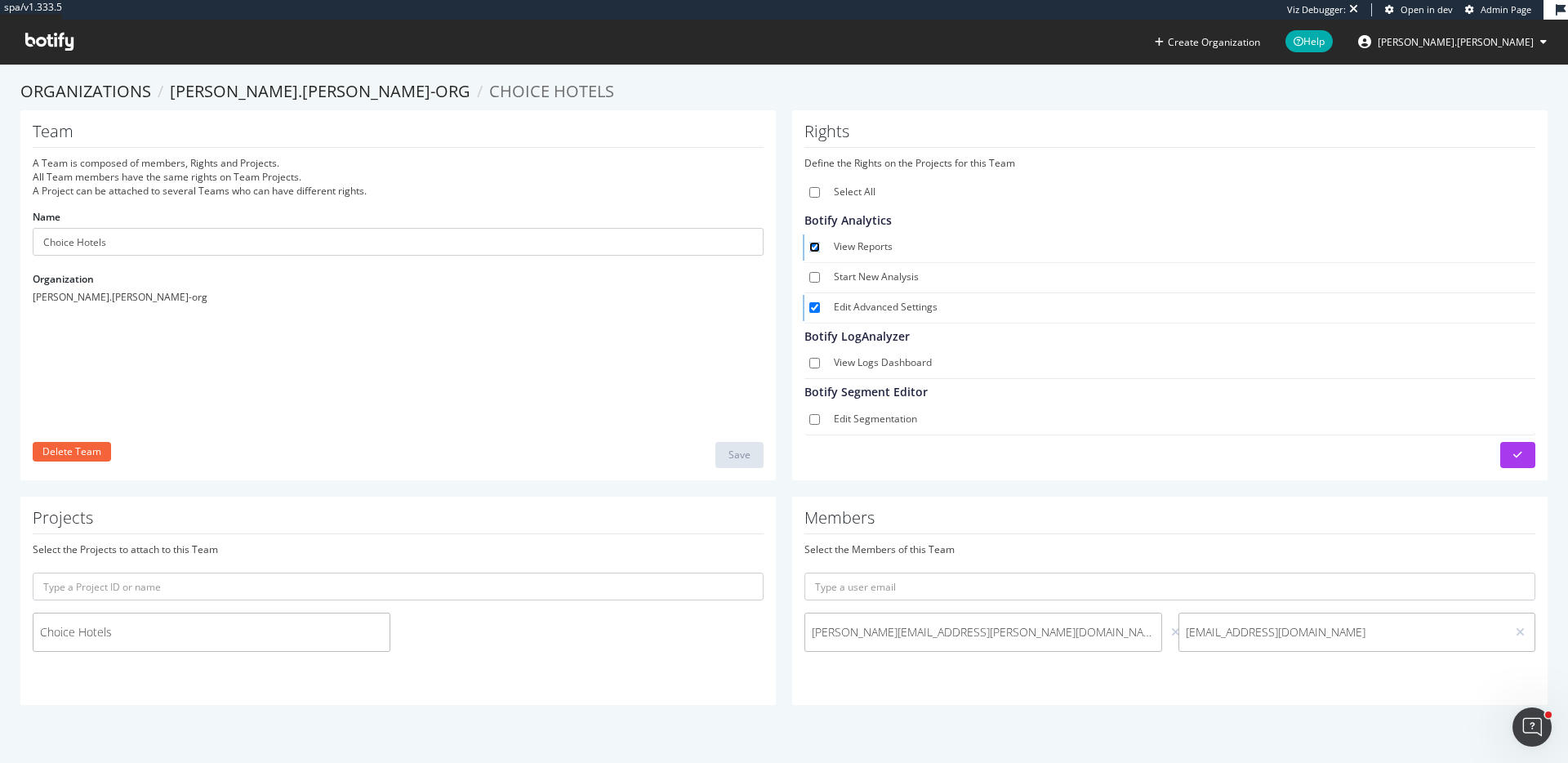 click on "View Reports" at bounding box center [814, 247] 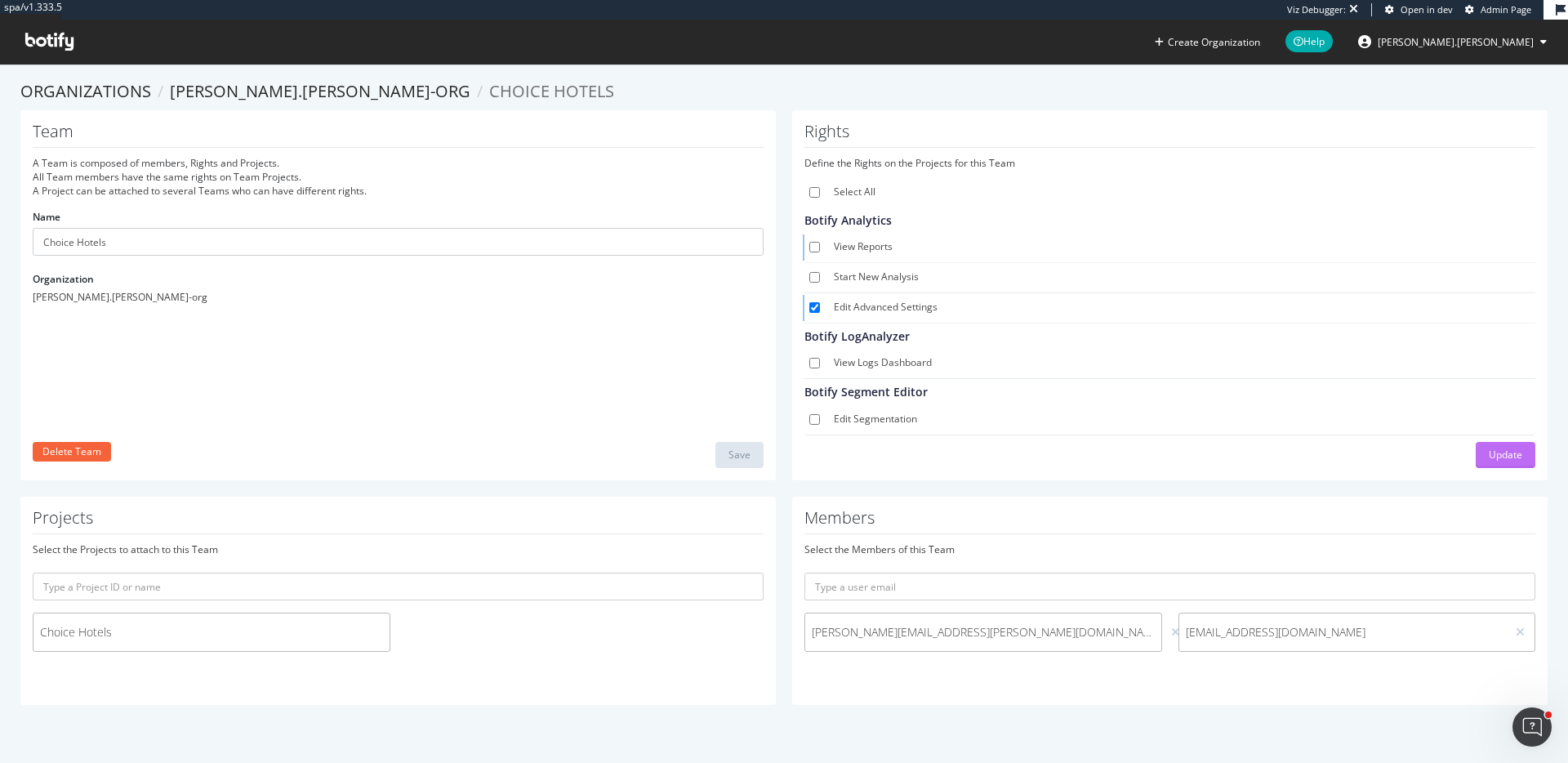 click on "Update" at bounding box center [1505, 455] 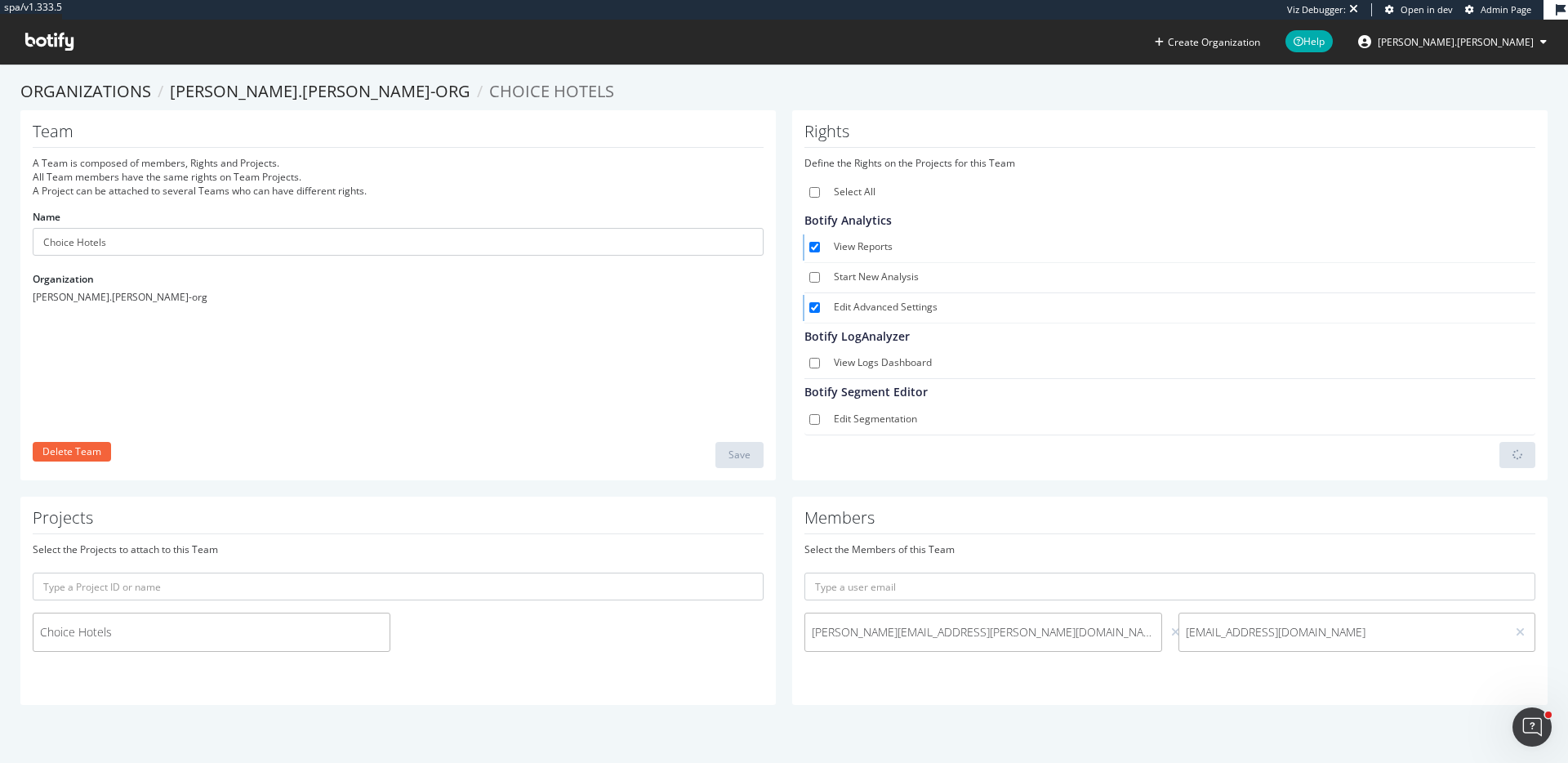 checkbox on "true" 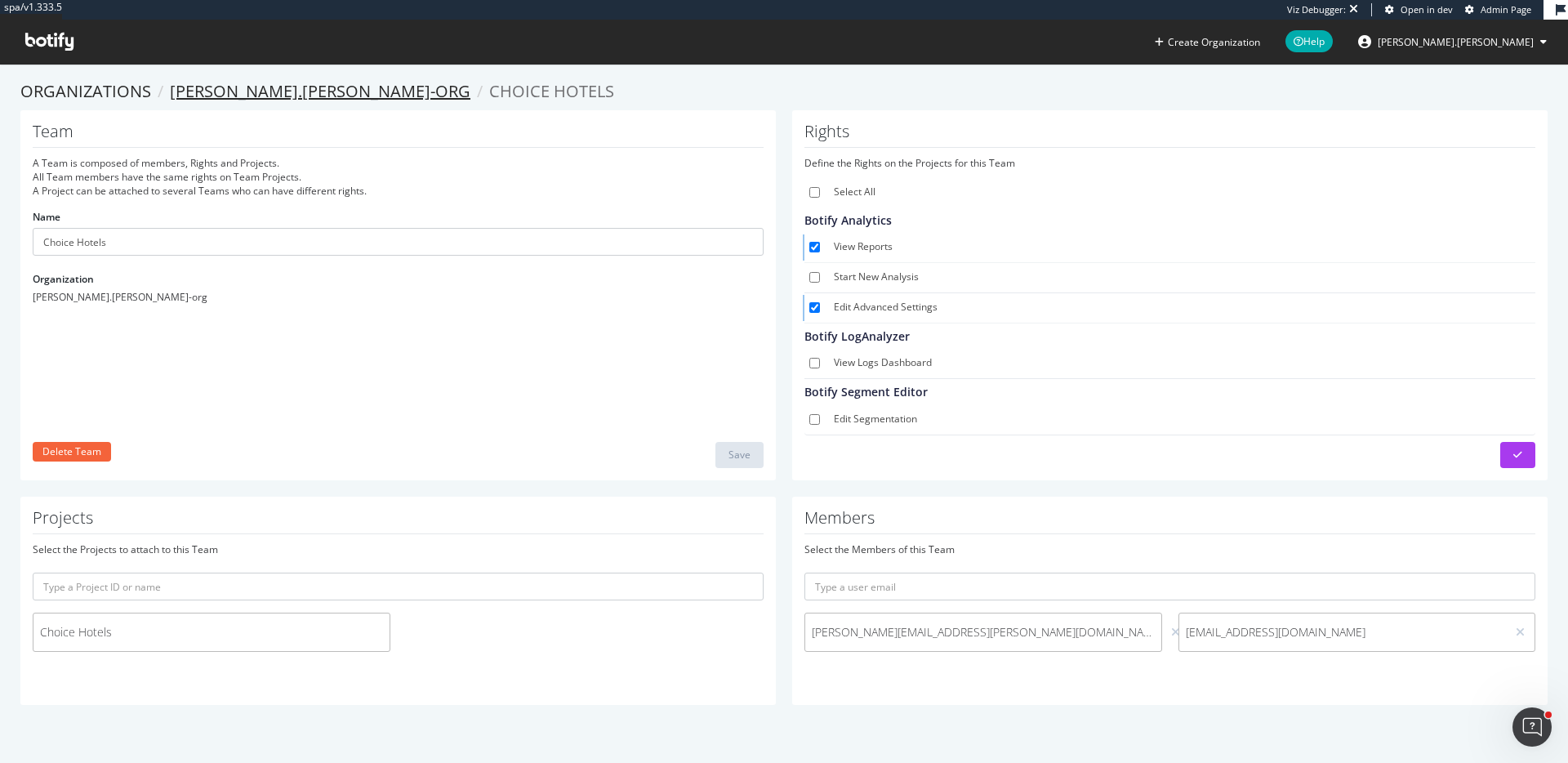 click on "tyler.cohen-org" at bounding box center [320, 91] 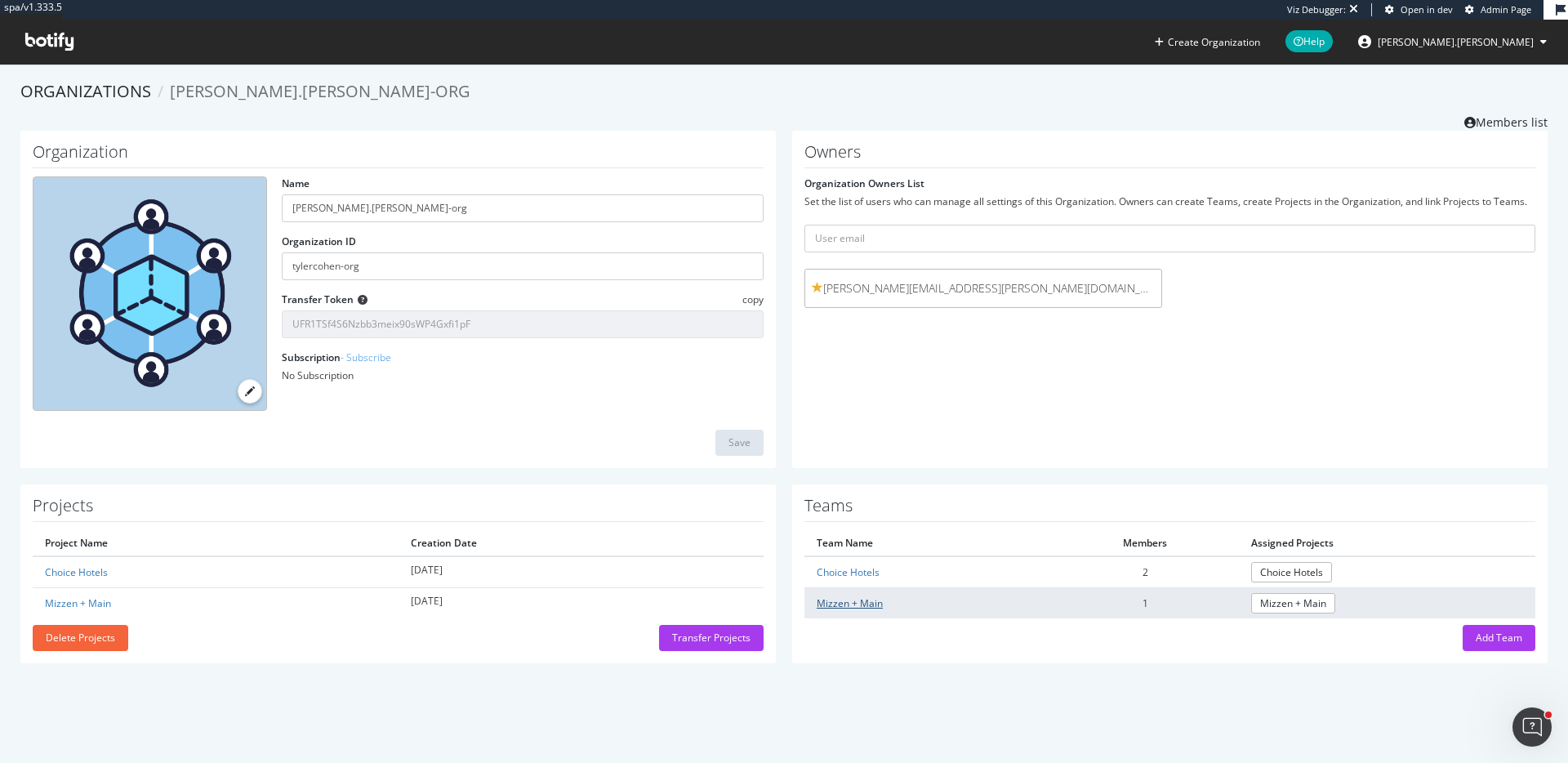 click on "Mizzen + Main" at bounding box center [849, 603] 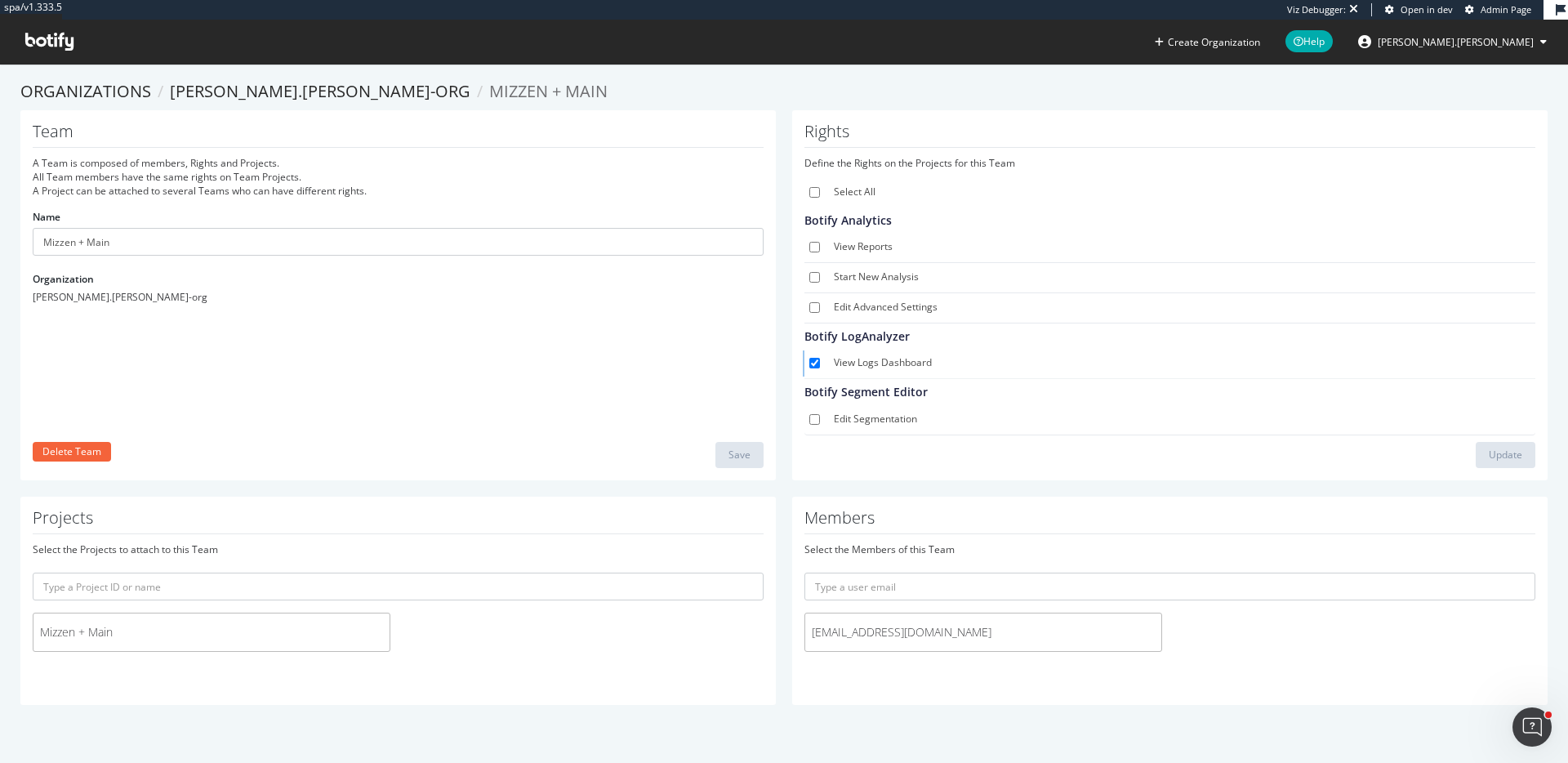 click on "Edit Advanced Settings" at bounding box center [1169, 308] 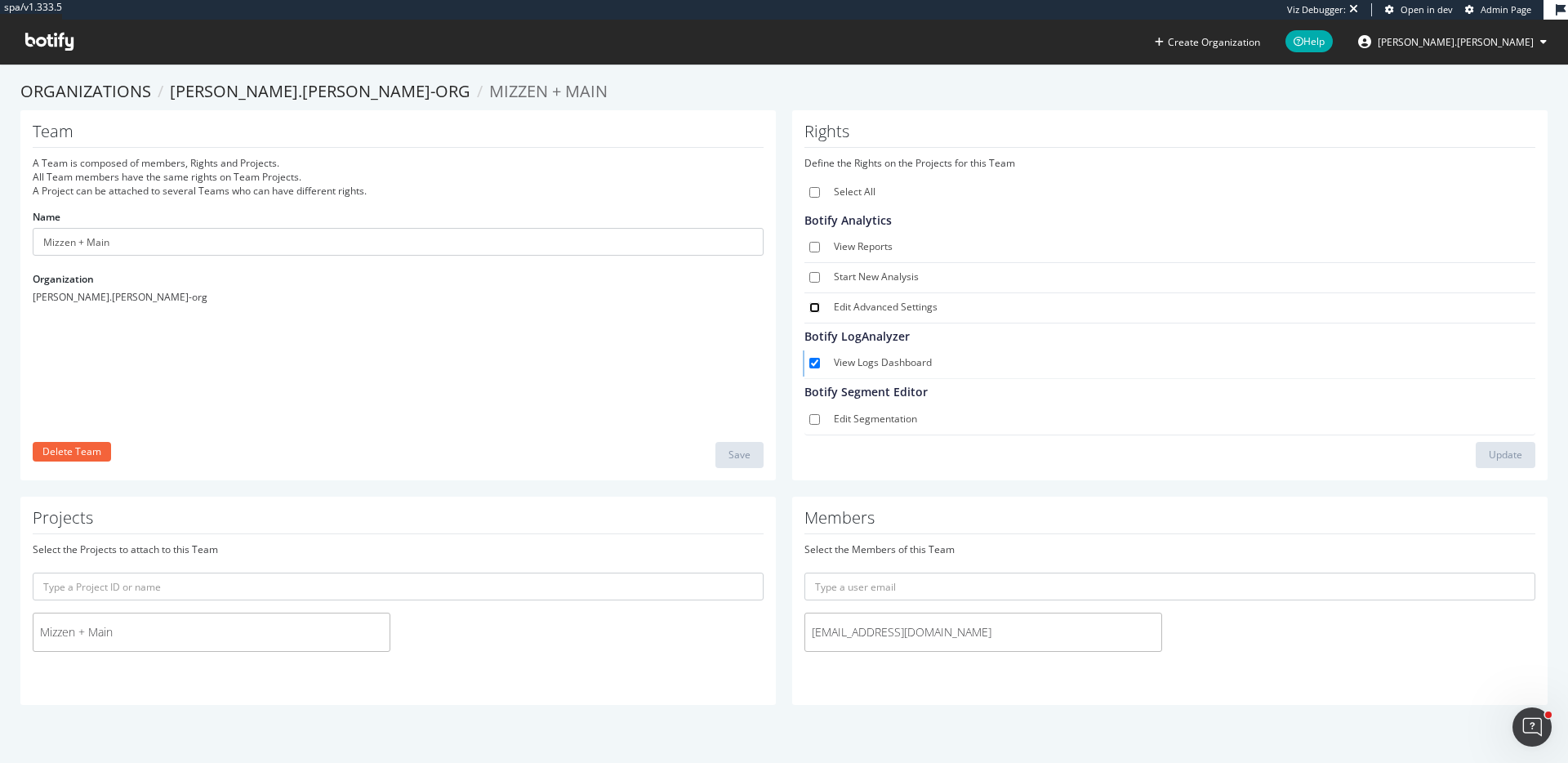 click on "Edit Advanced Settings" at bounding box center (814, 307) 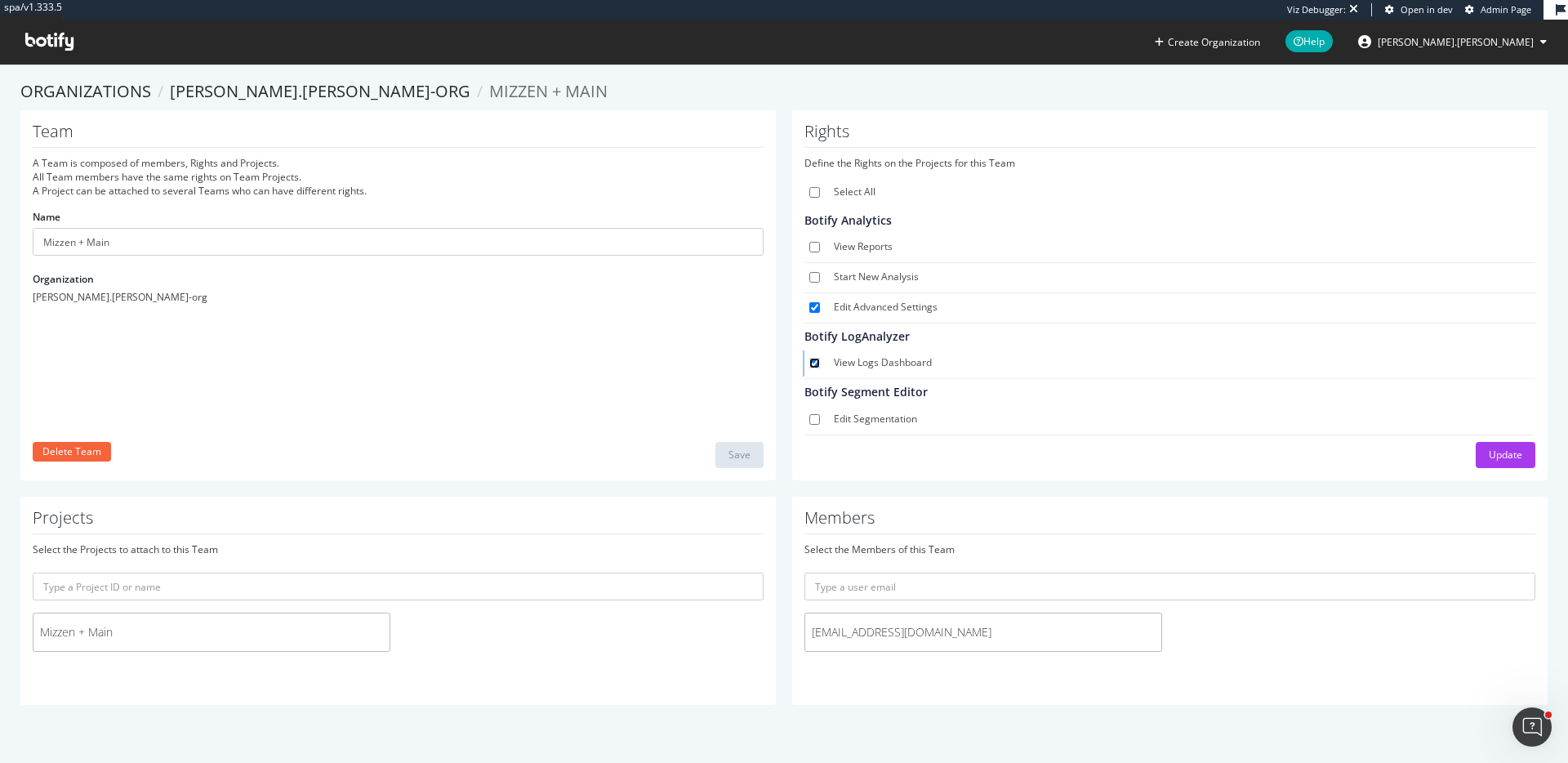 click on "View Logs Dashboard" at bounding box center [814, 363] 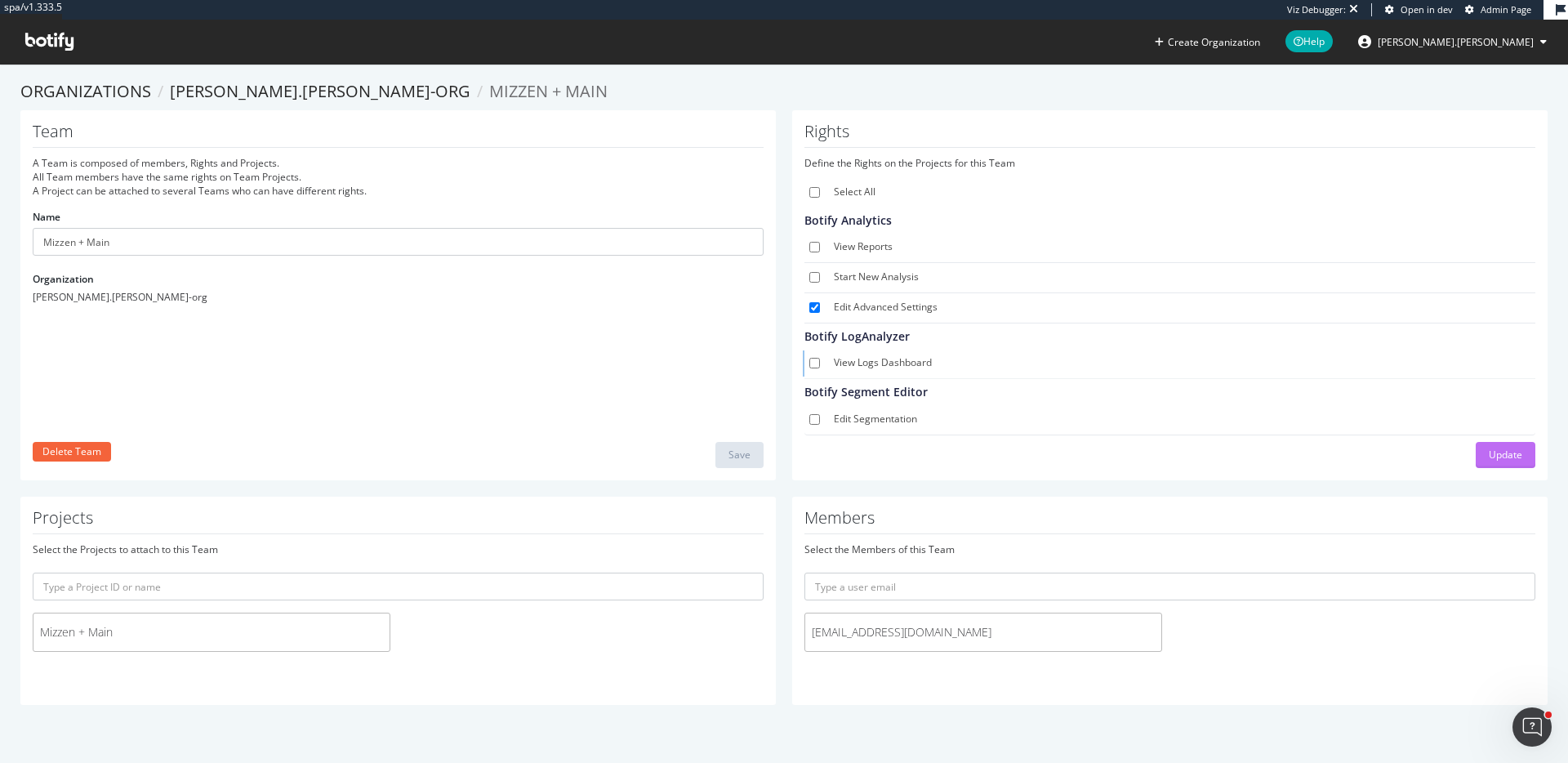 click on "Update" at bounding box center [1505, 454] 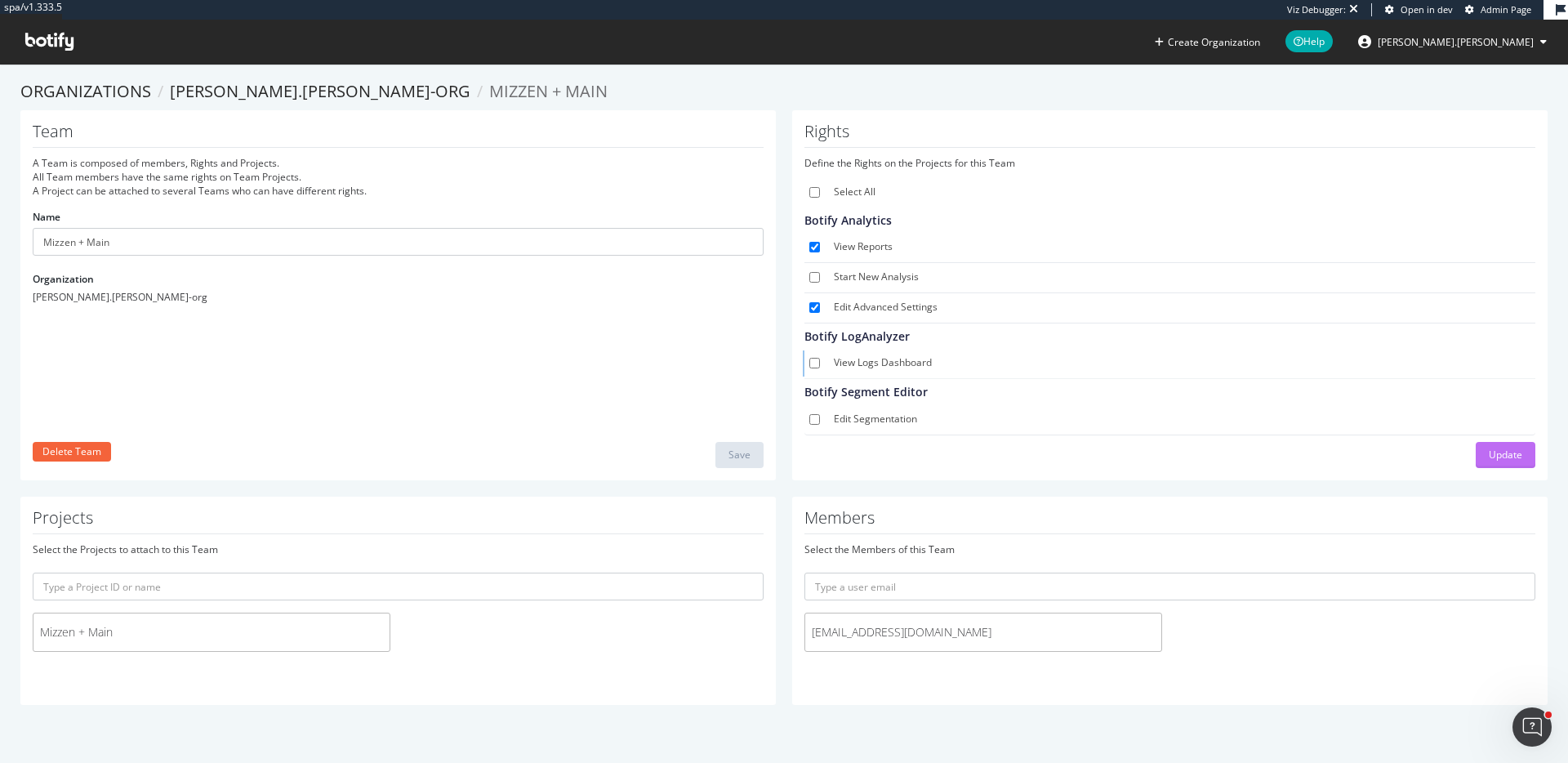 checkbox on "true" 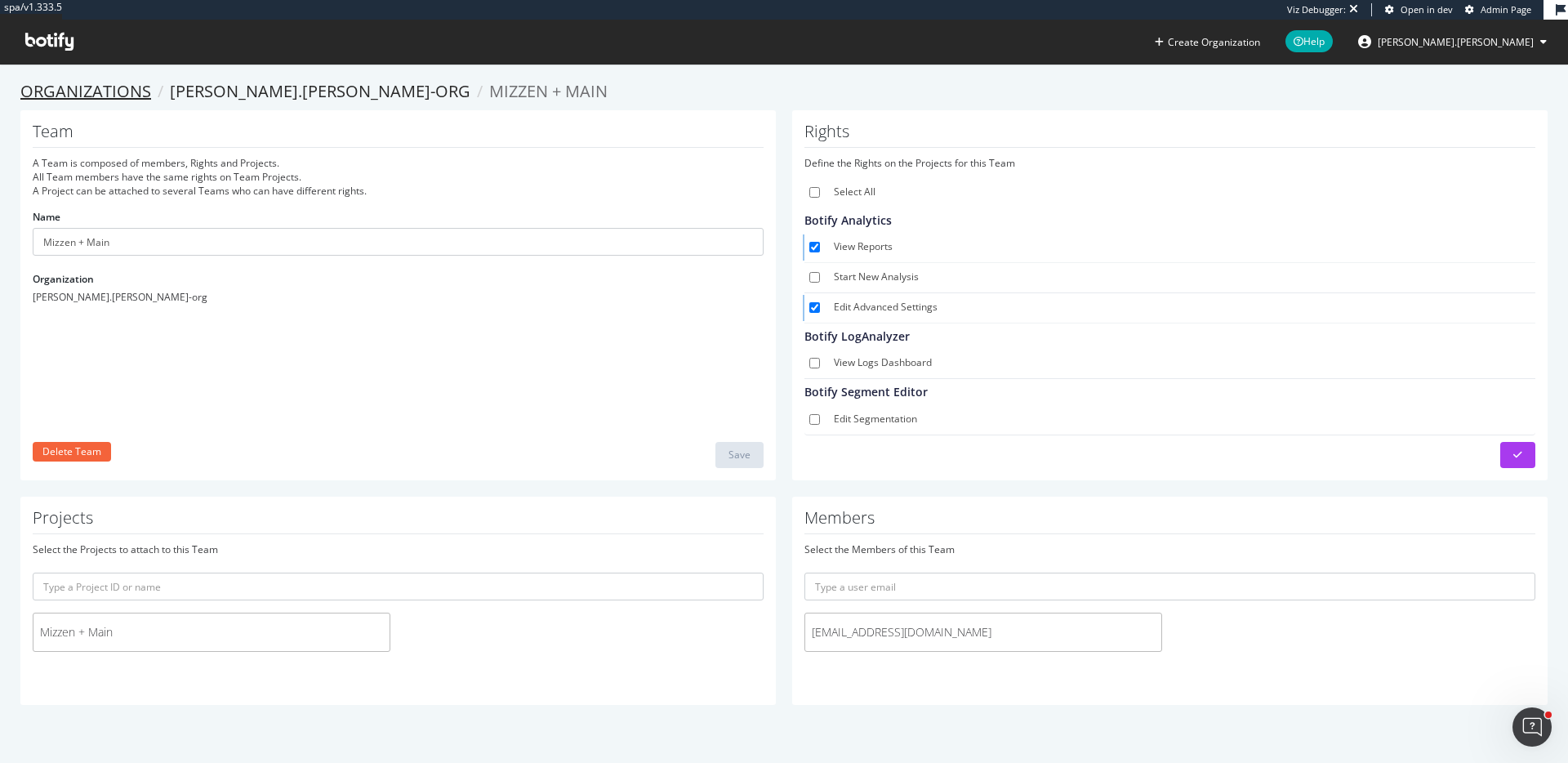 click on "Organizations" at bounding box center [86, 91] 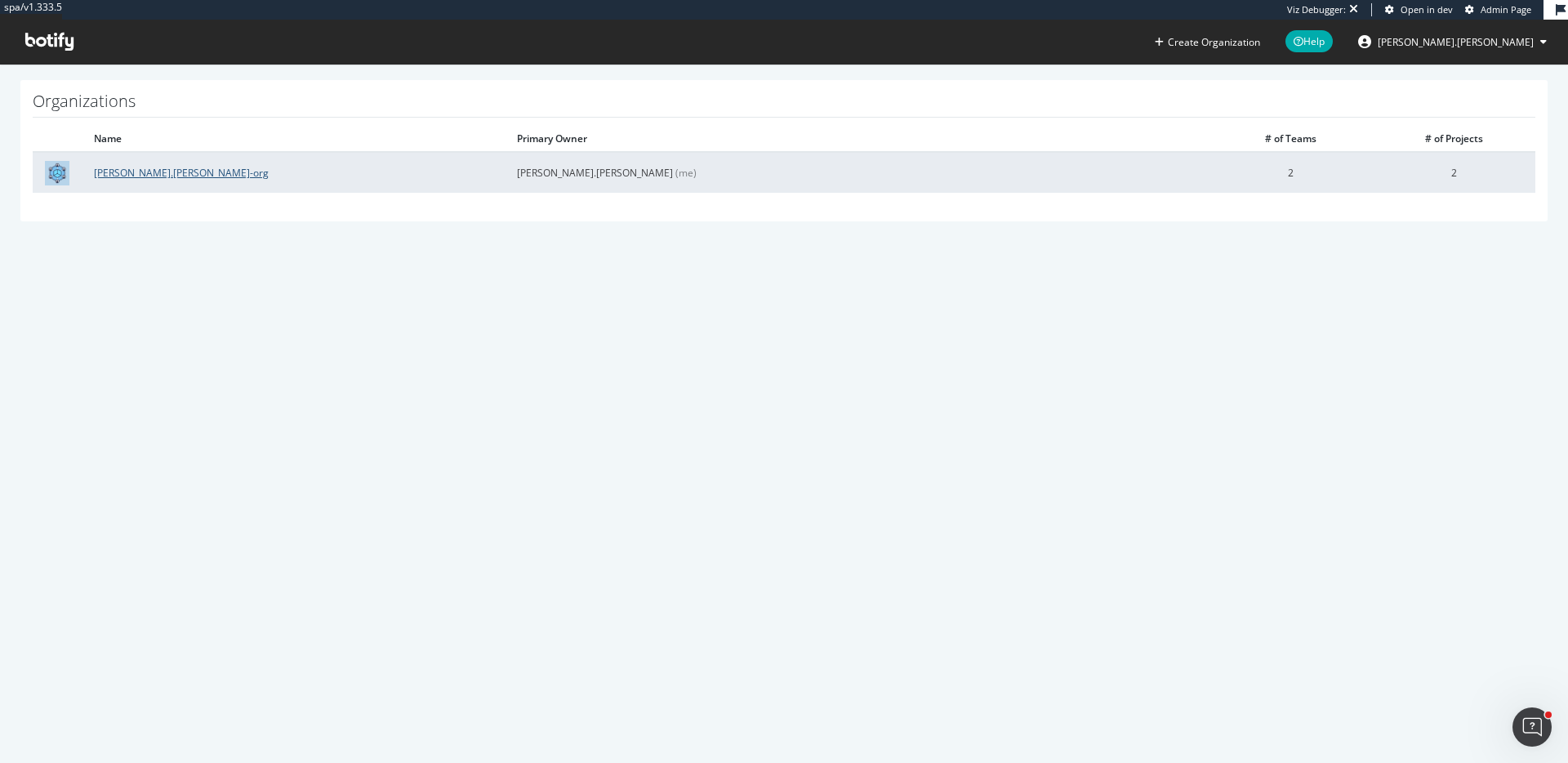 click on "tyler.cohen-org" at bounding box center [181, 172] 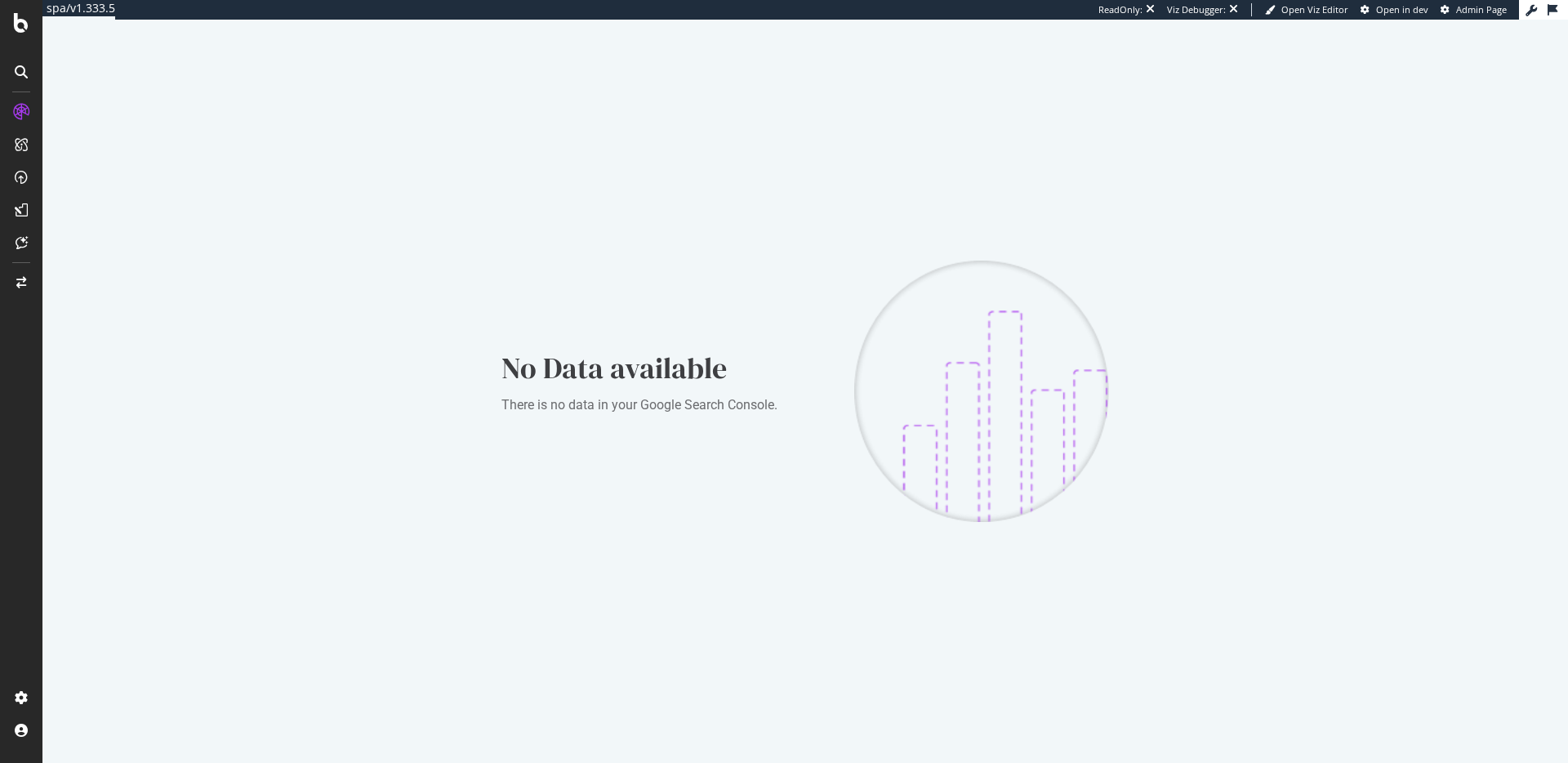 scroll, scrollTop: 0, scrollLeft: 0, axis: both 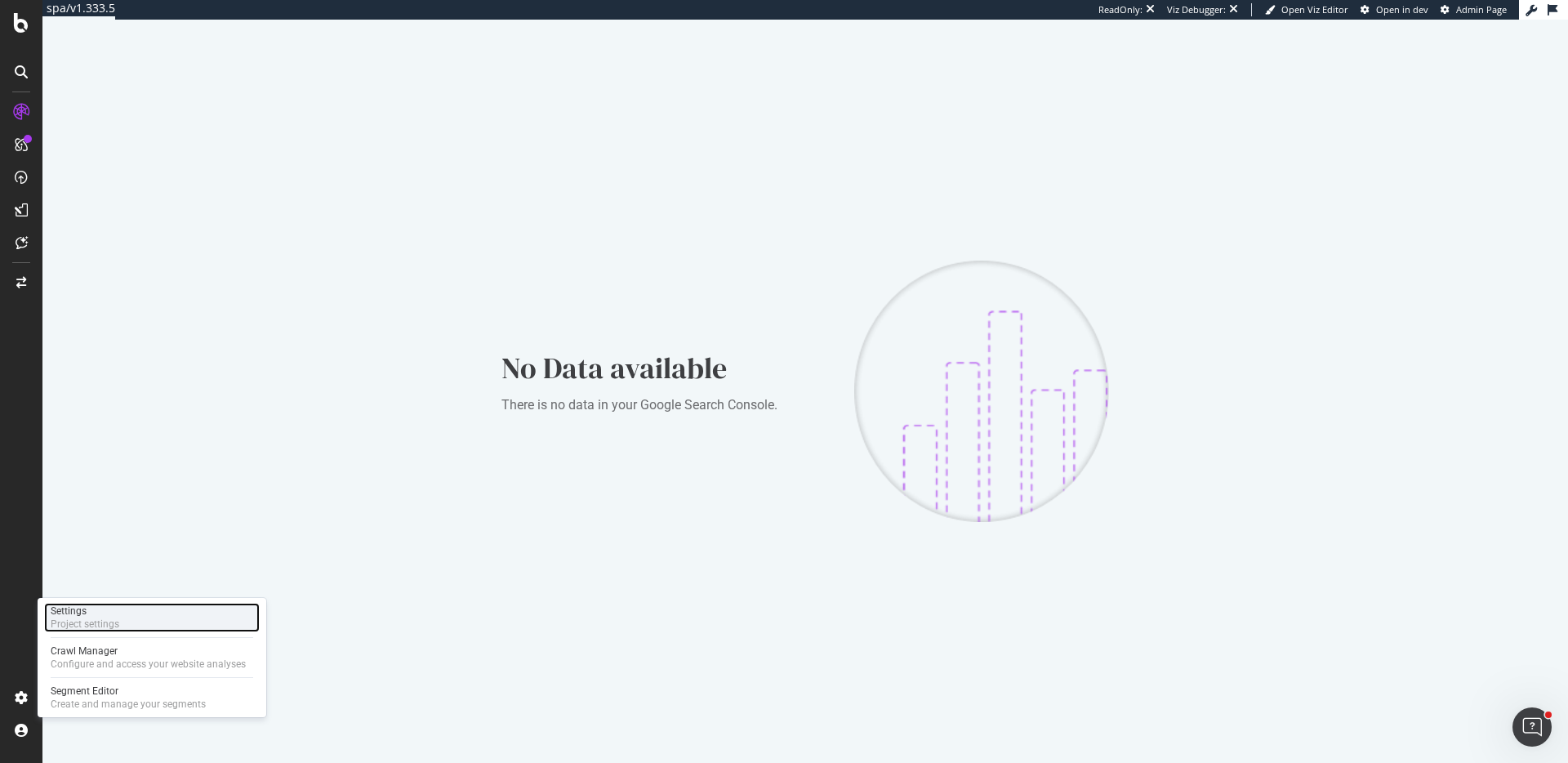 click on "Settings" at bounding box center [85, 611] 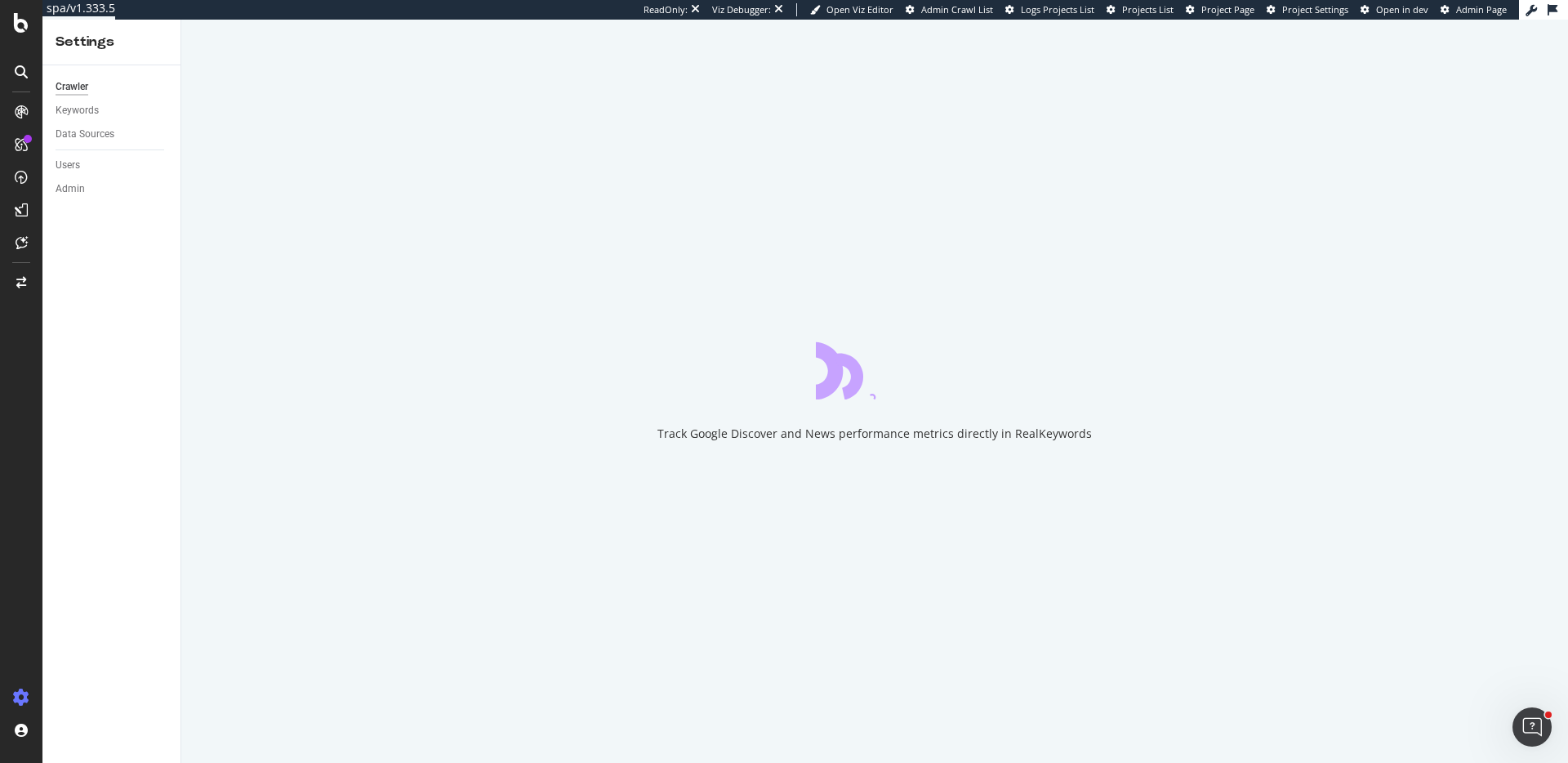 scroll, scrollTop: 0, scrollLeft: 0, axis: both 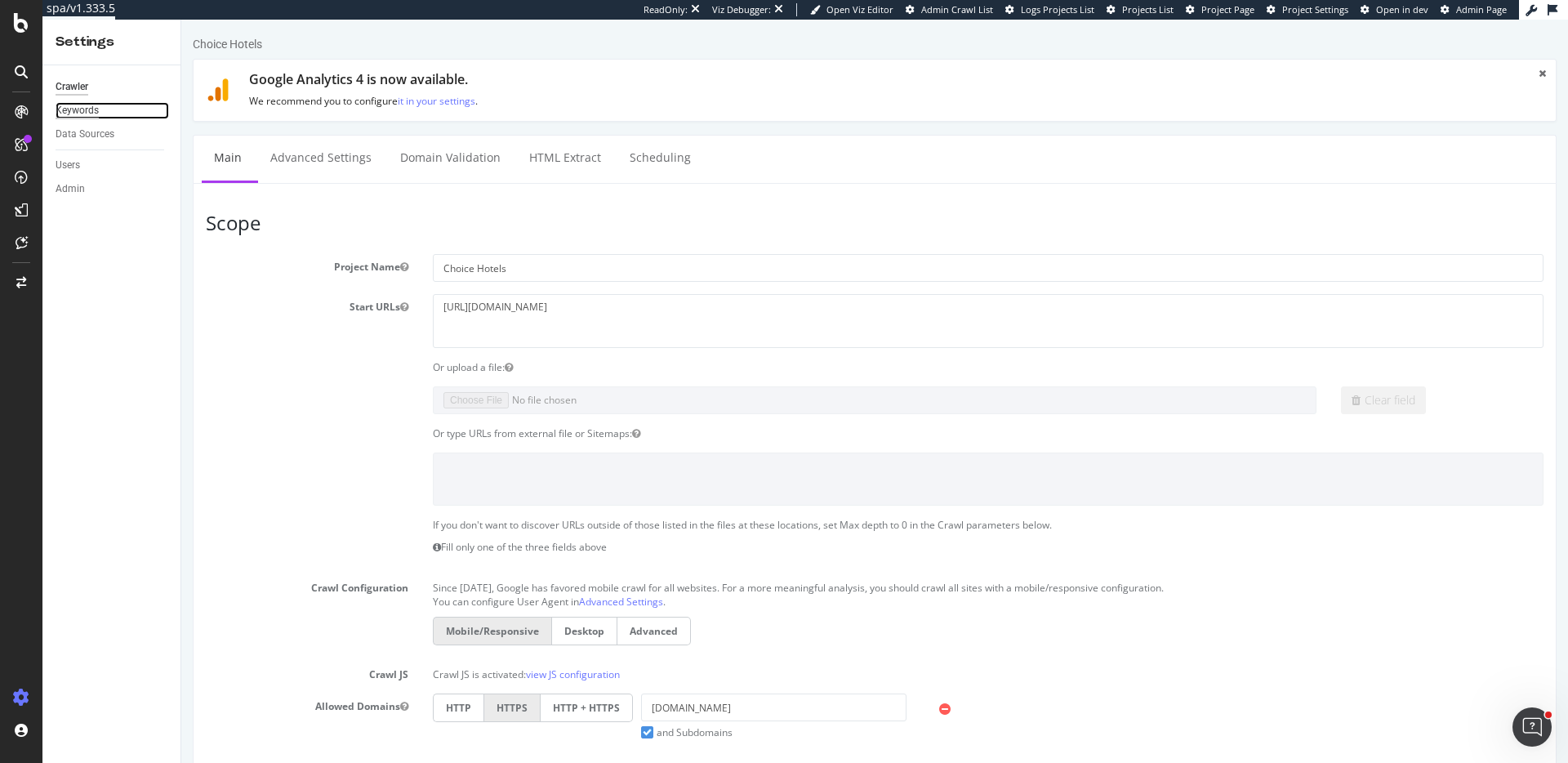 click on "Keywords" at bounding box center [77, 110] 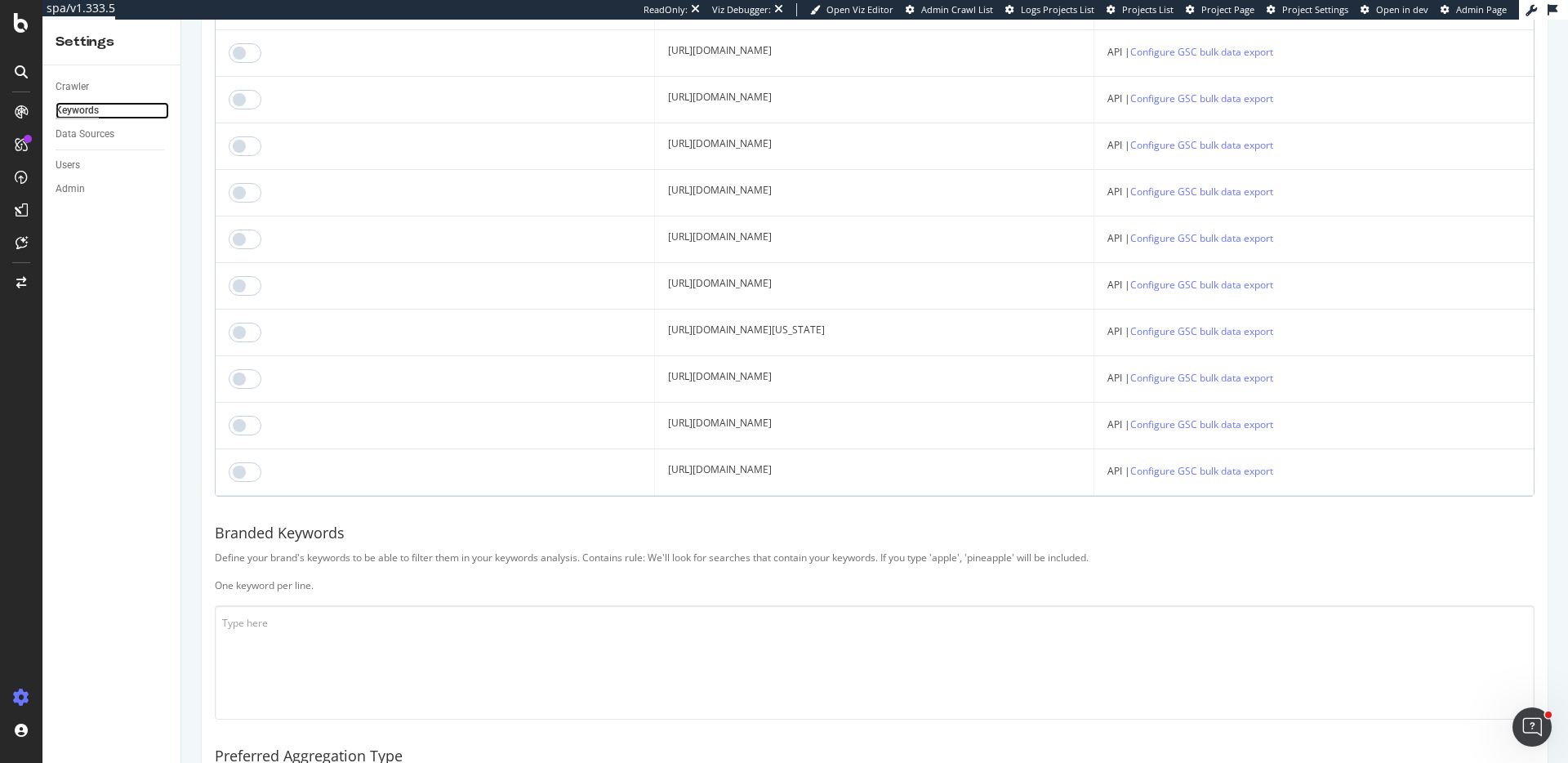 scroll, scrollTop: 781, scrollLeft: 0, axis: vertical 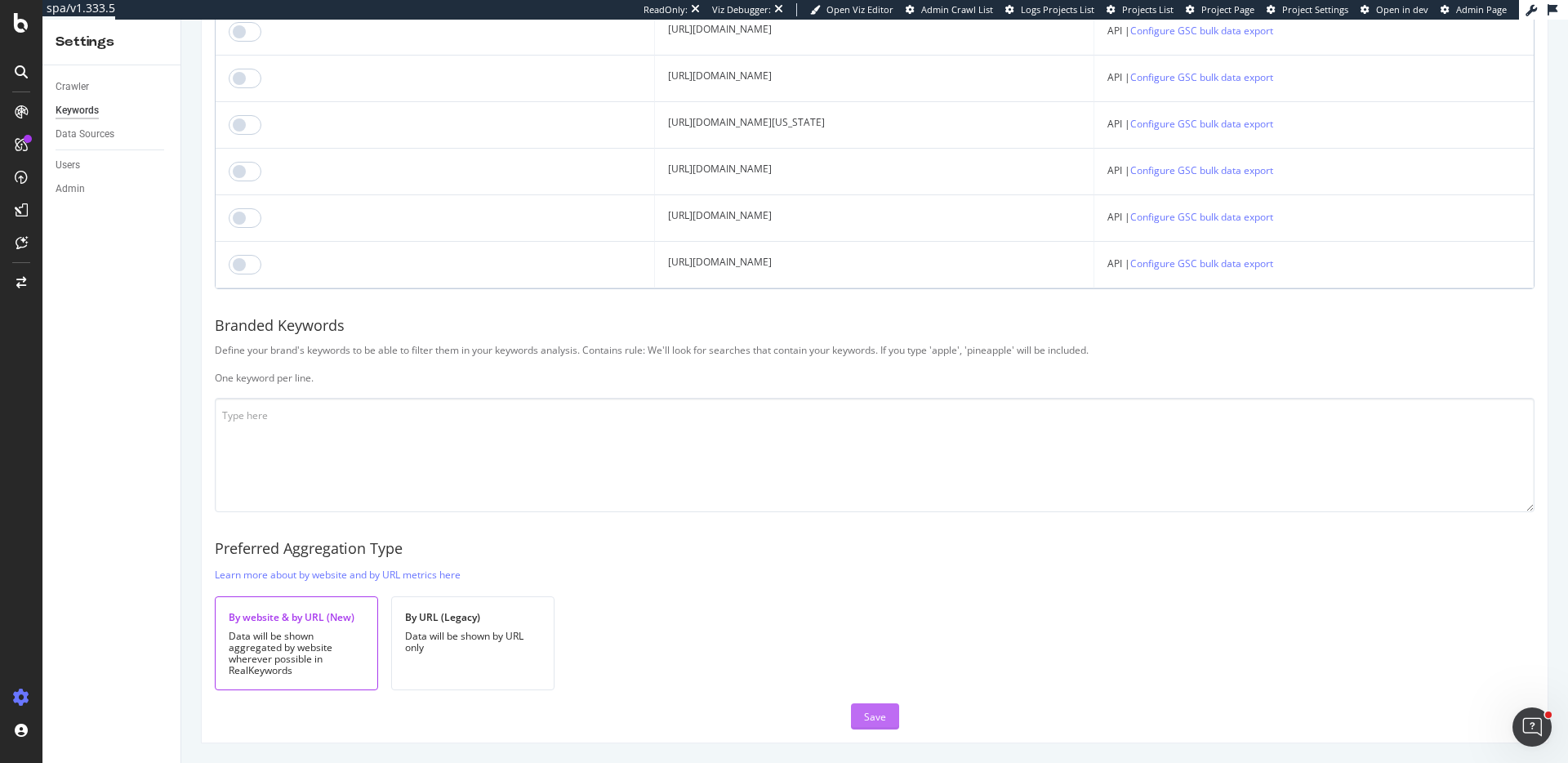 click on "Save" at bounding box center (875, 716) 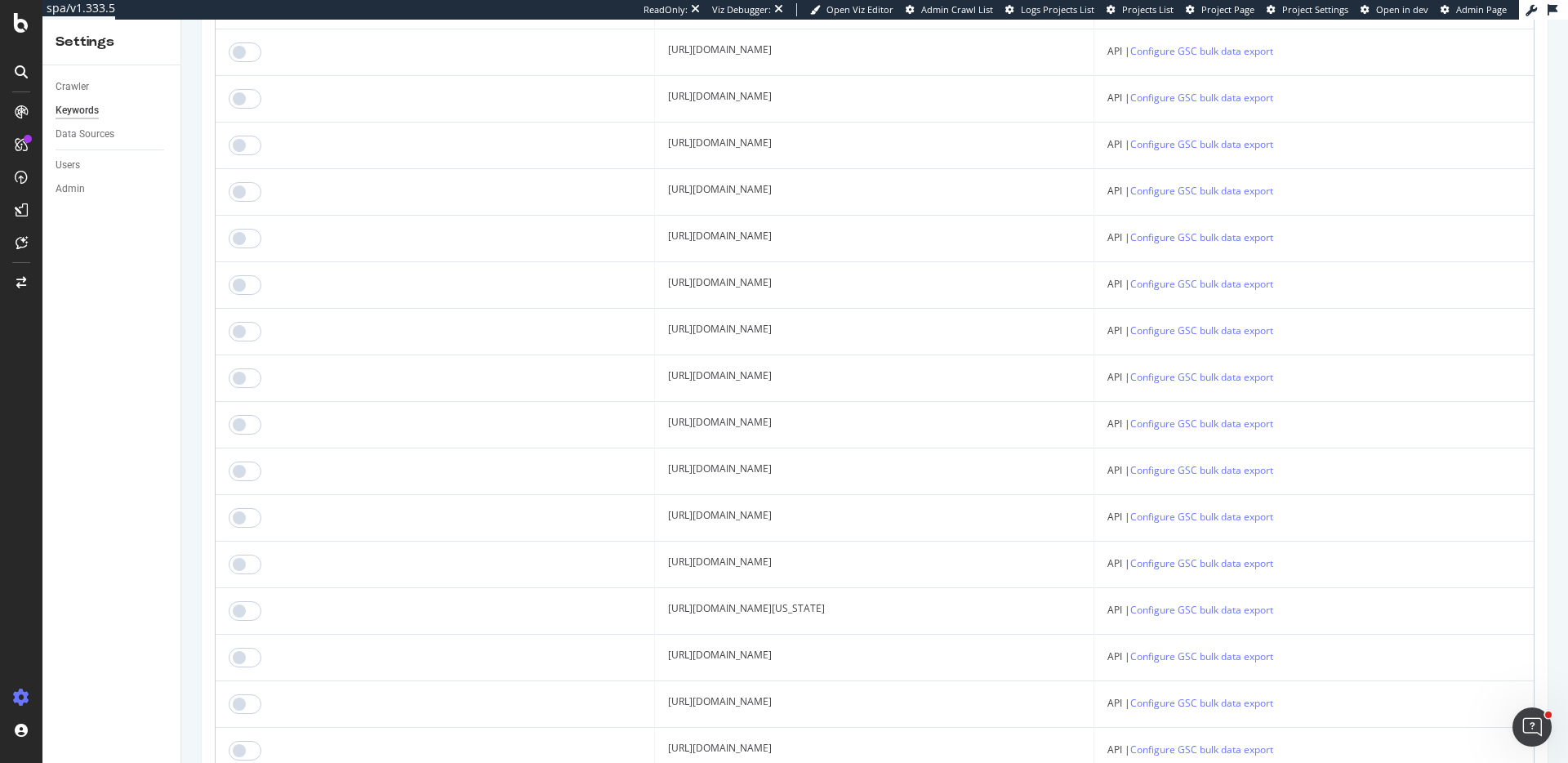 scroll, scrollTop: 0, scrollLeft: 0, axis: both 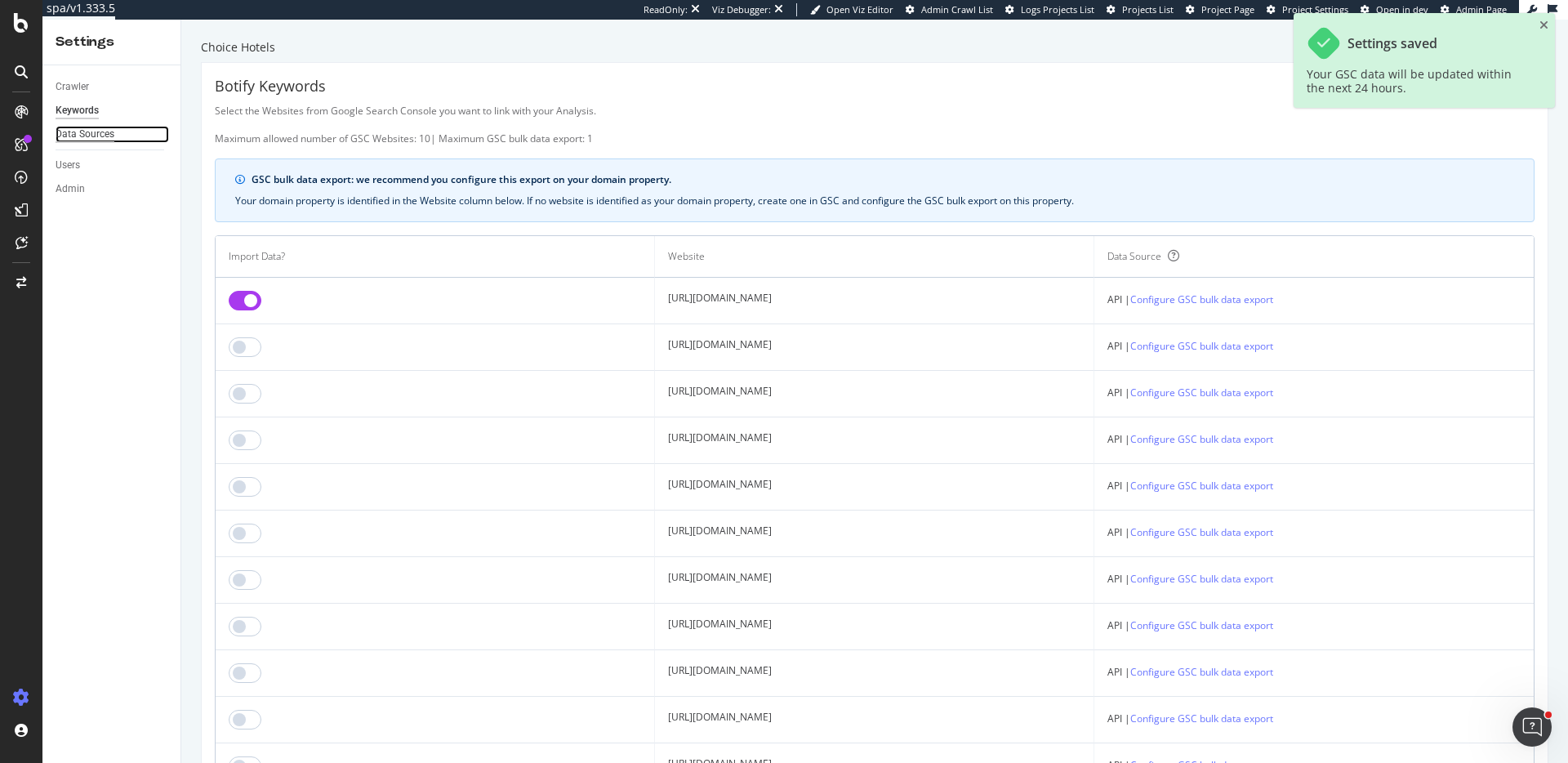click on "Data Sources" at bounding box center [85, 134] 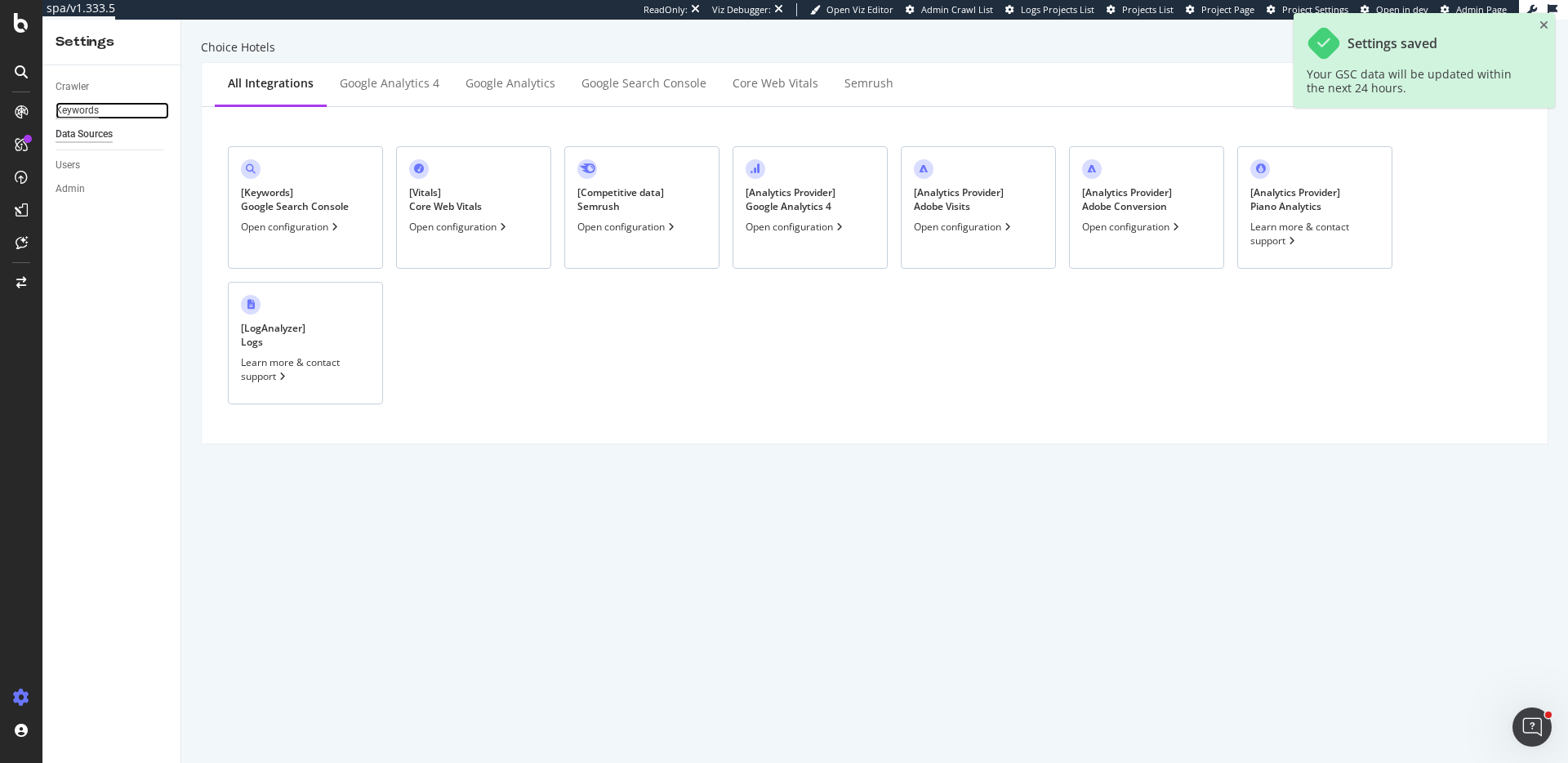 click on "Keywords" at bounding box center [77, 110] 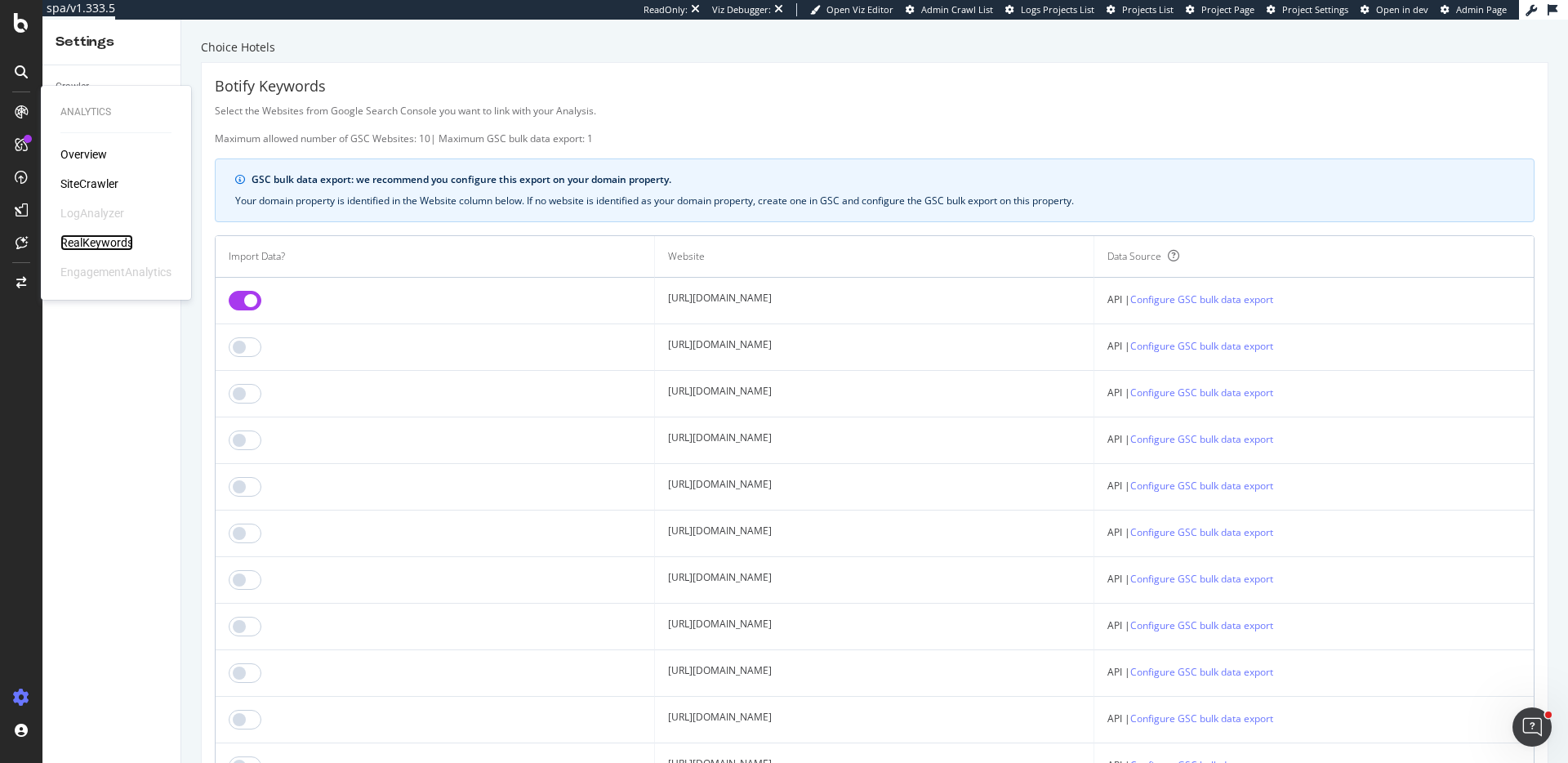 click on "RealKeywords" at bounding box center (96, 243) 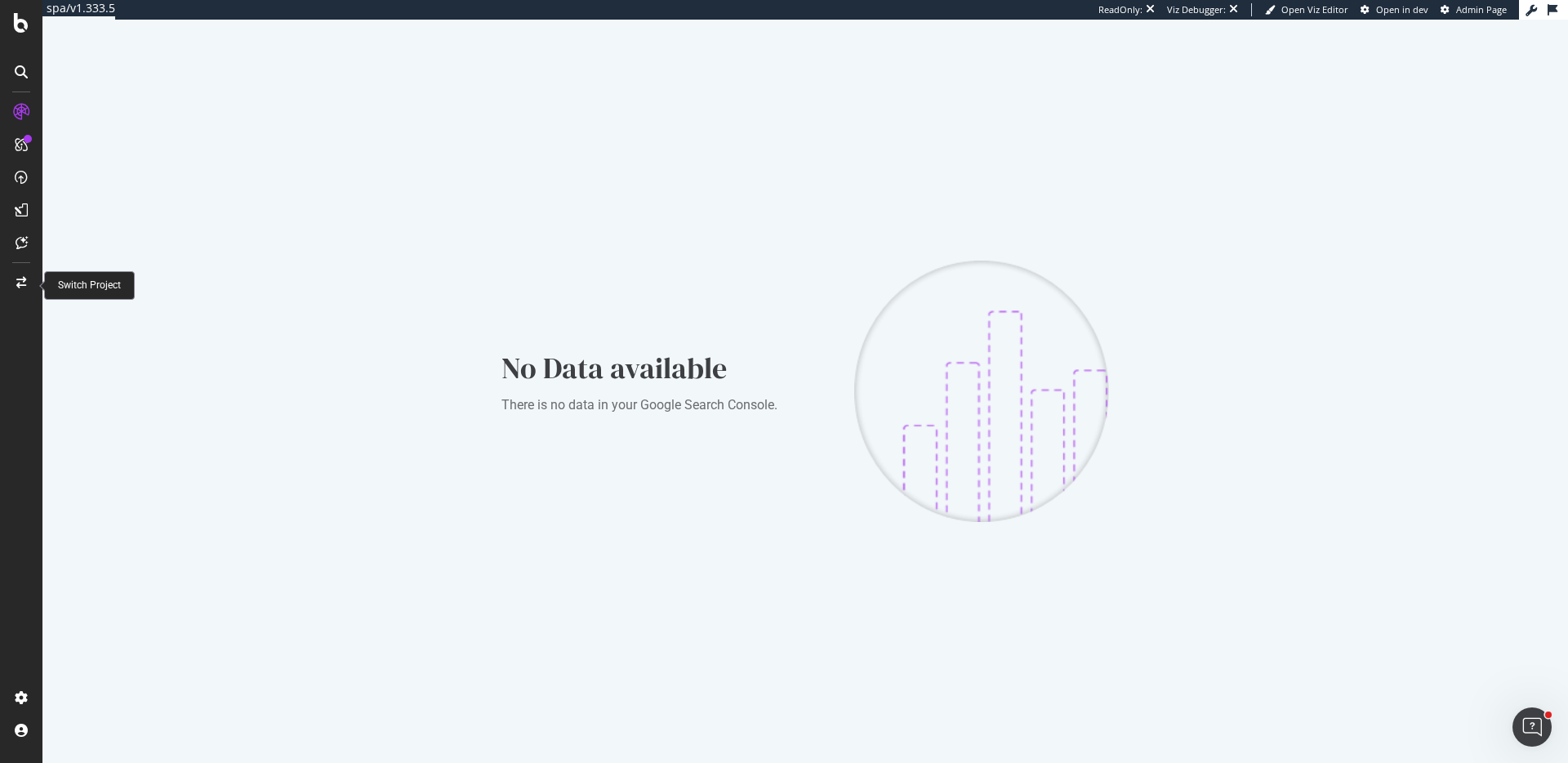click at bounding box center [21, 283] 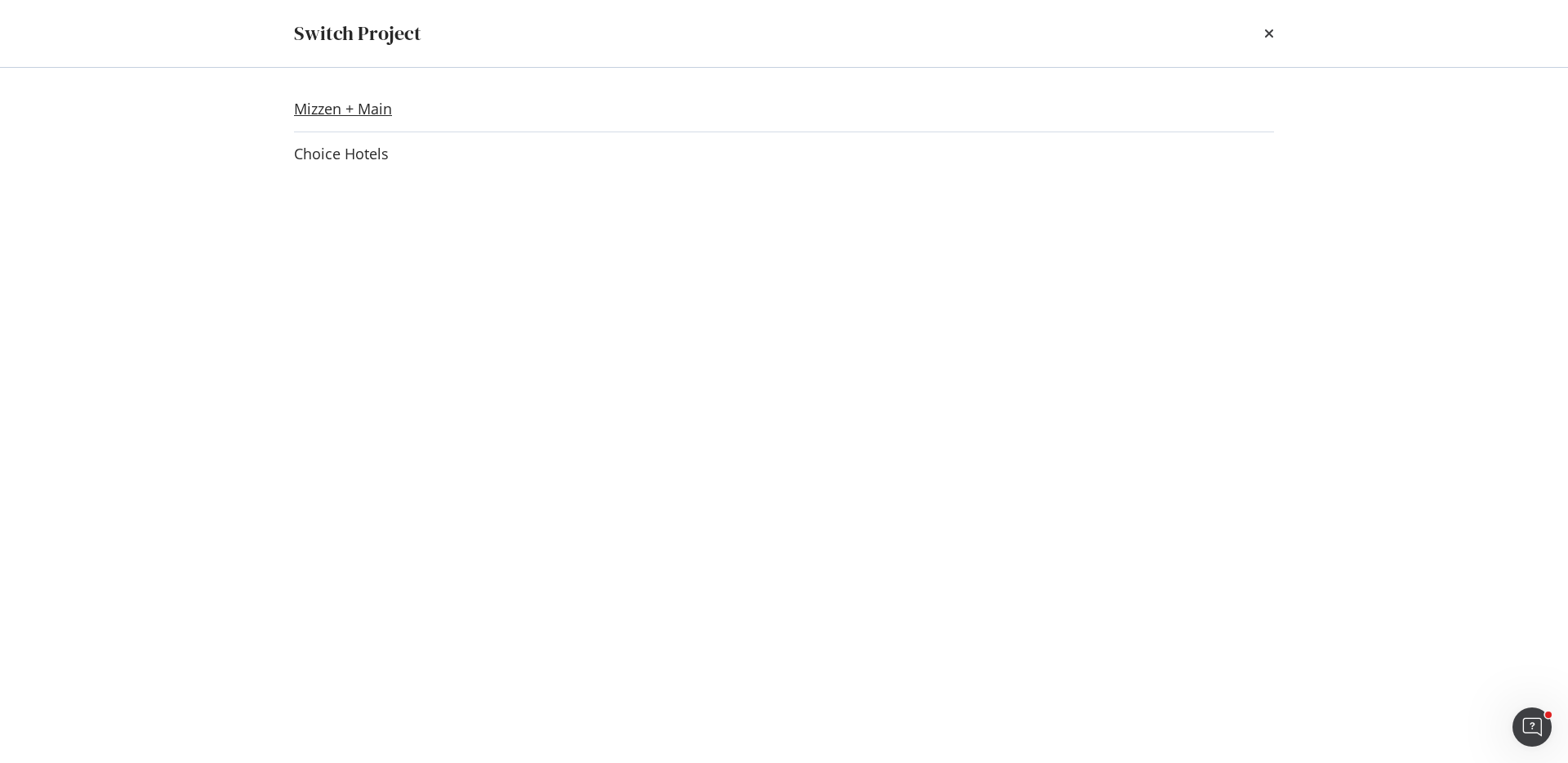 click on "Mizzen + Main" at bounding box center (343, 109) 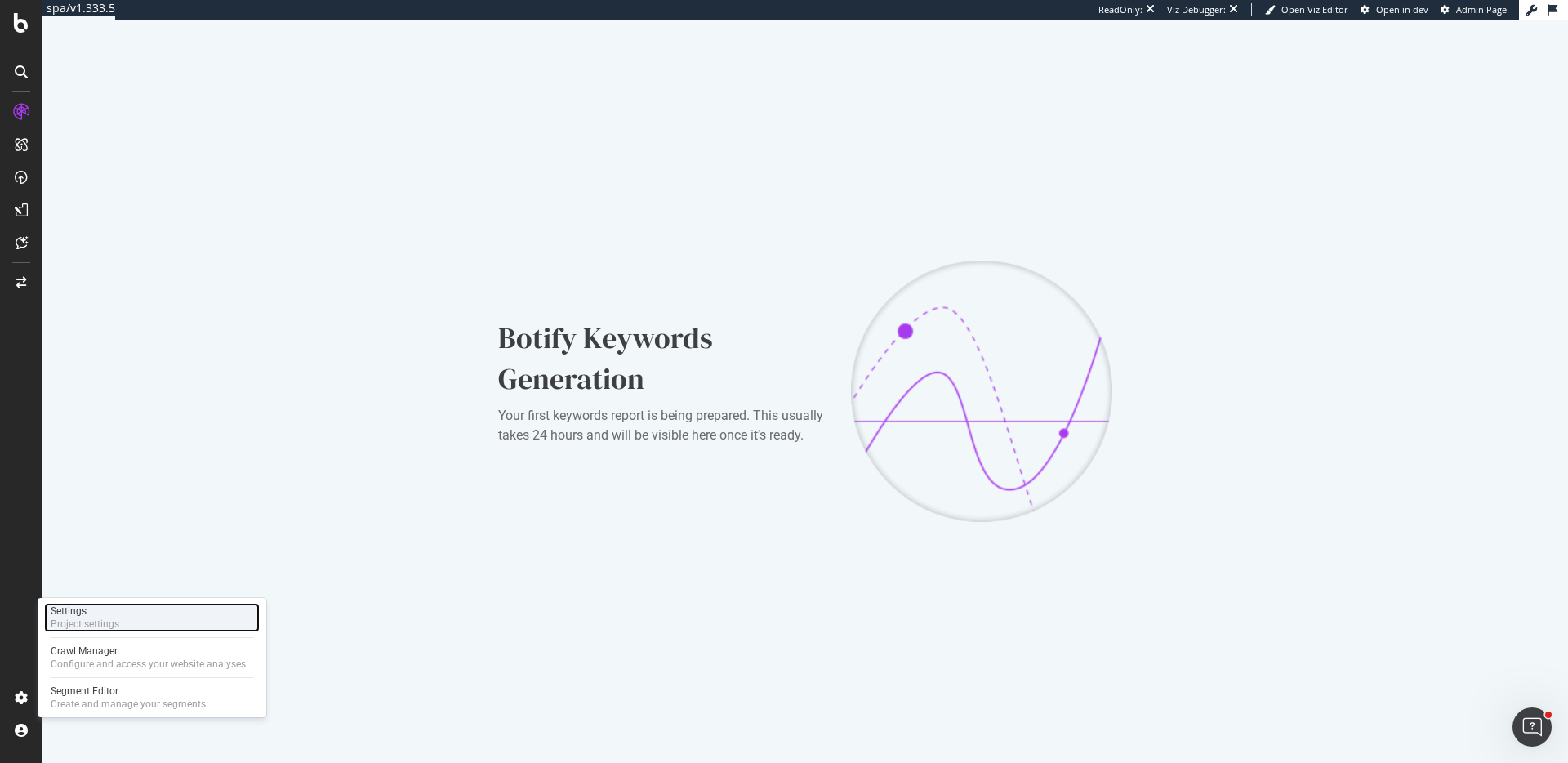 click on "Project settings" at bounding box center [85, 624] 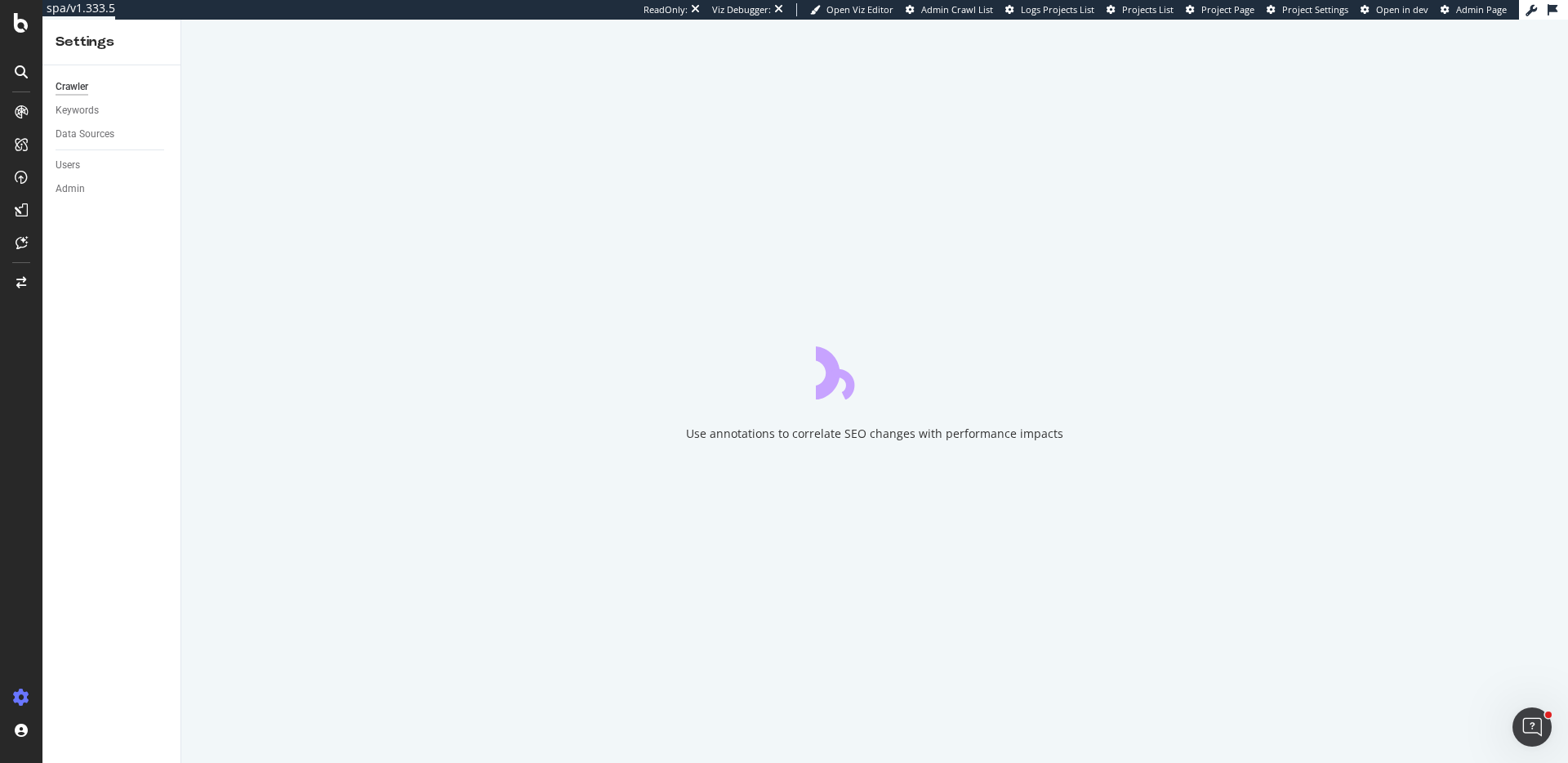 scroll, scrollTop: 0, scrollLeft: 0, axis: both 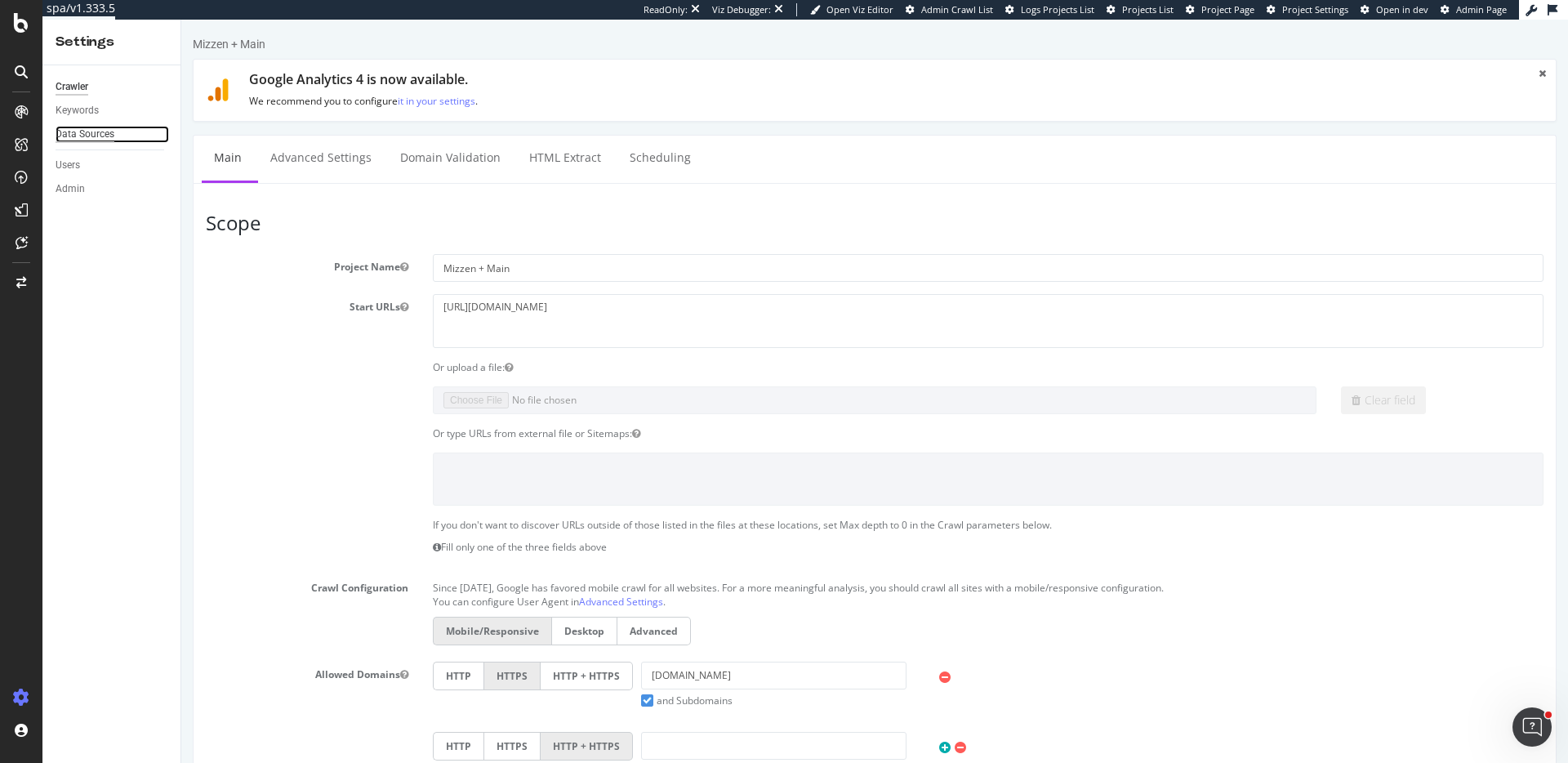 click on "Data Sources" at bounding box center (85, 134) 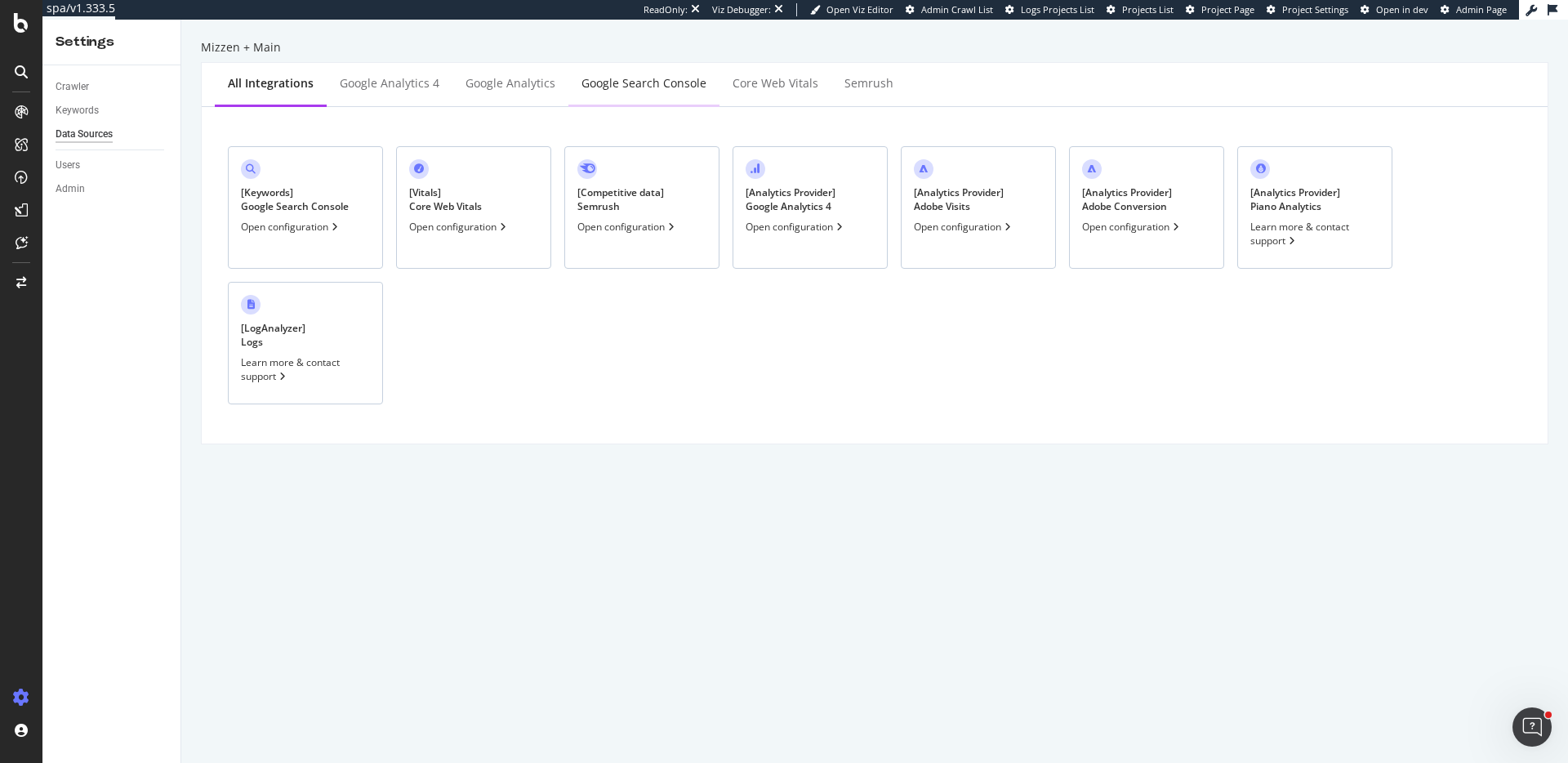 click on "Google Search Console" at bounding box center (644, 83) 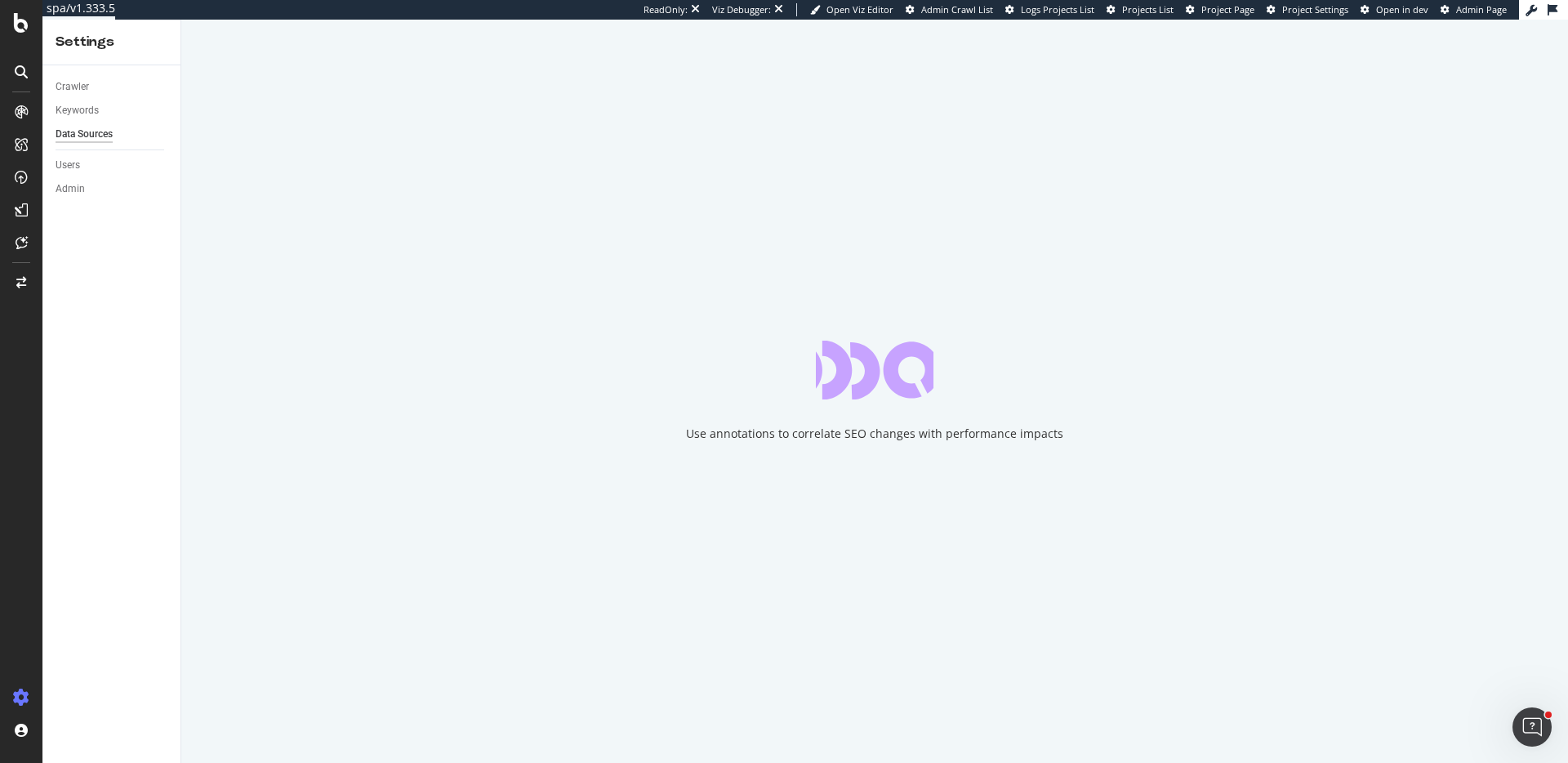 scroll, scrollTop: 0, scrollLeft: 0, axis: both 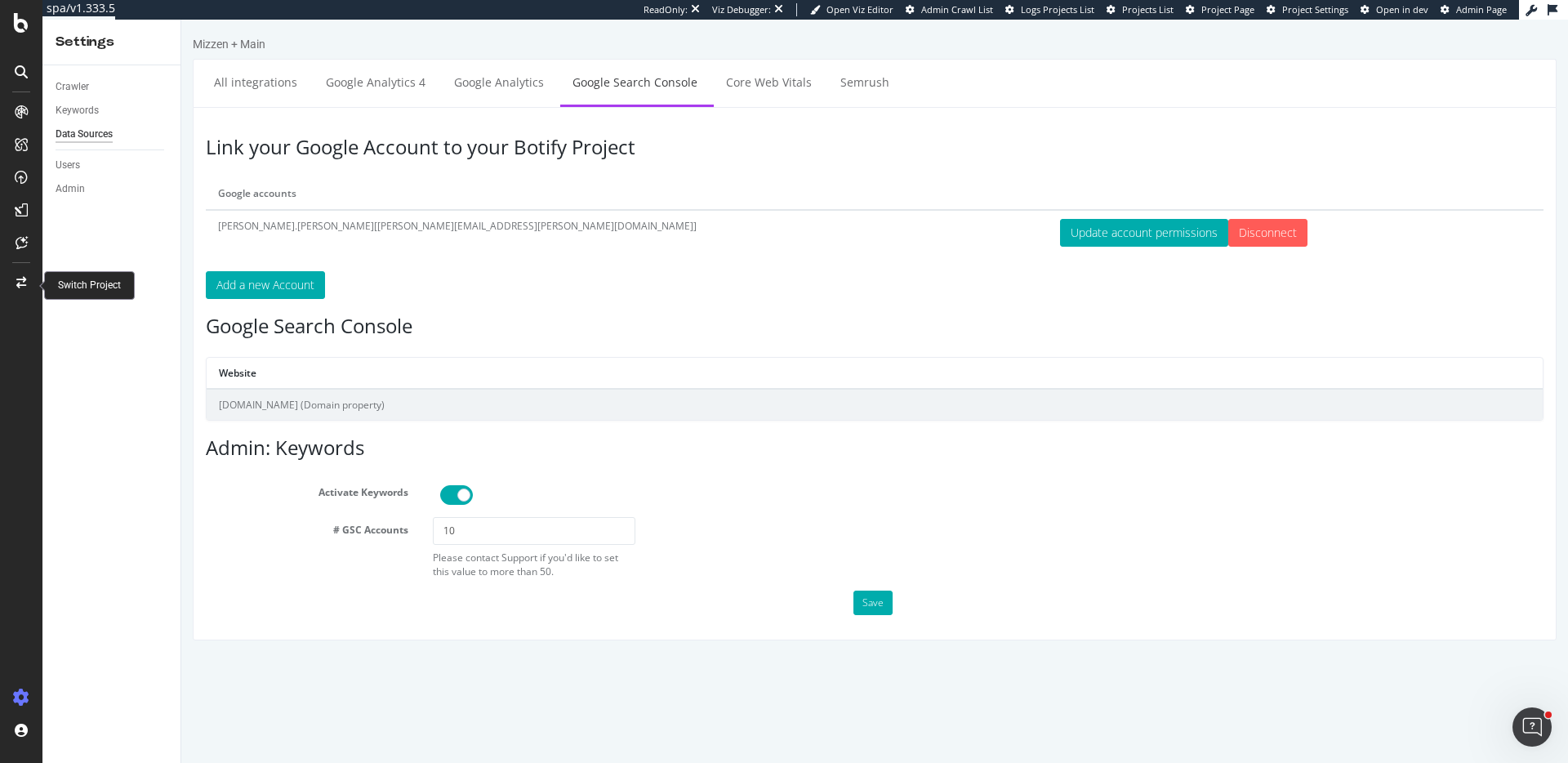click at bounding box center [21, 283] 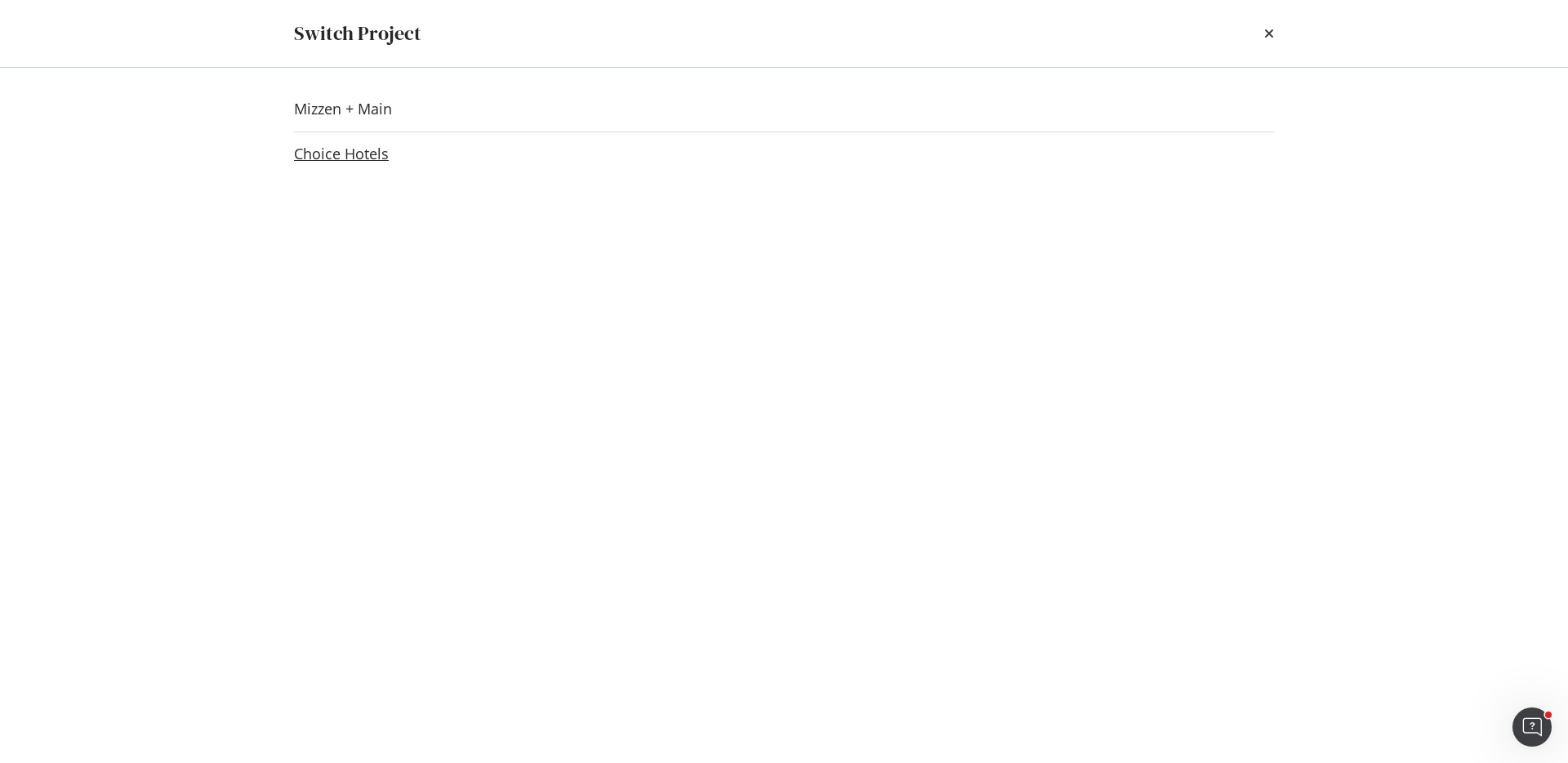 click on "Choice Hotels" at bounding box center (341, 154) 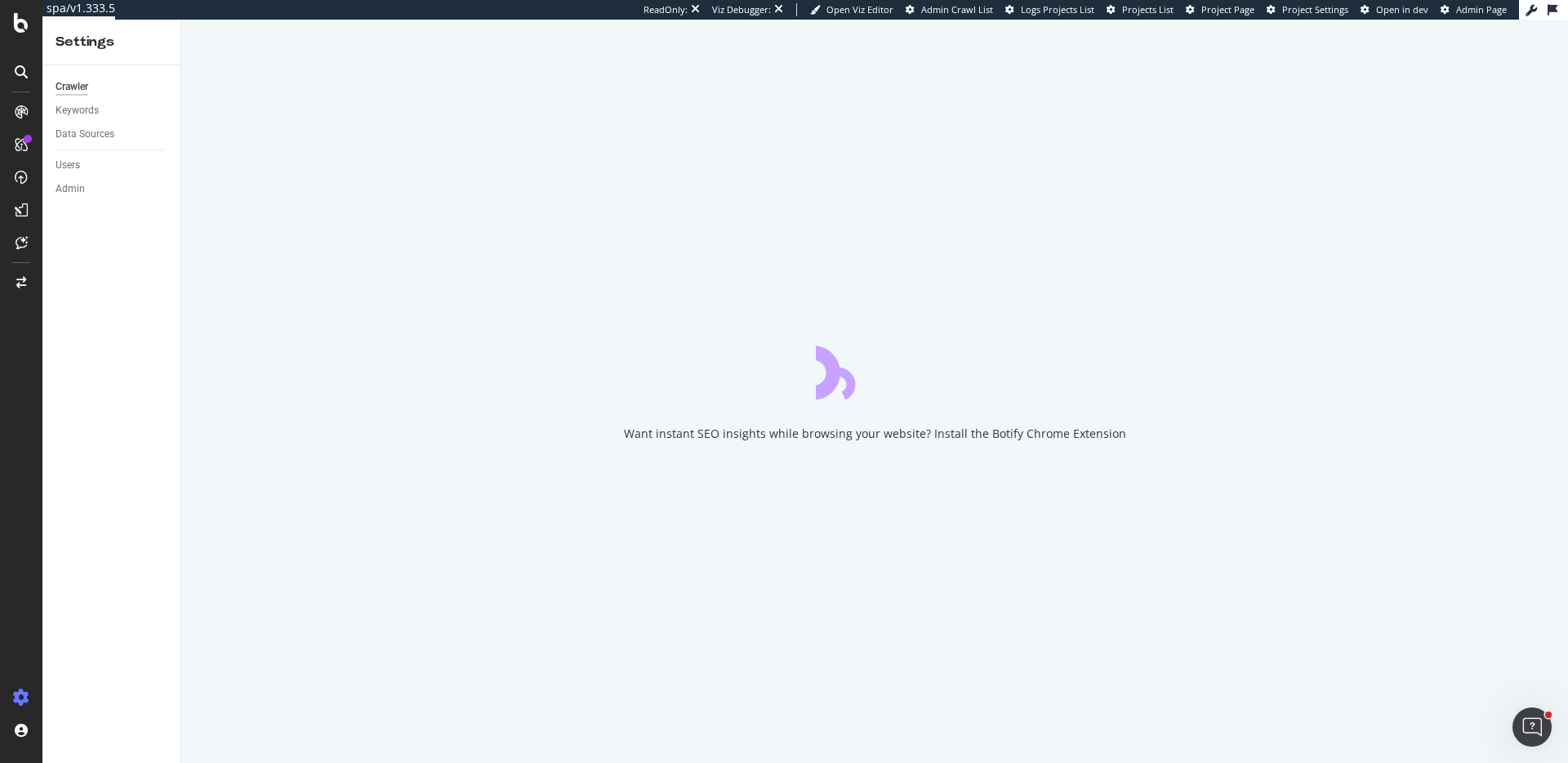 scroll, scrollTop: 0, scrollLeft: 0, axis: both 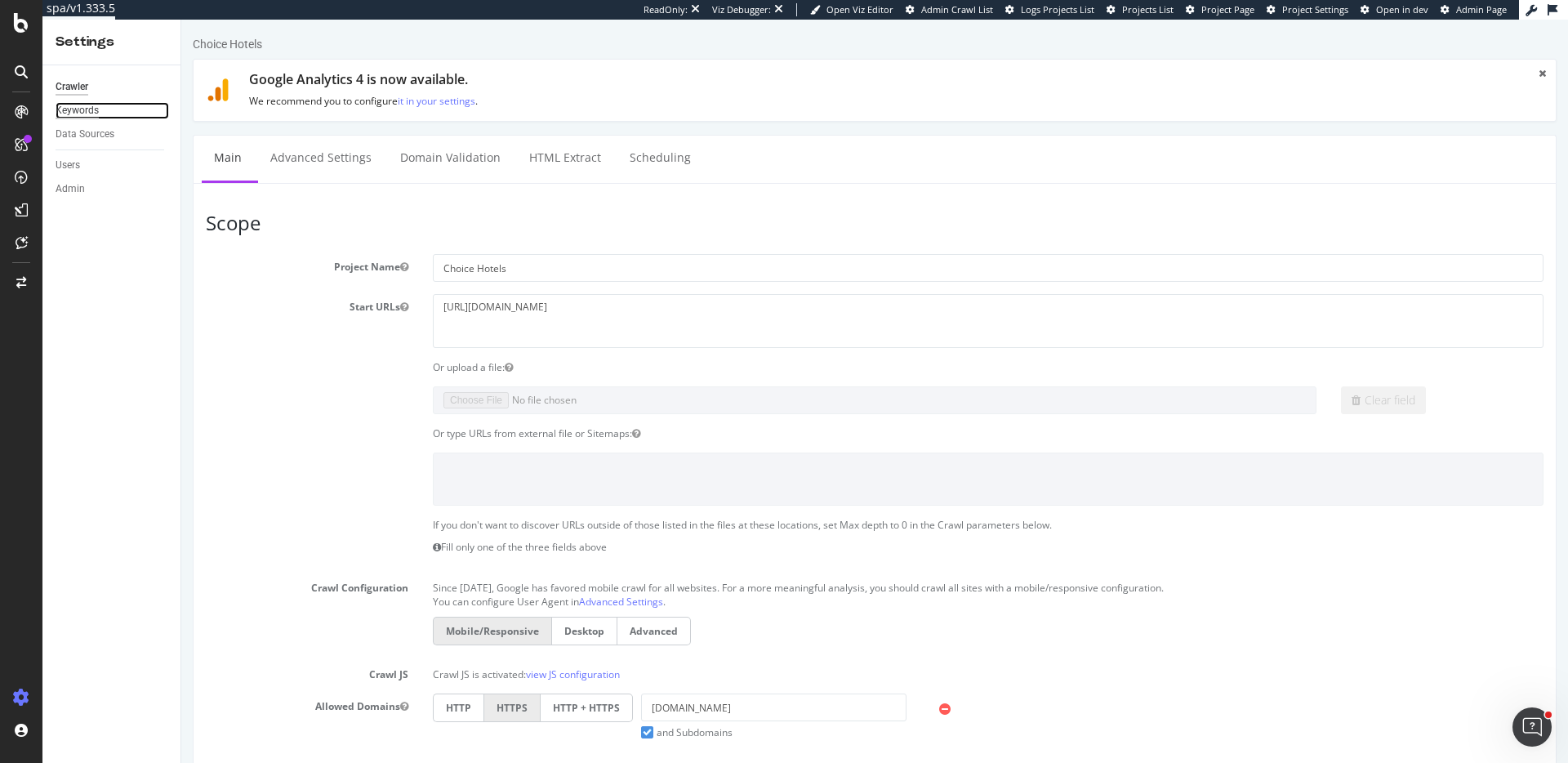 click on "Keywords" at bounding box center [77, 110] 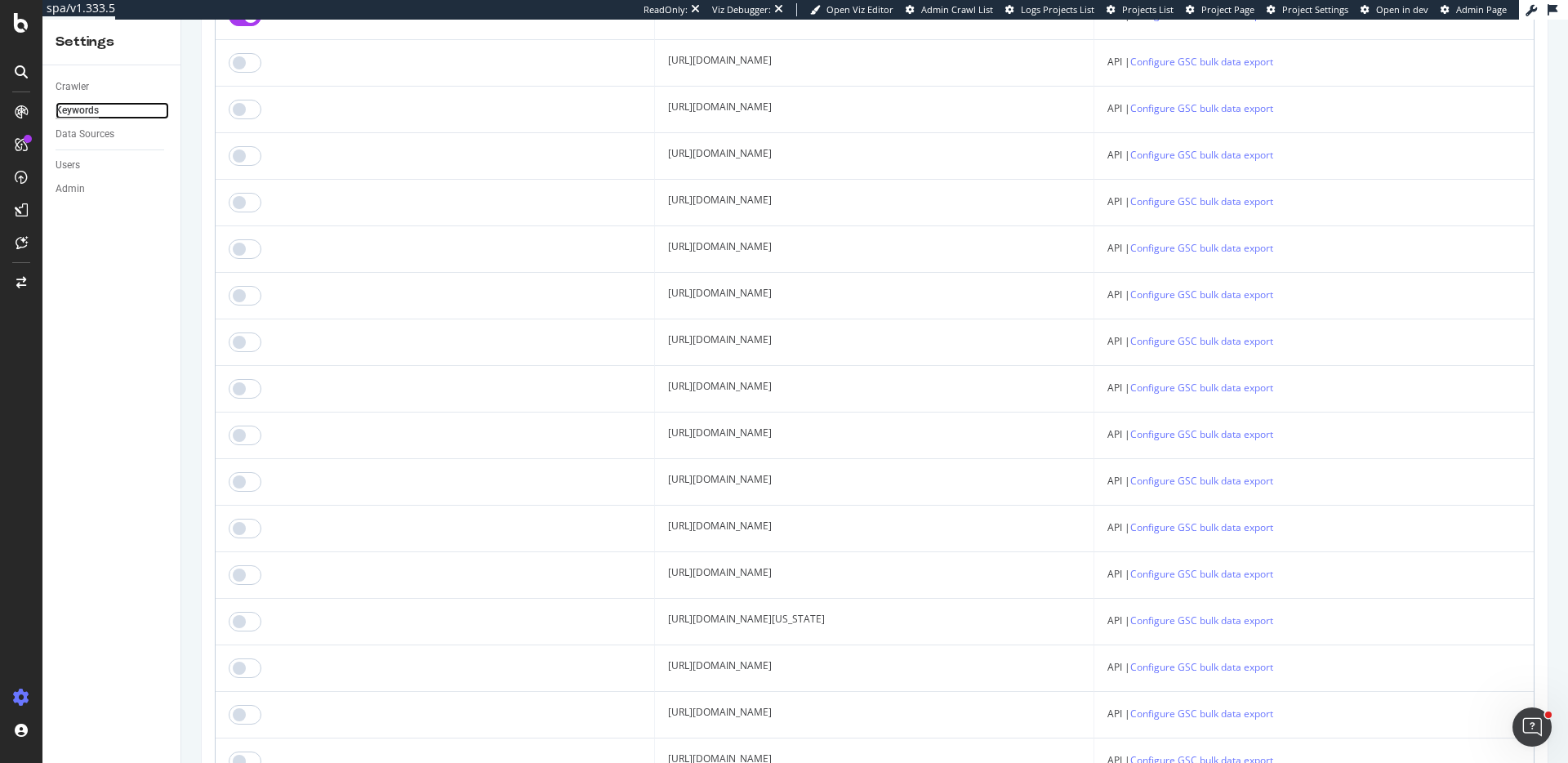 scroll, scrollTop: 0, scrollLeft: 0, axis: both 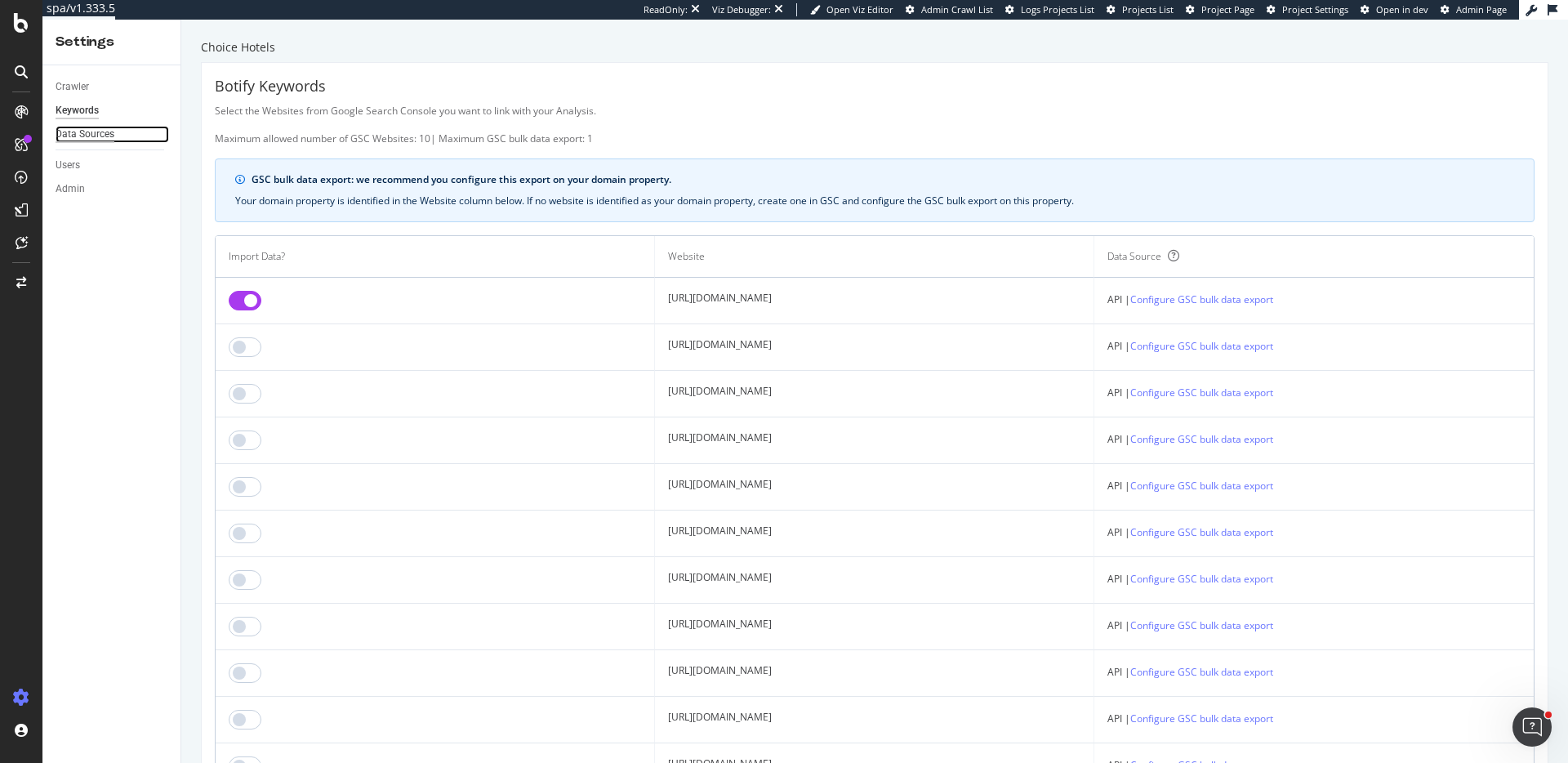 click on "Data Sources" at bounding box center [85, 134] 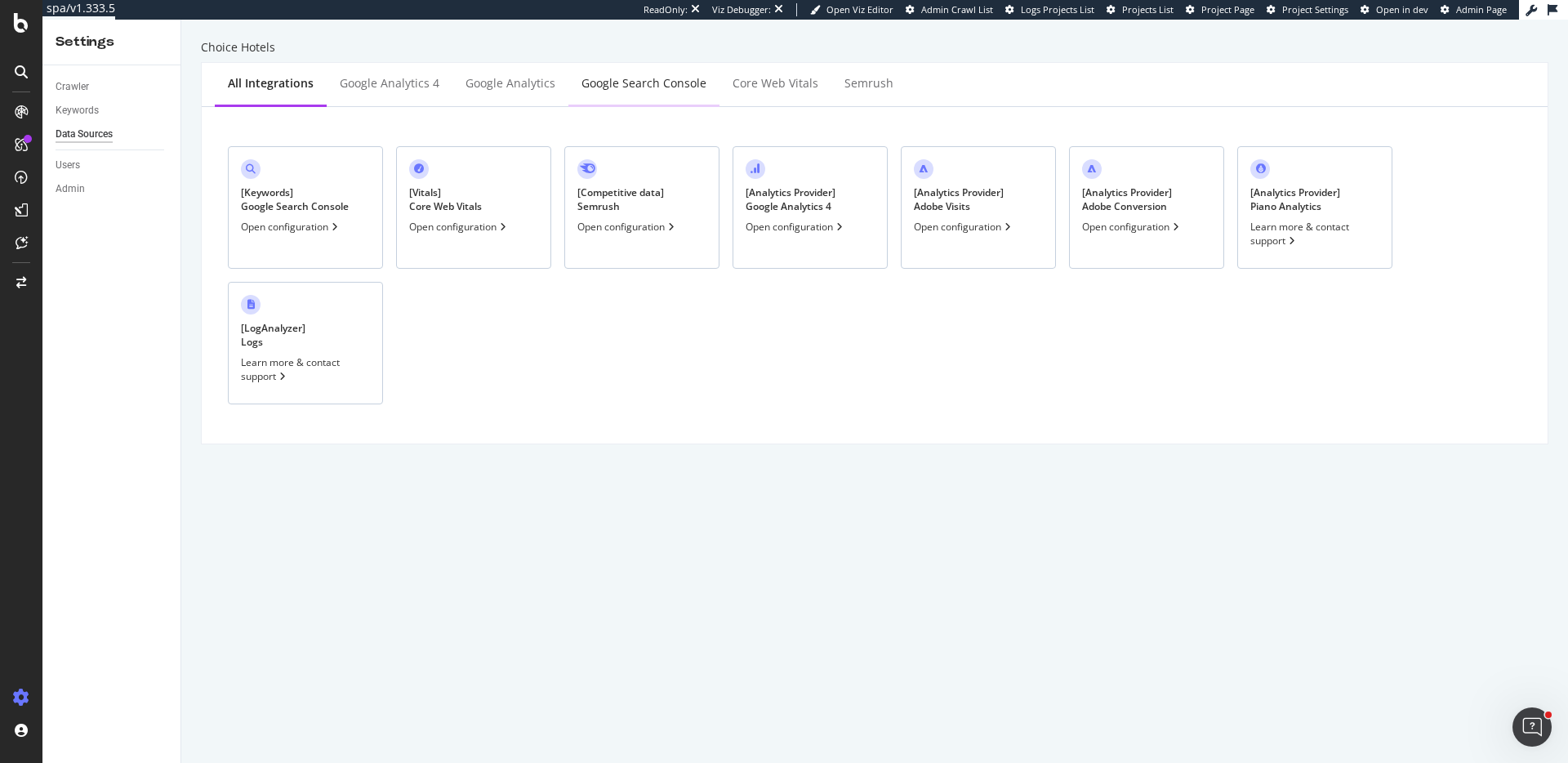 click on "Google Search Console" at bounding box center (644, 83) 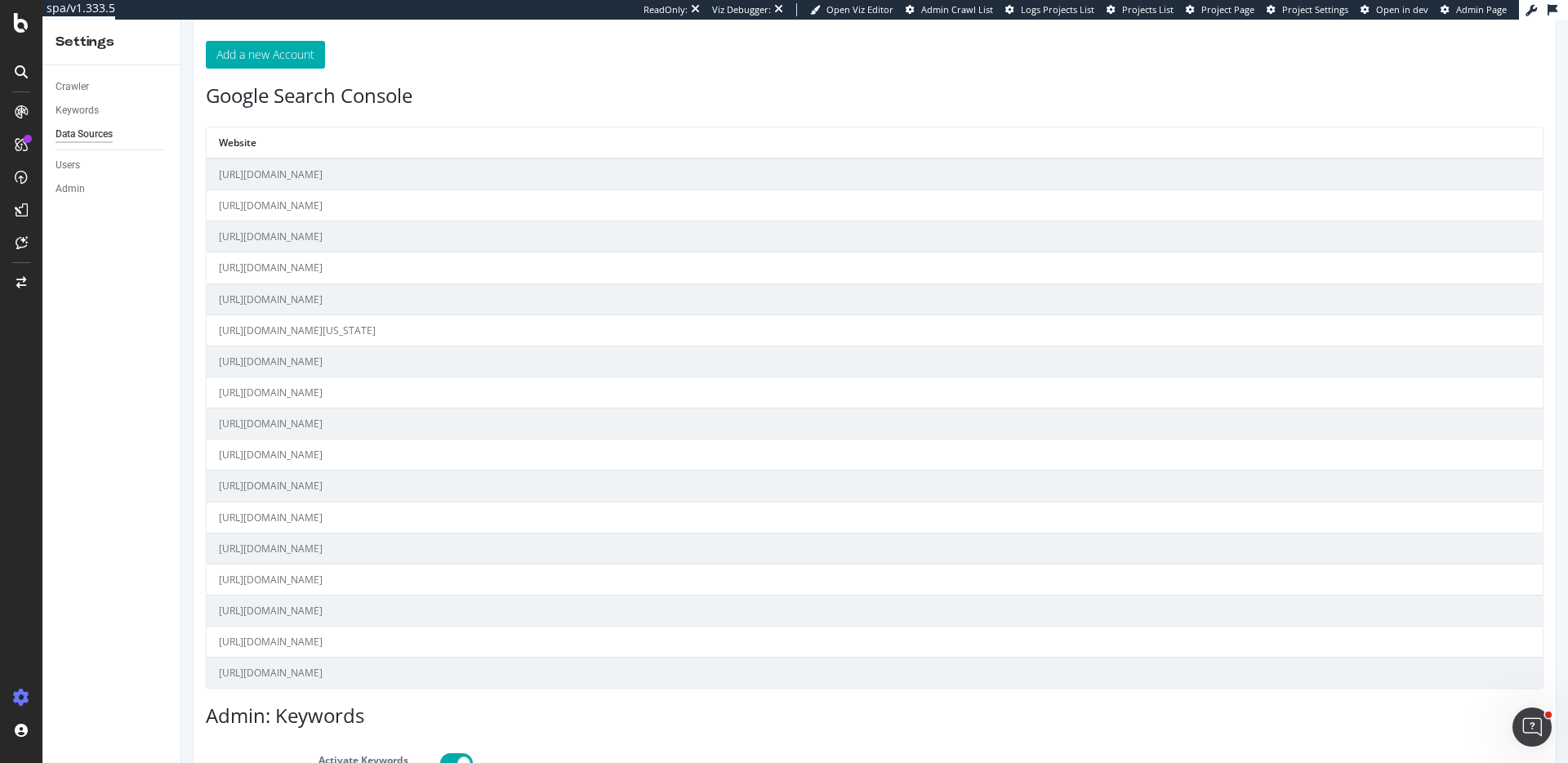 scroll, scrollTop: 0, scrollLeft: 0, axis: both 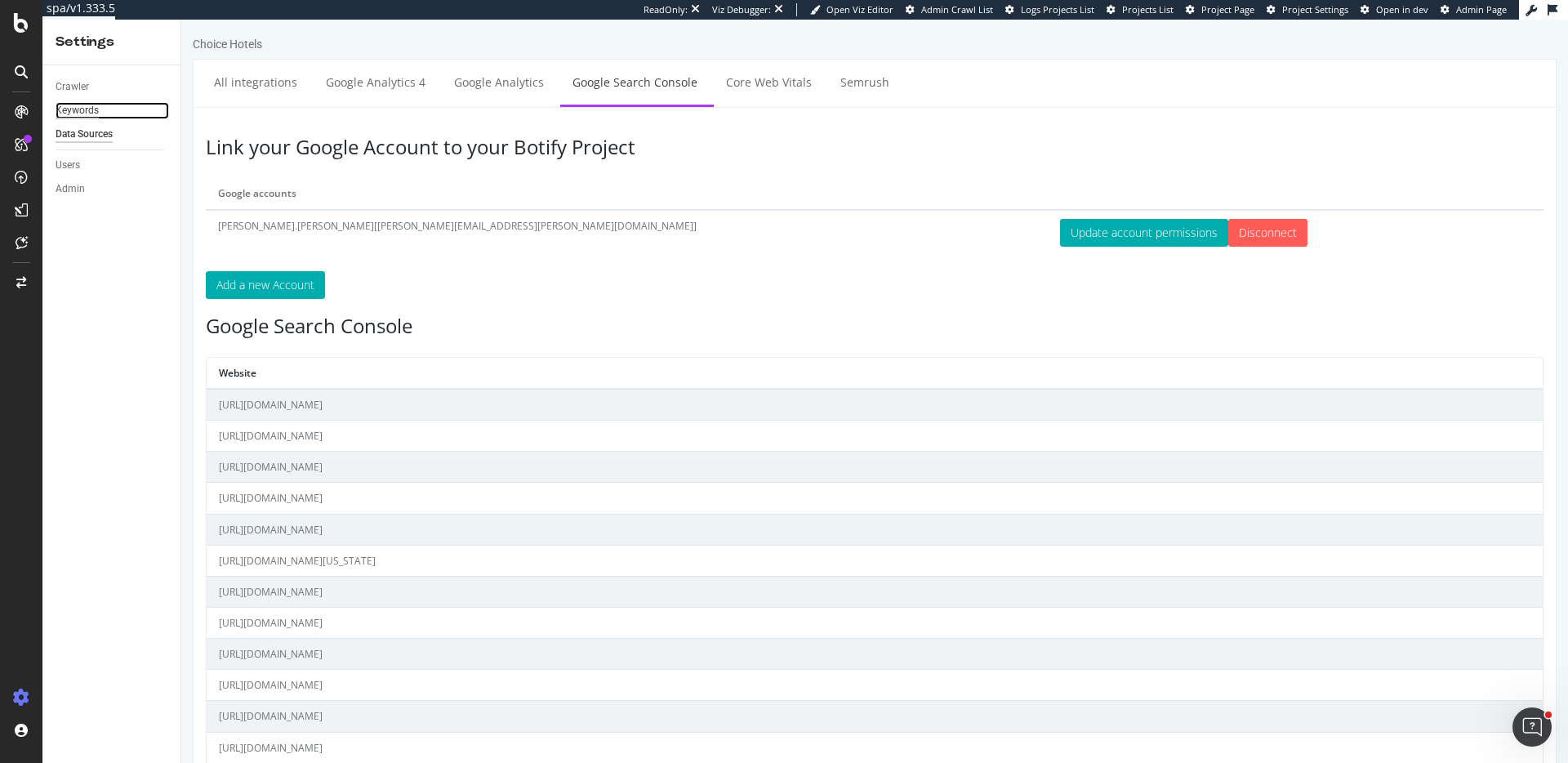 click on "Keywords" at bounding box center [77, 110] 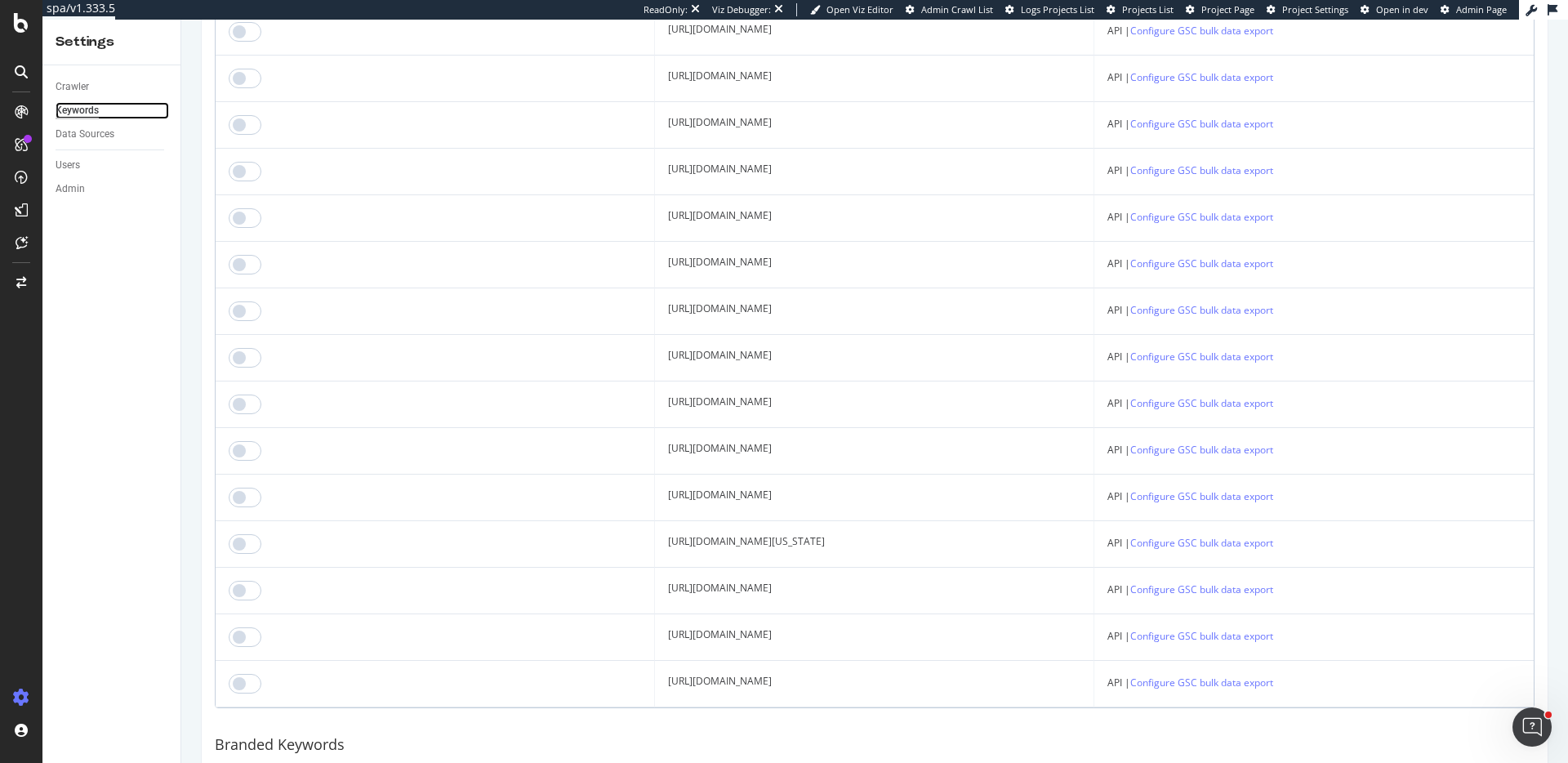 scroll, scrollTop: 0, scrollLeft: 0, axis: both 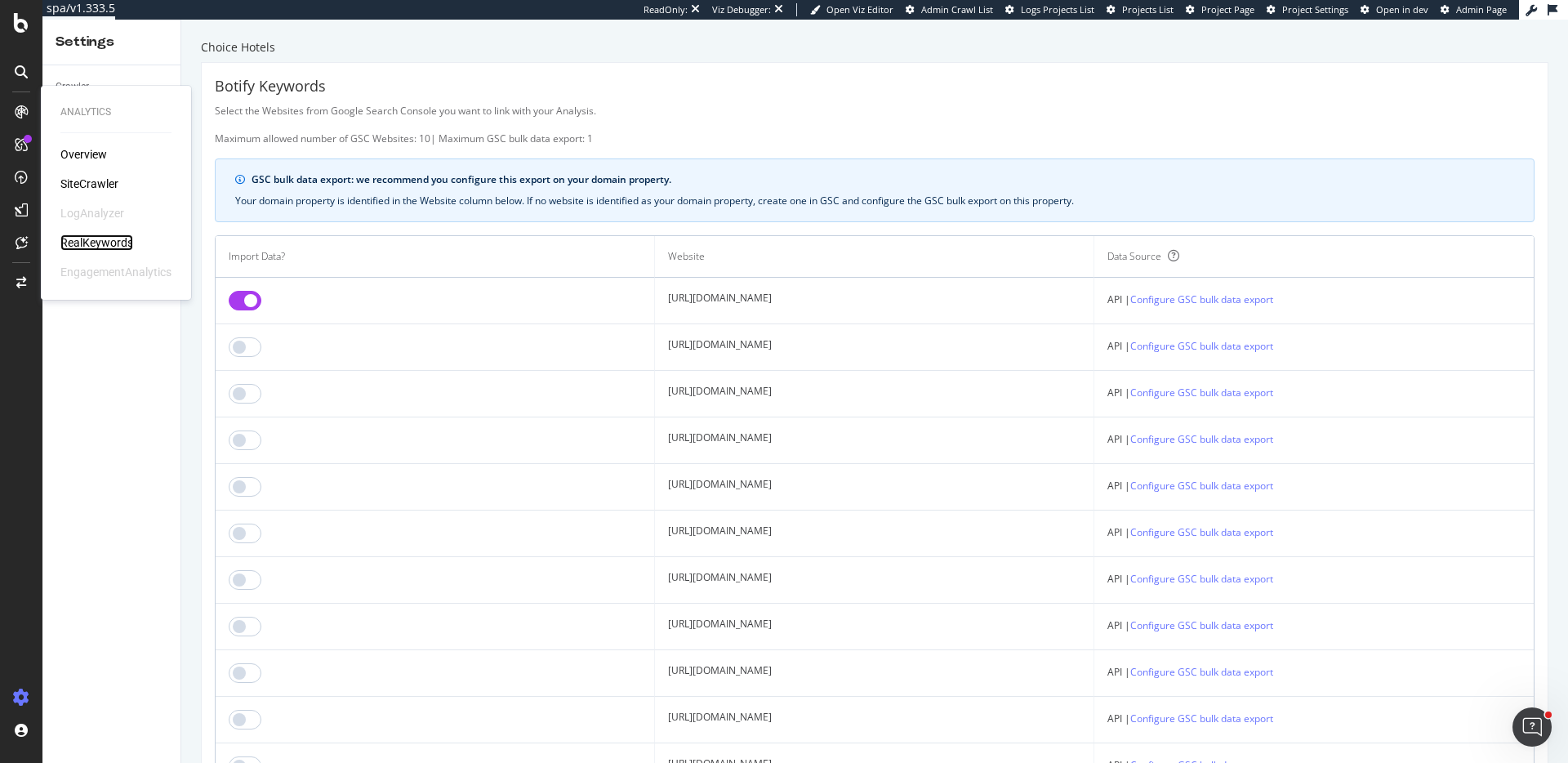 click on "RealKeywords" at bounding box center (96, 243) 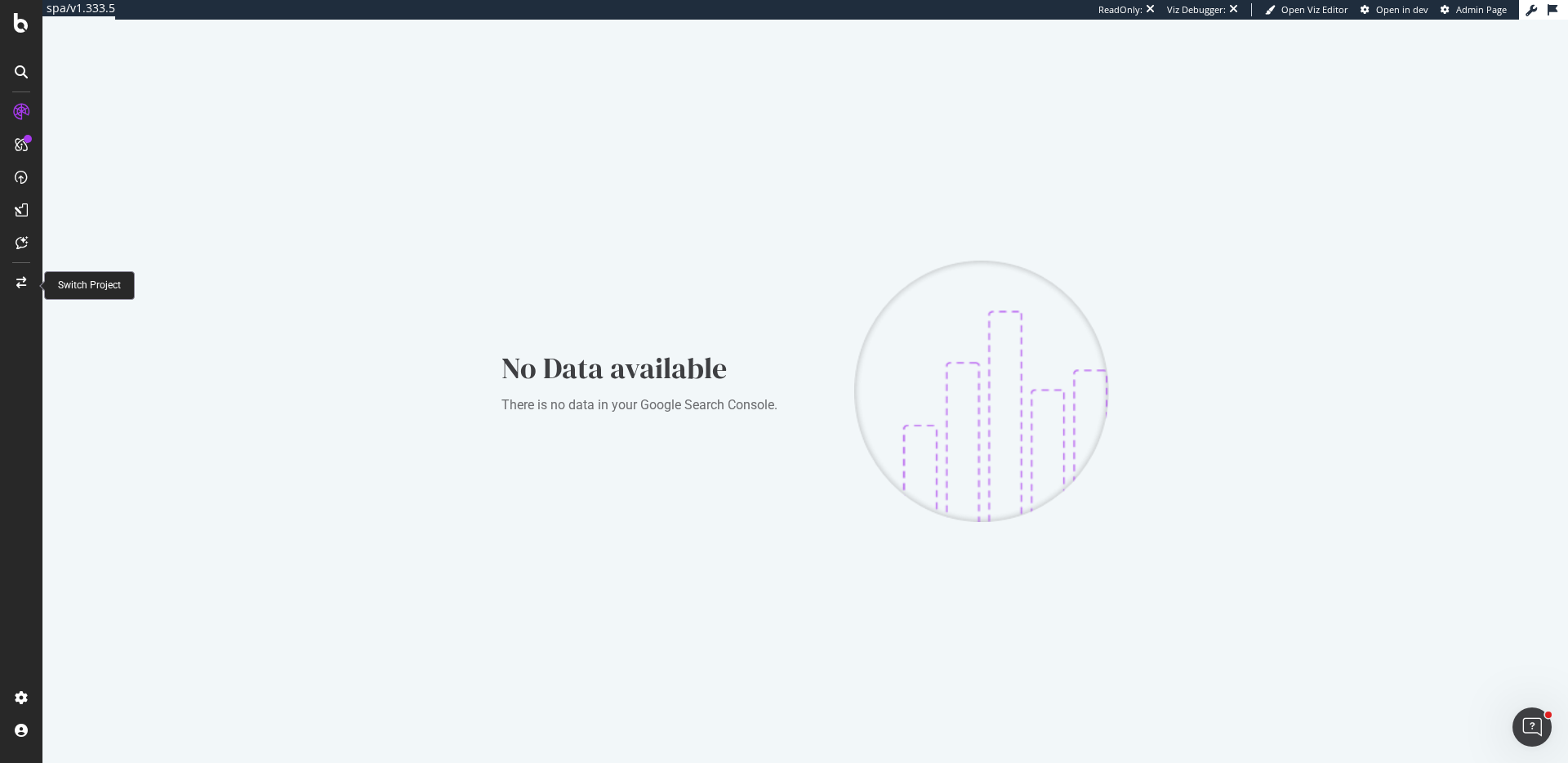 click at bounding box center [21, 283] 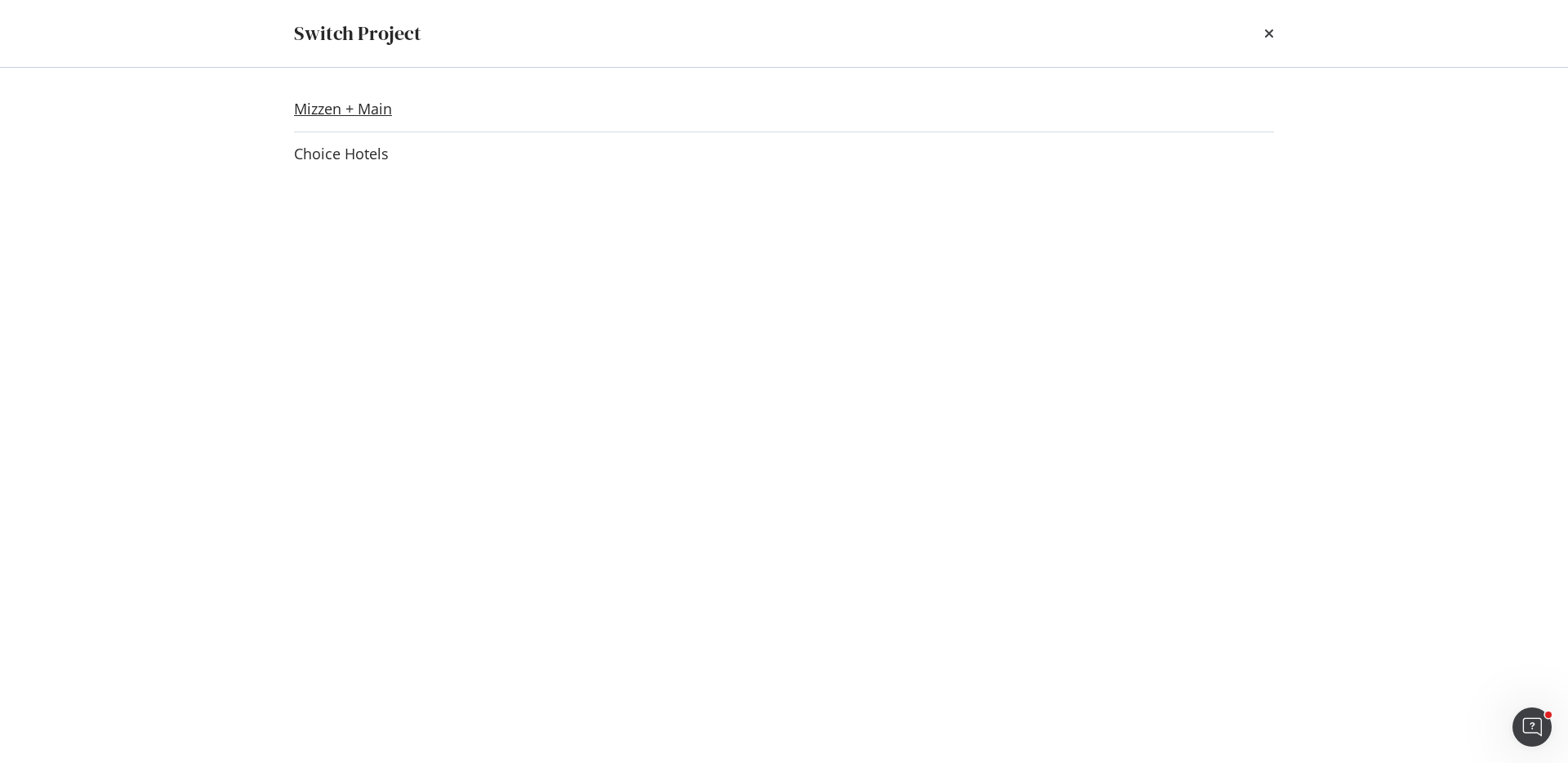 click on "Mizzen + Main" at bounding box center (343, 109) 